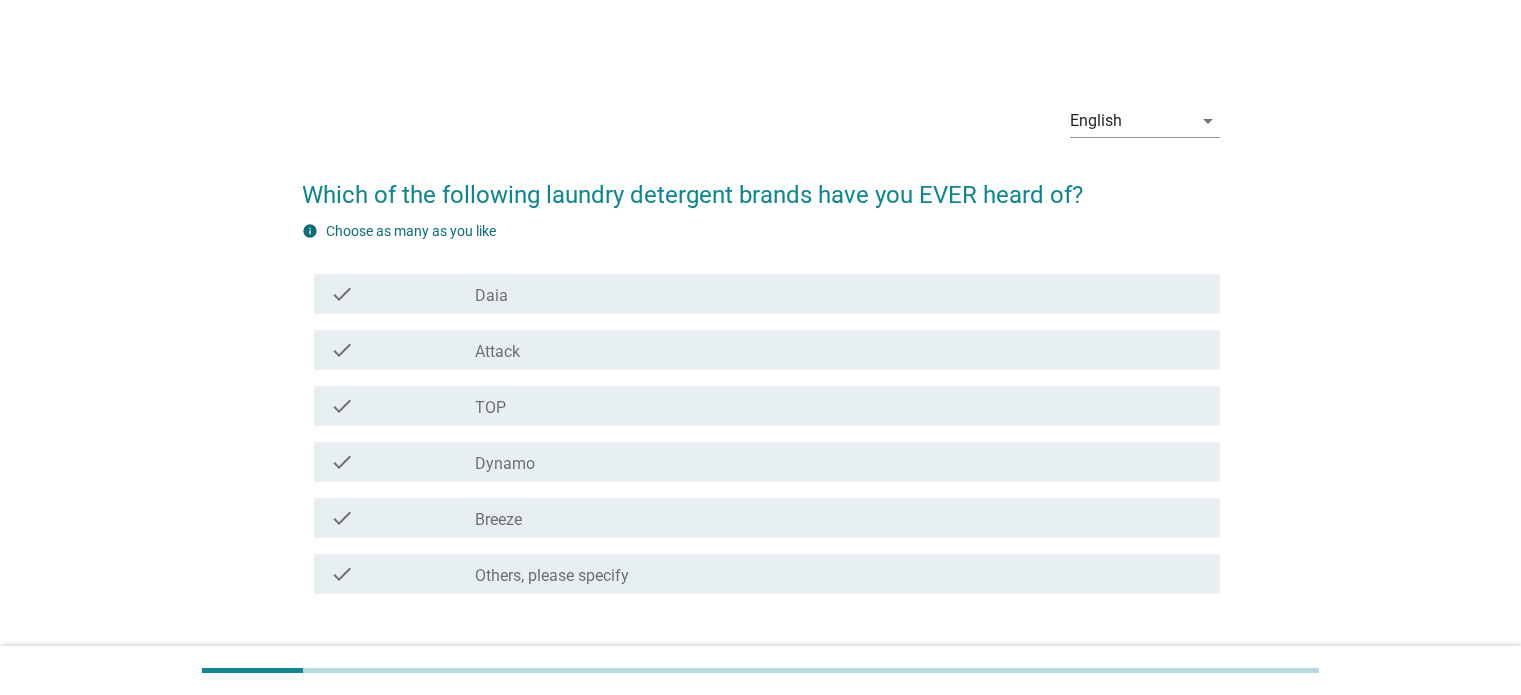 scroll, scrollTop: 0, scrollLeft: 0, axis: both 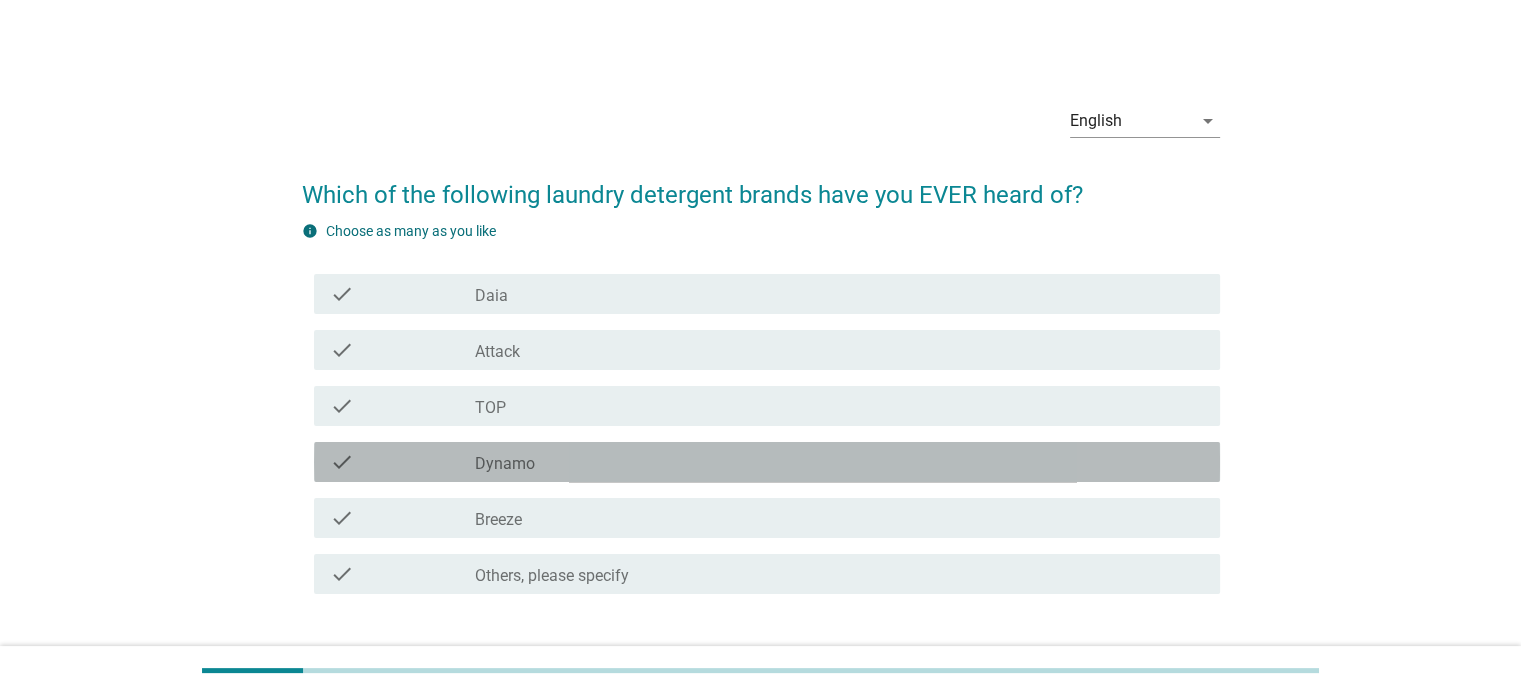 click on "Dynamo" at bounding box center [505, 464] 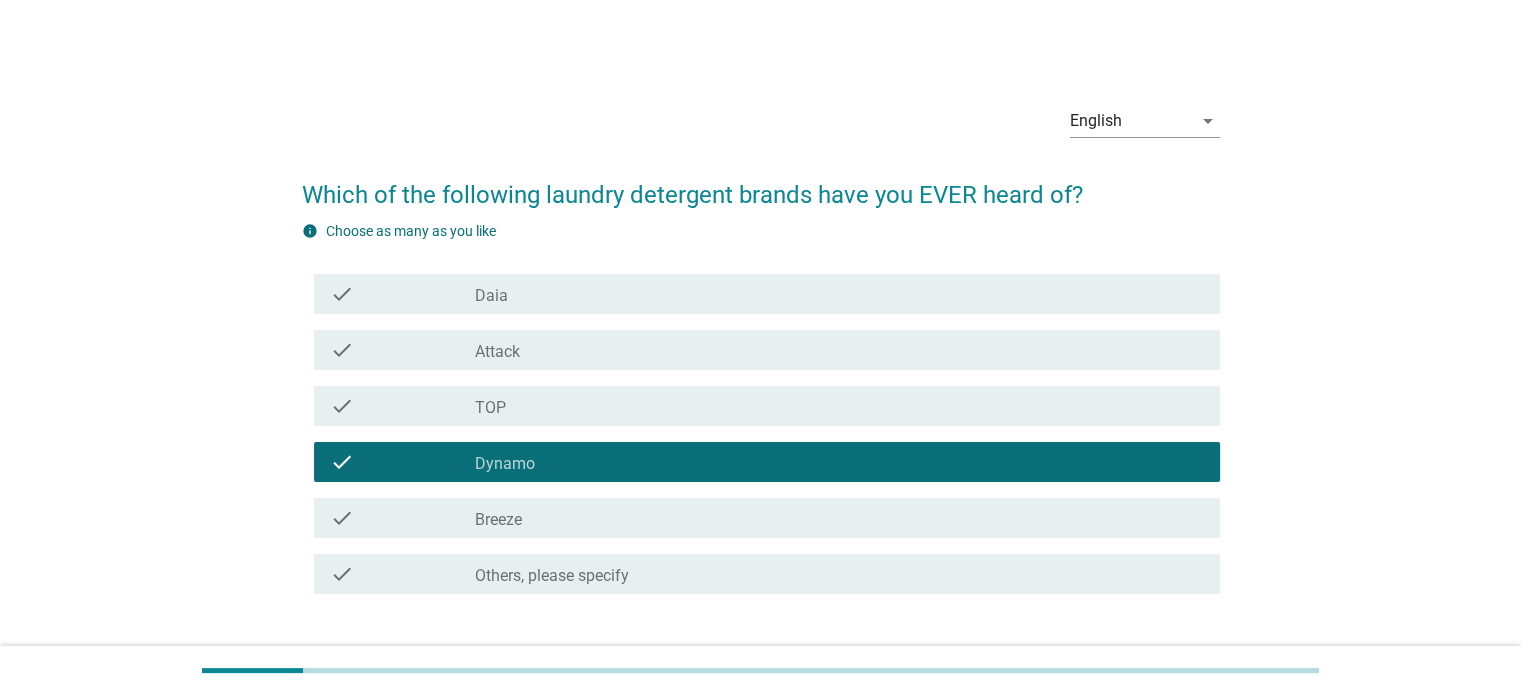click on "check_box_outline_blank Attack" at bounding box center [839, 350] 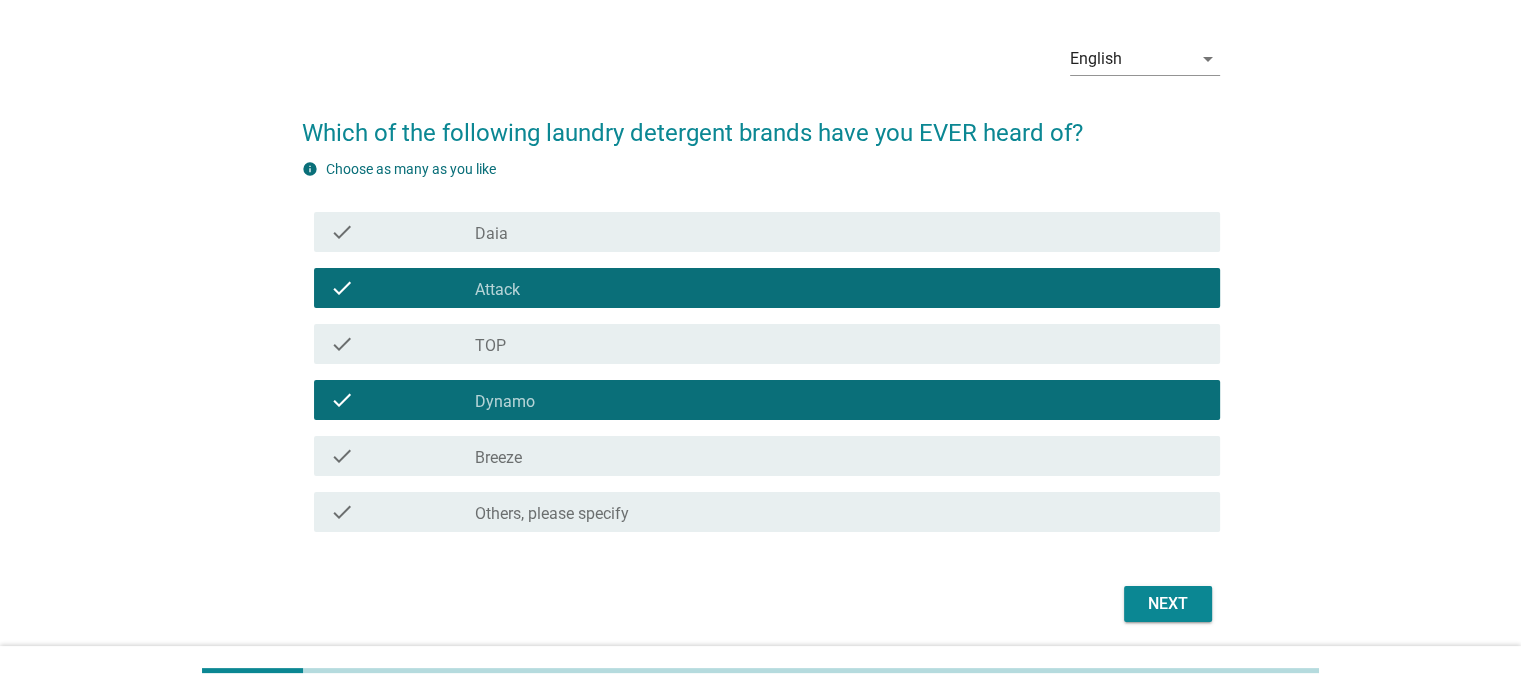 scroll, scrollTop: 132, scrollLeft: 0, axis: vertical 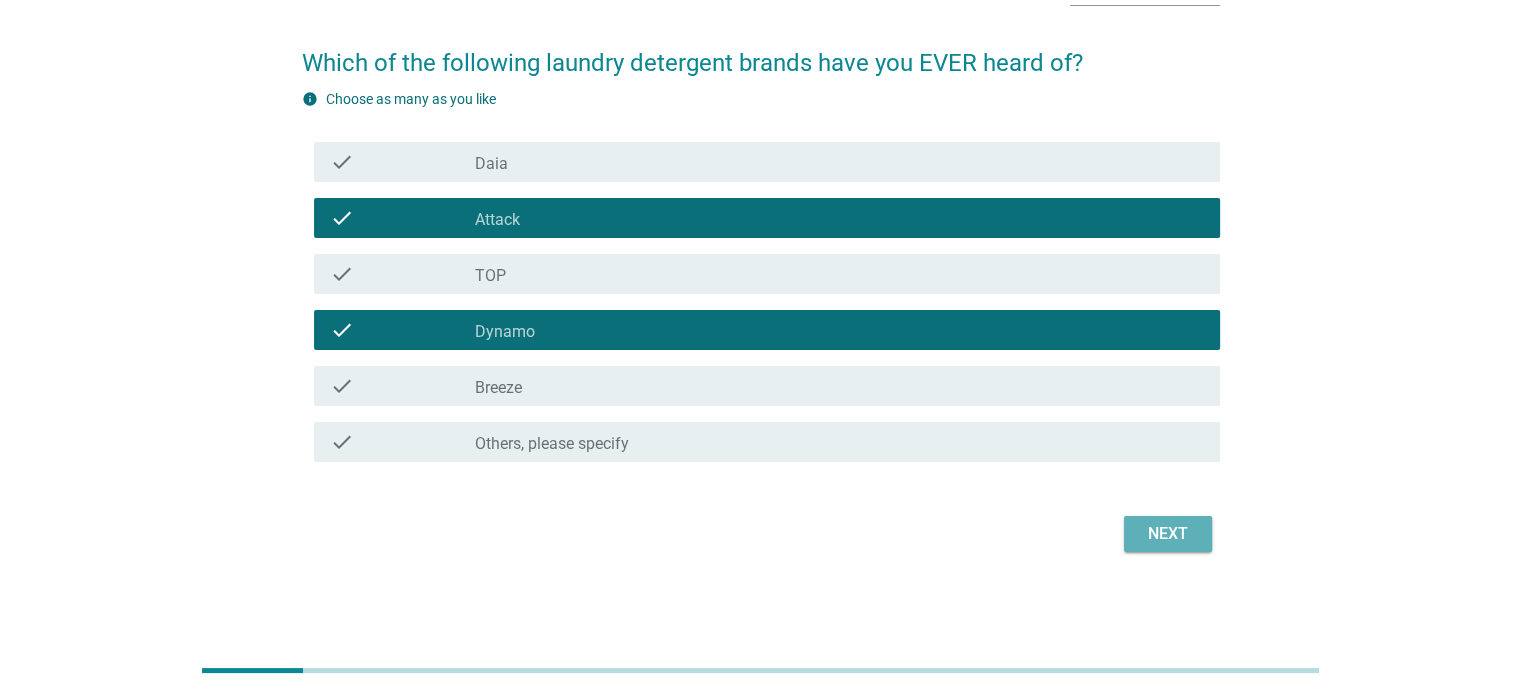 click on "Next" at bounding box center (1168, 534) 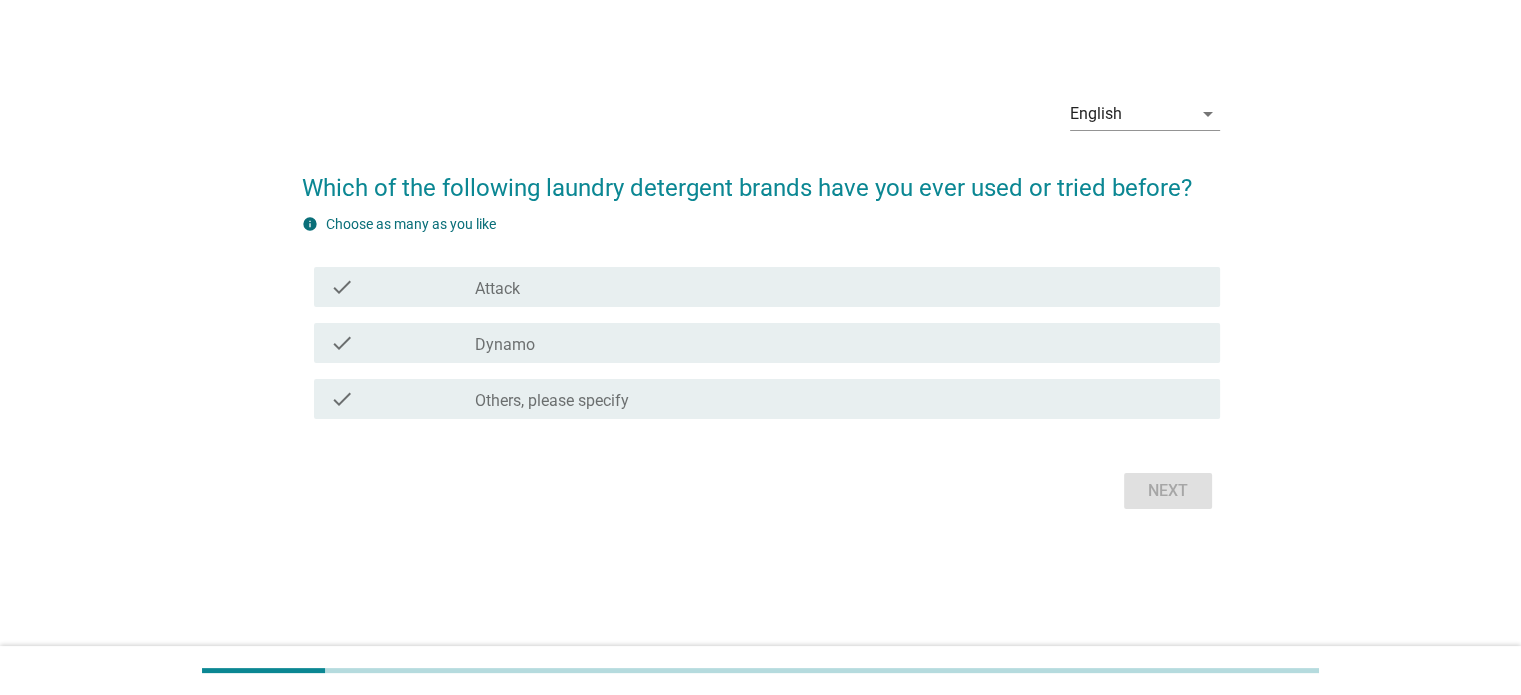 scroll, scrollTop: 0, scrollLeft: 0, axis: both 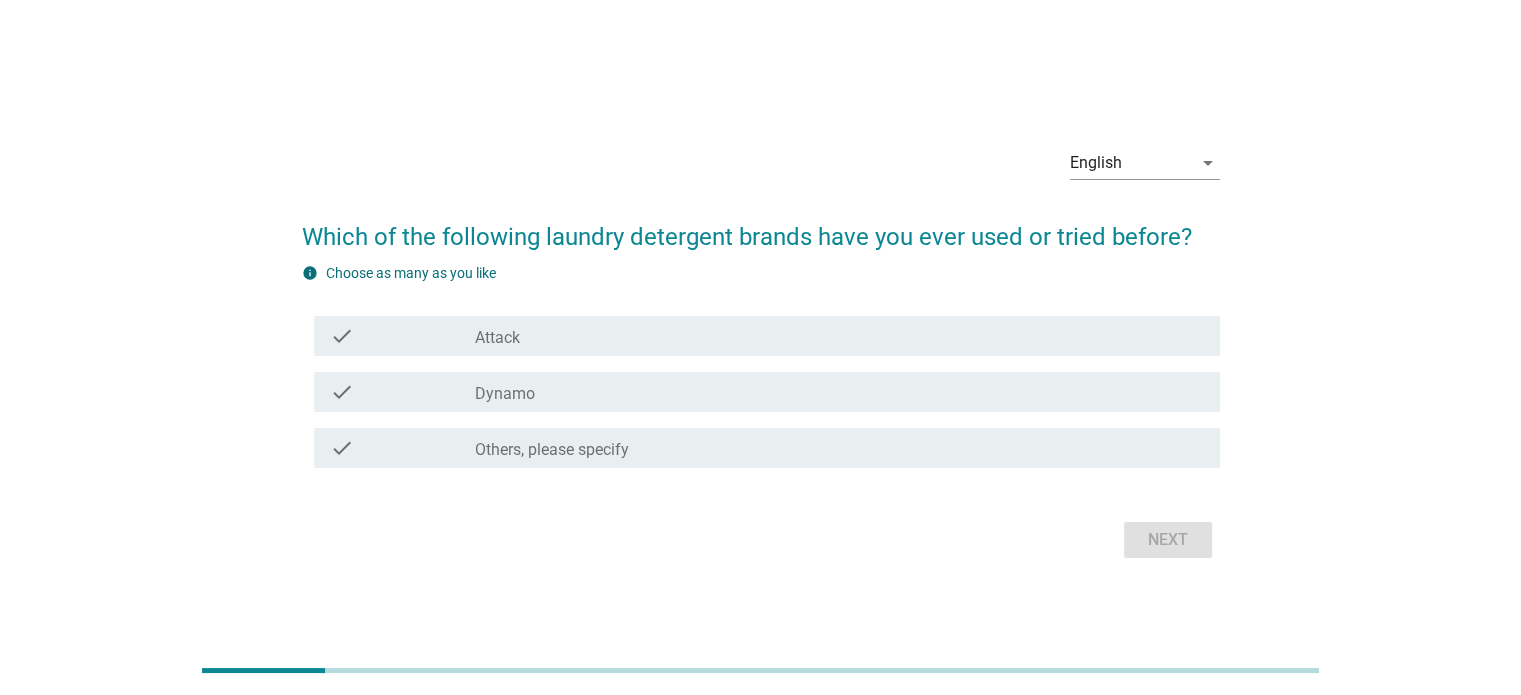 click on "check_box_outline_blank Dynamo" at bounding box center (839, 392) 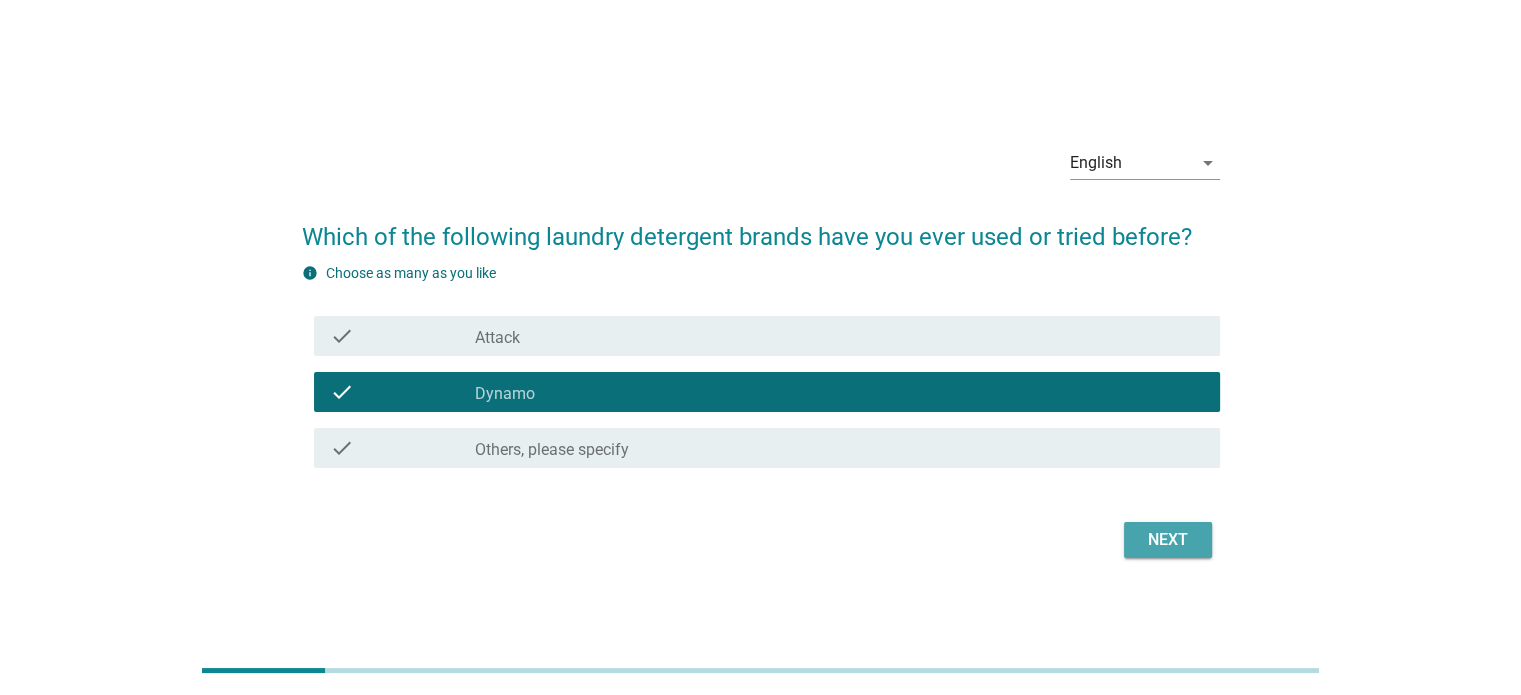click on "Next" at bounding box center [1168, 540] 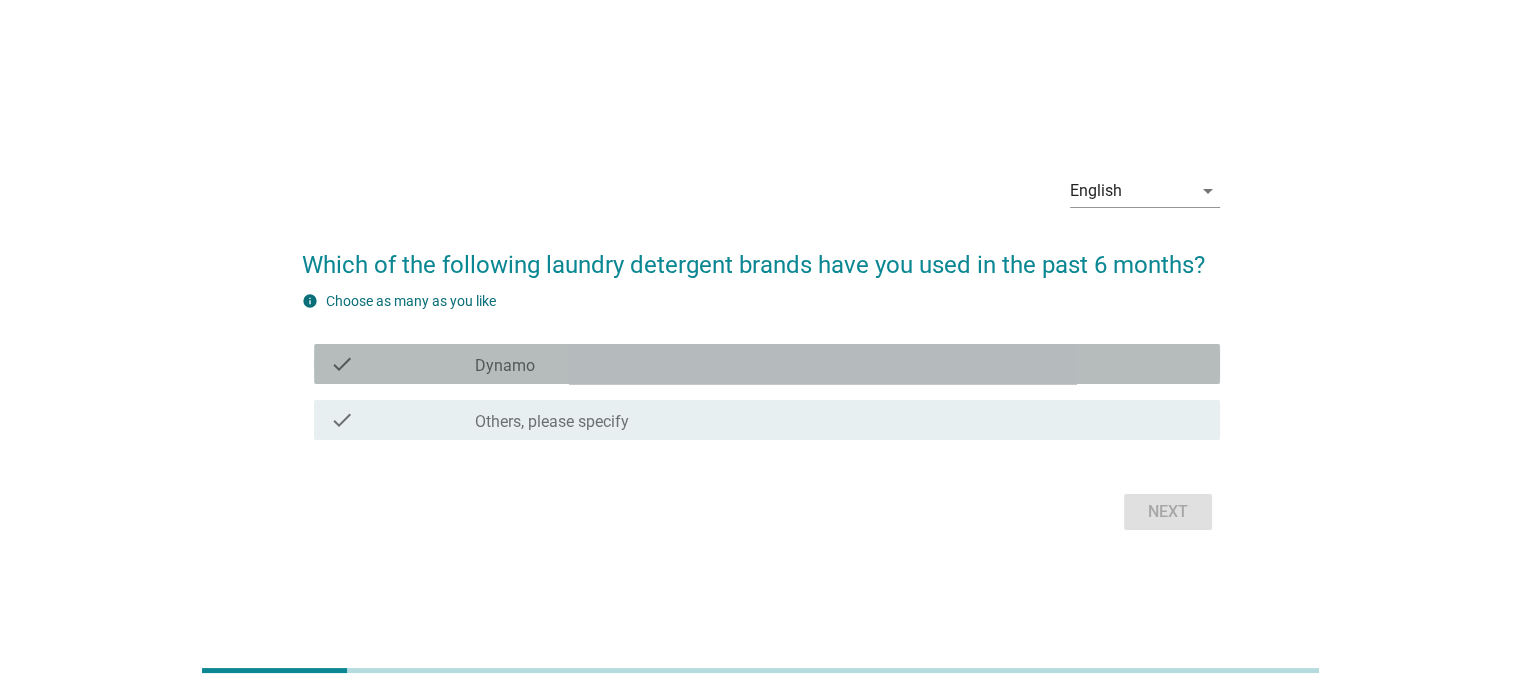 click on "check_box Dynamo" at bounding box center [839, 364] 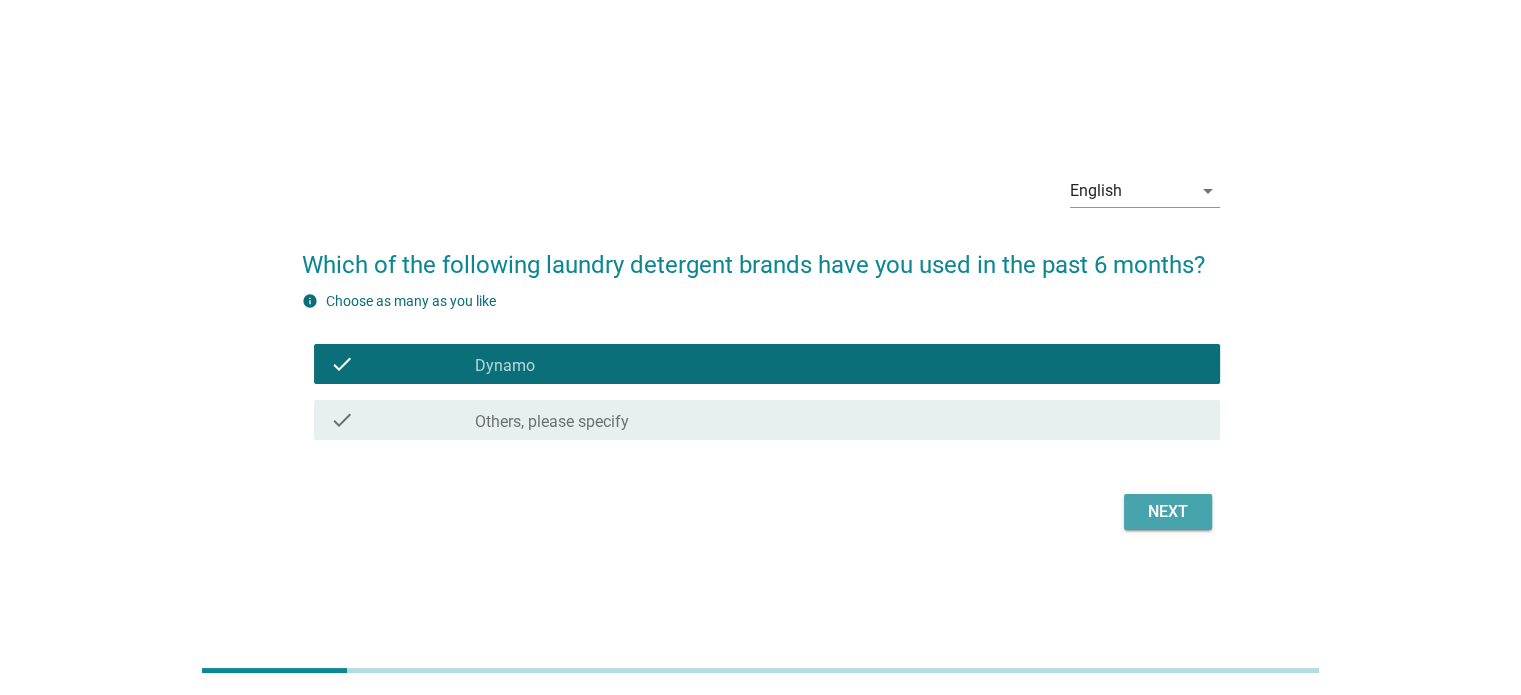 click on "Next" at bounding box center (1168, 512) 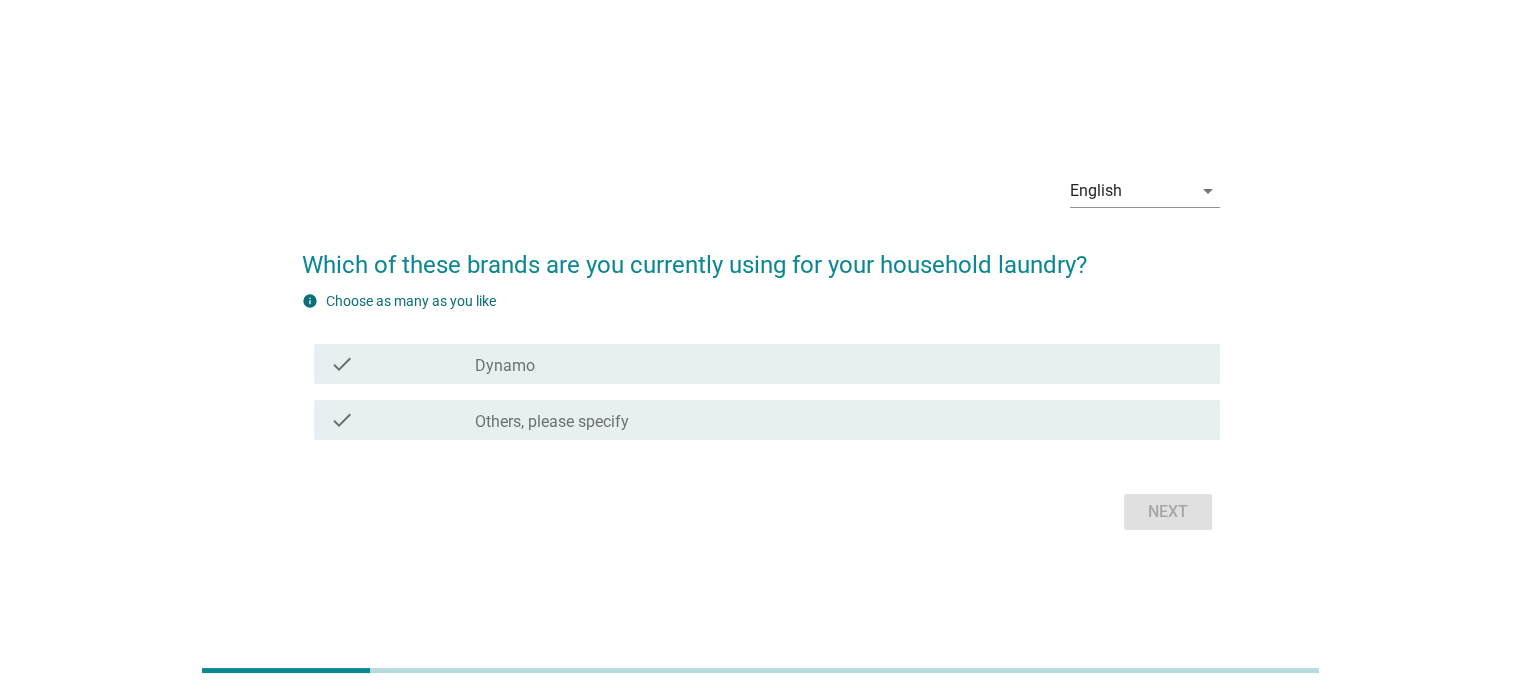click on "check_box Dynamo" at bounding box center [839, 364] 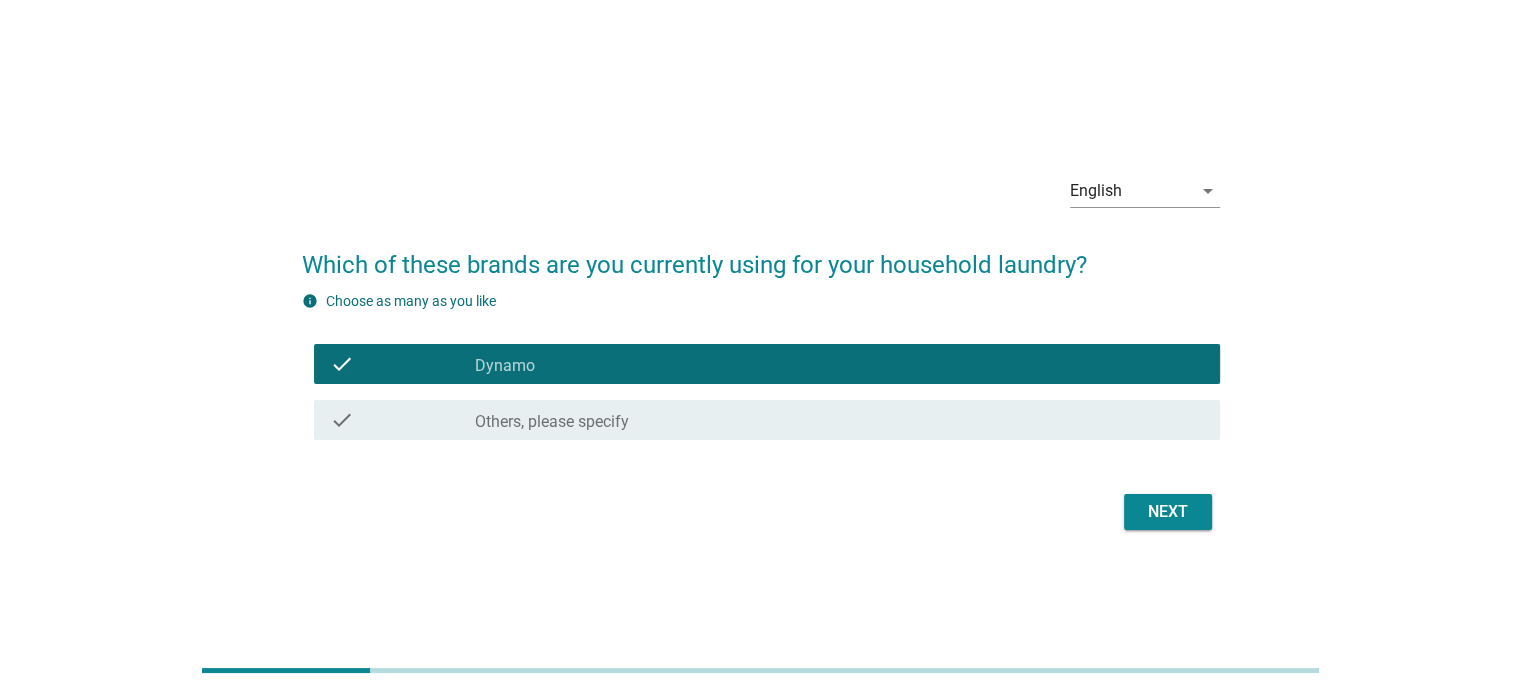 click on "Next" at bounding box center [1168, 512] 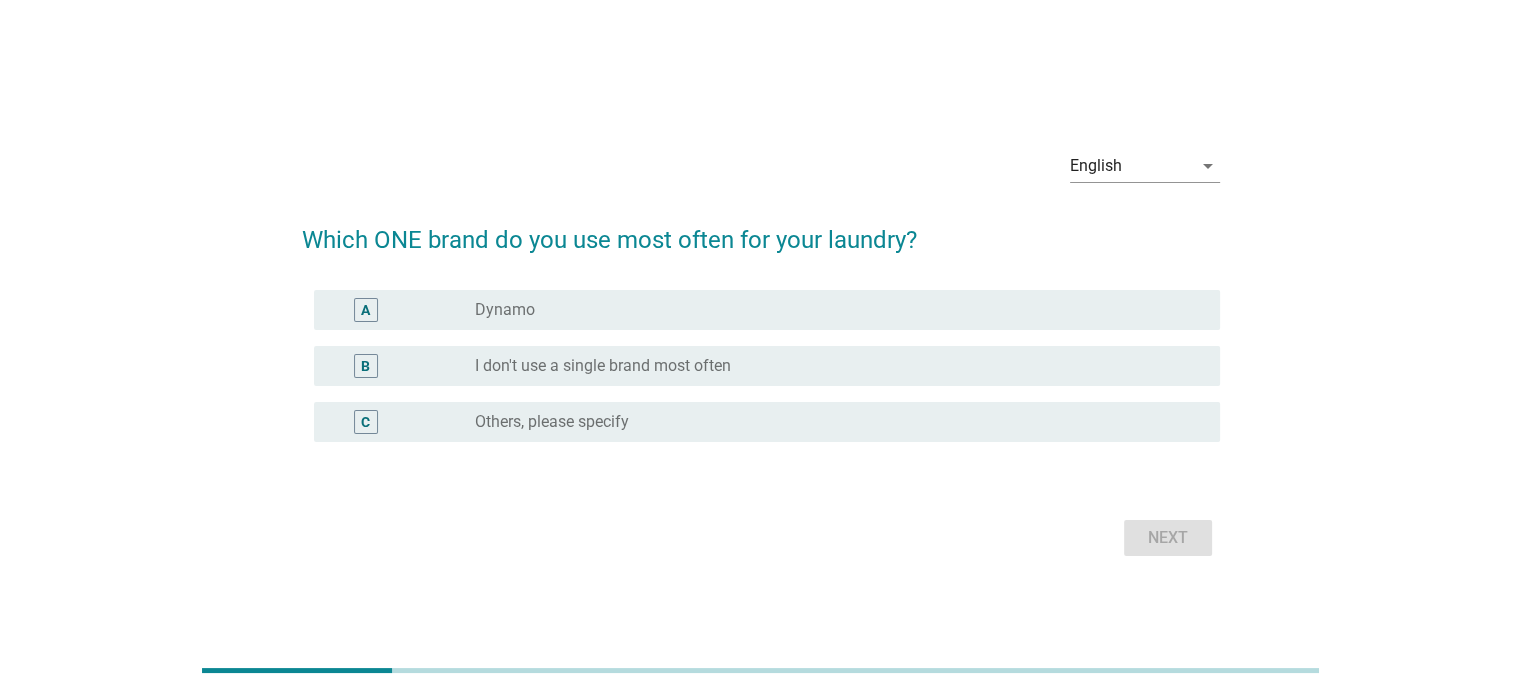 click on "Dynamo" at bounding box center (505, 310) 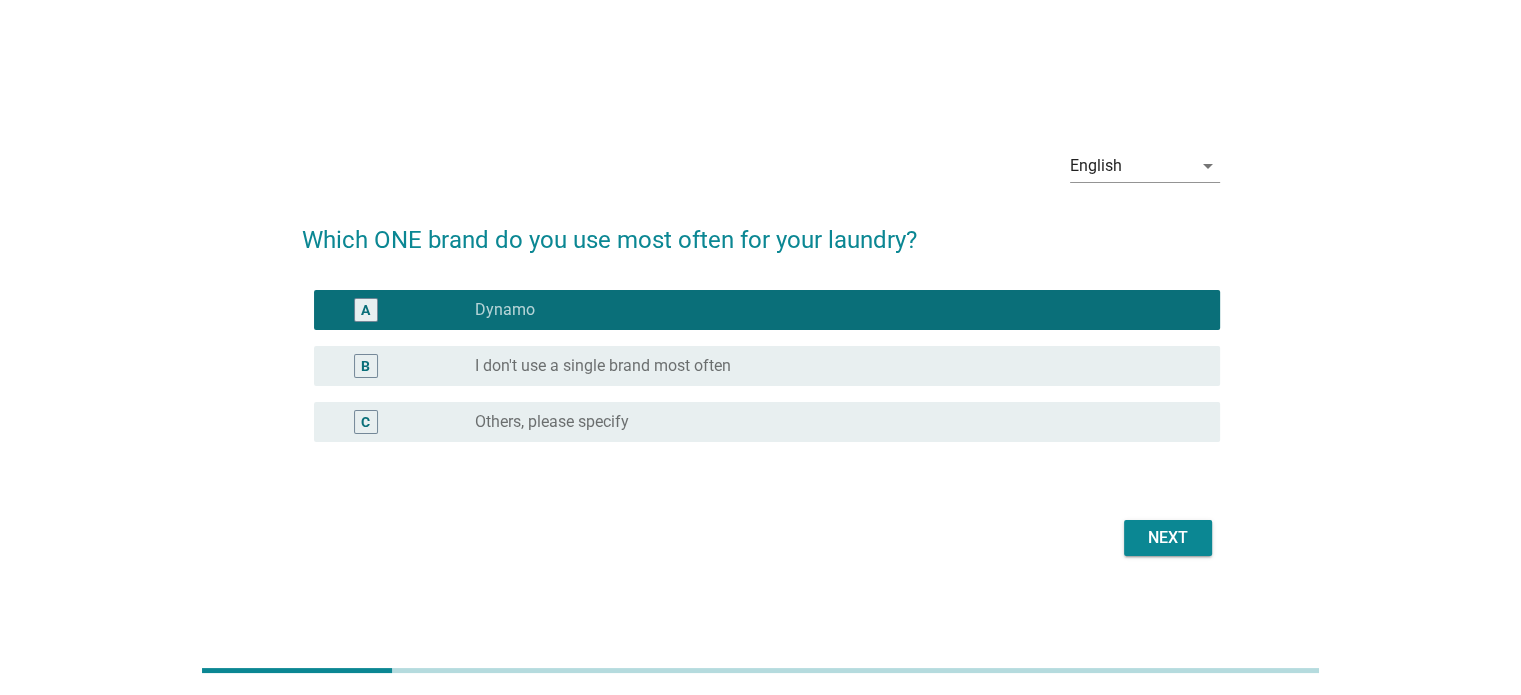 click on "Next" at bounding box center [1168, 538] 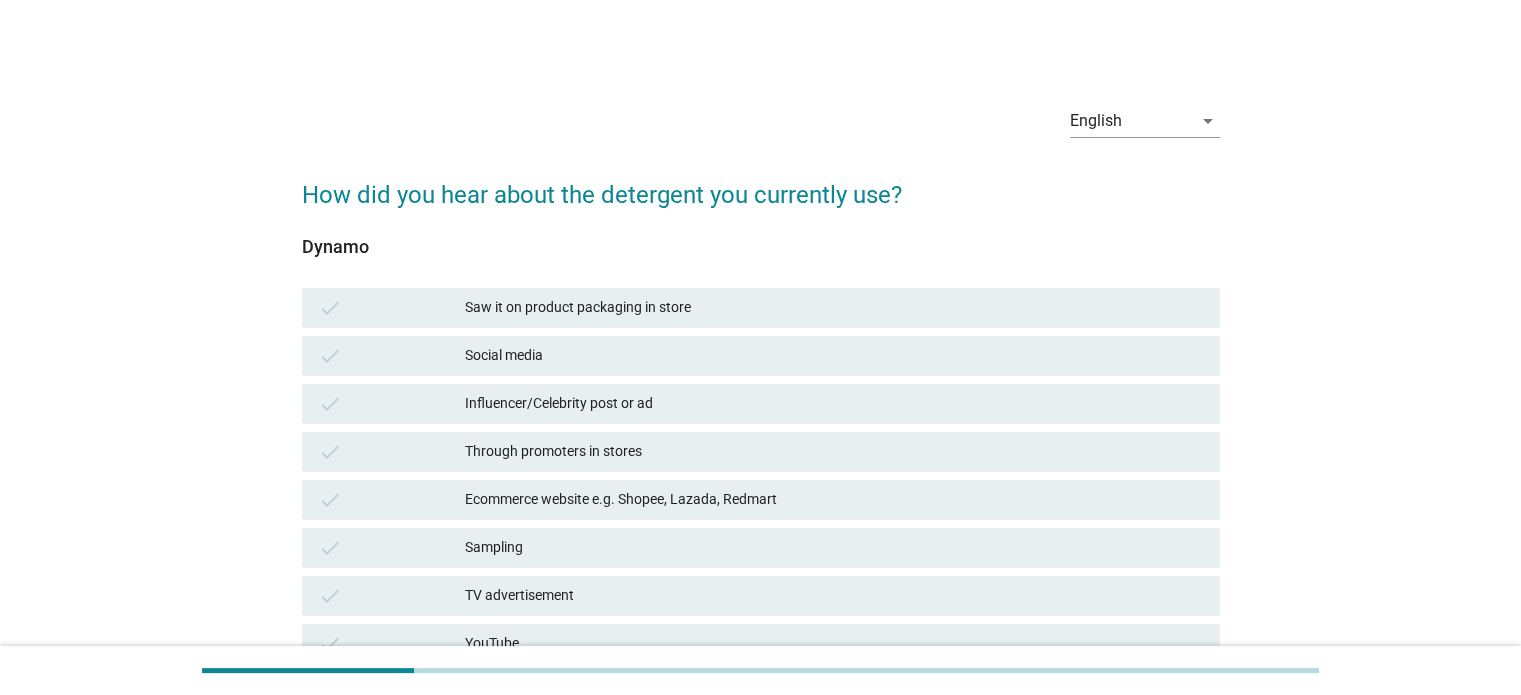 click on "Ecommerce website e.g. Shopee, Lazada, Redmart" at bounding box center [834, 500] 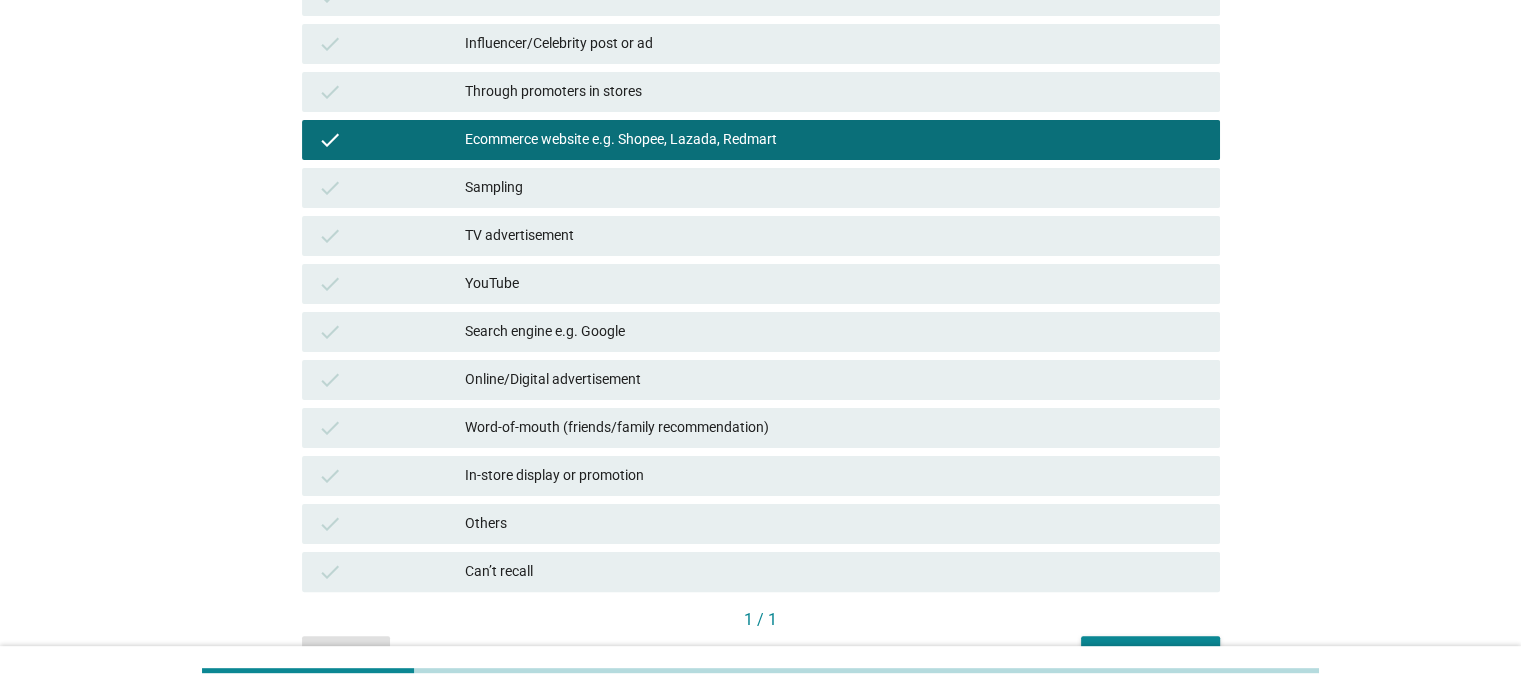 scroll, scrollTop: 473, scrollLeft: 0, axis: vertical 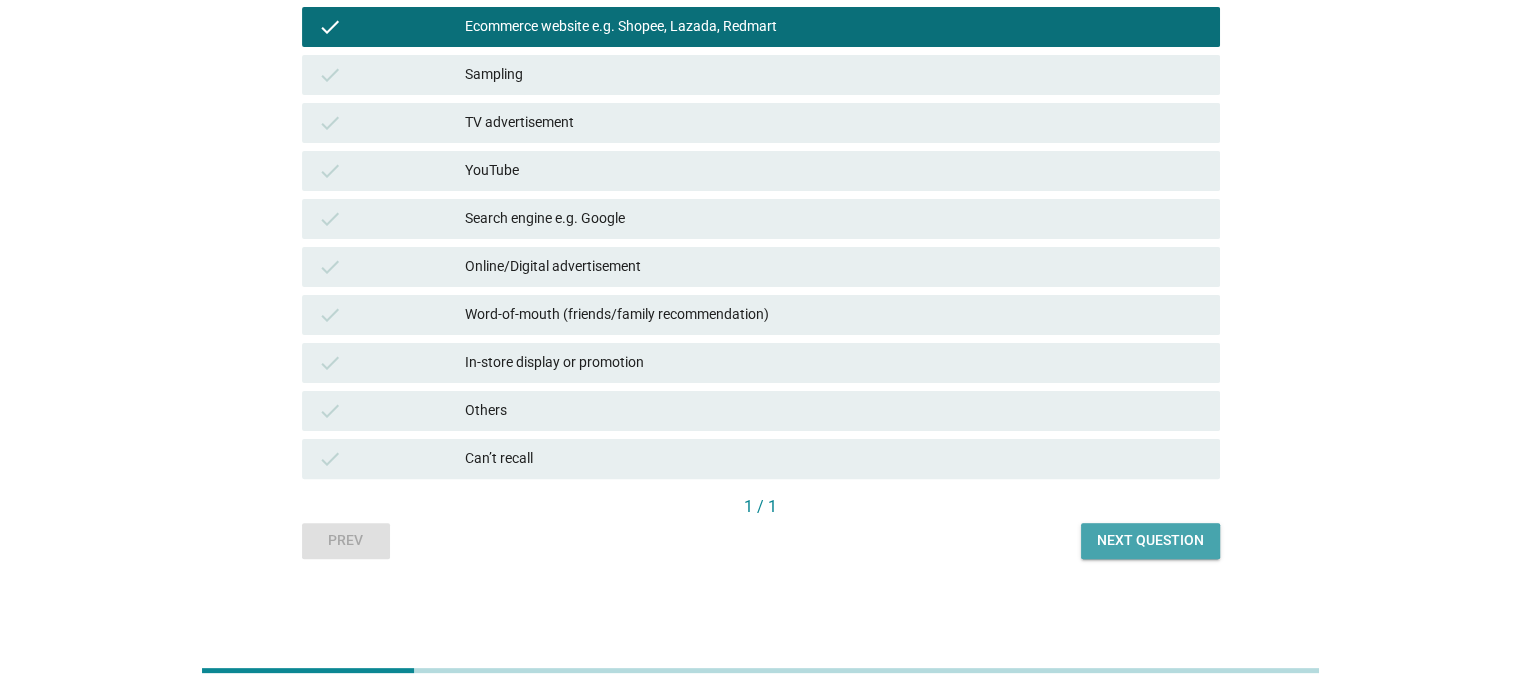 click on "Next question" at bounding box center (1150, 540) 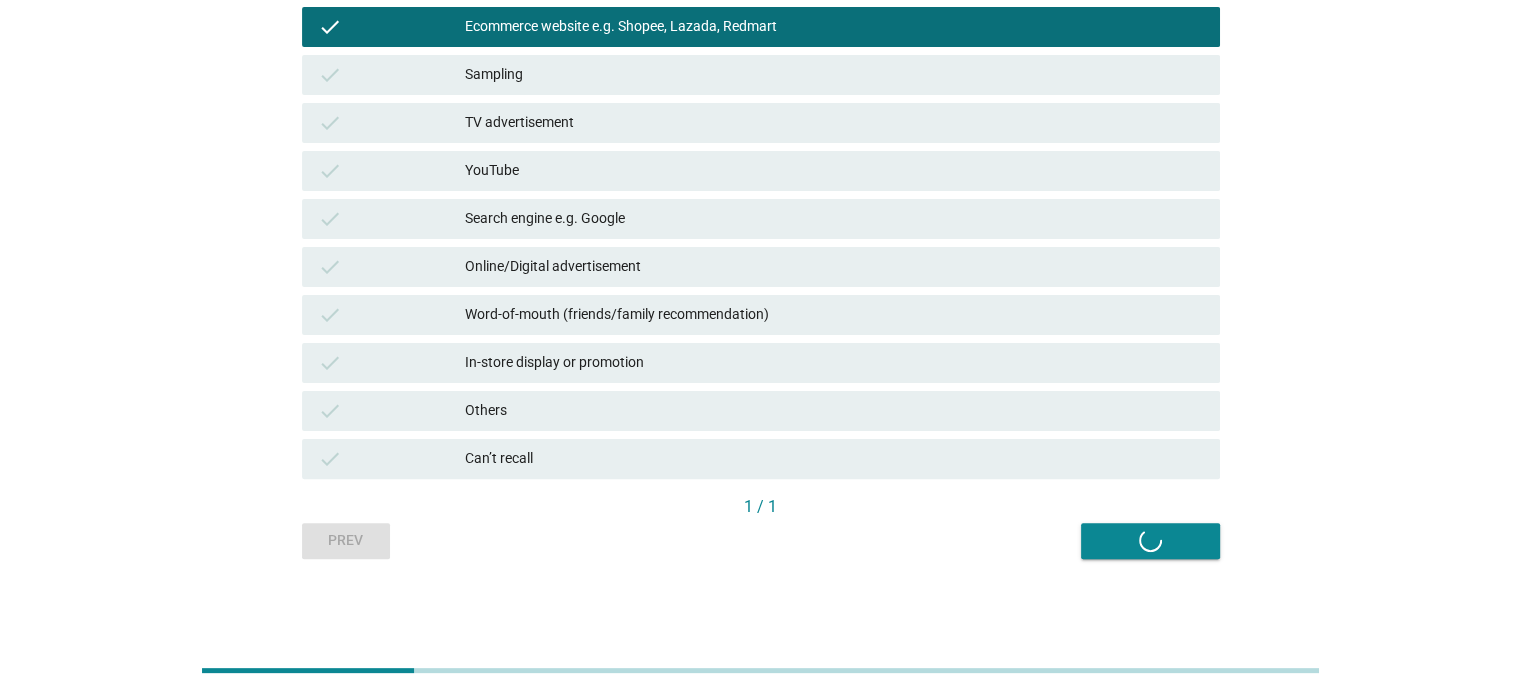 scroll, scrollTop: 0, scrollLeft: 0, axis: both 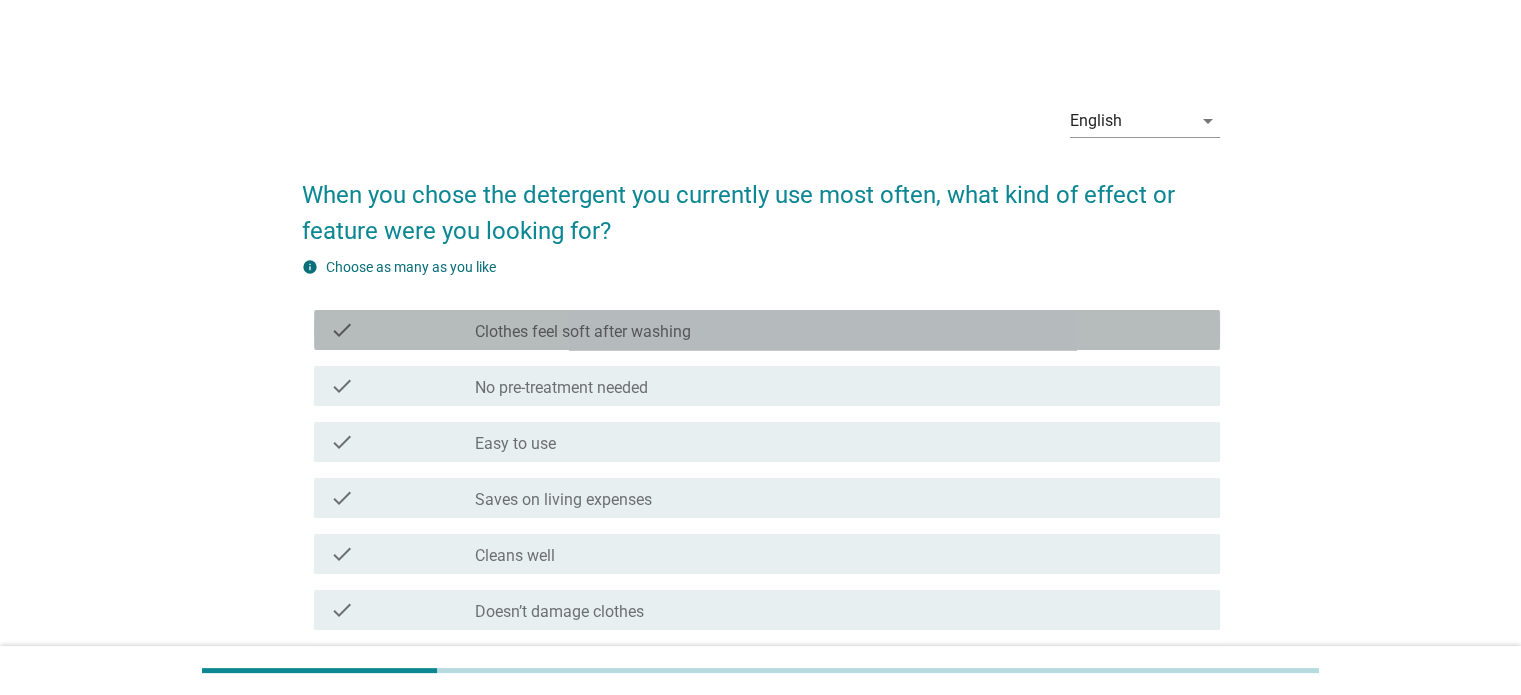 click on "Clothes feel soft after washing" at bounding box center [583, 332] 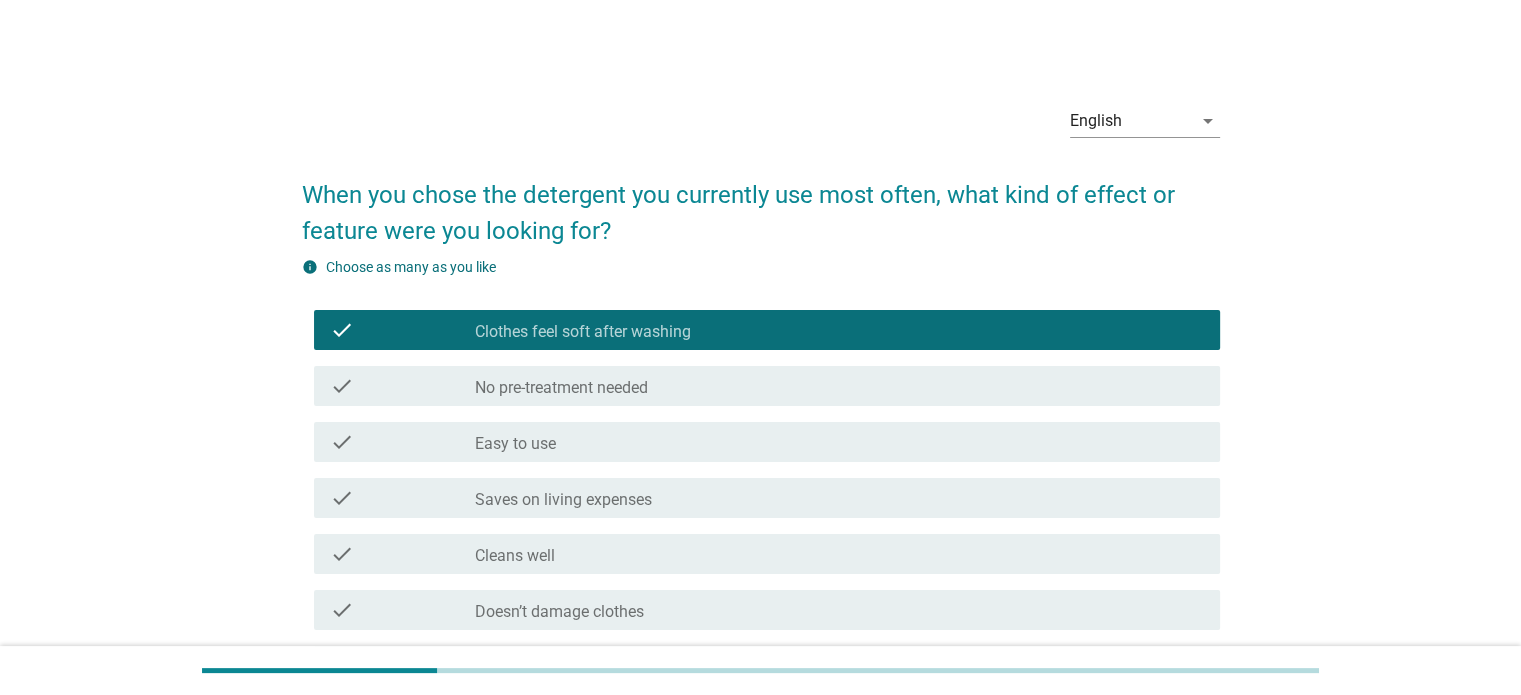 click on "check_box_outline_blank Easy to use" at bounding box center [839, 442] 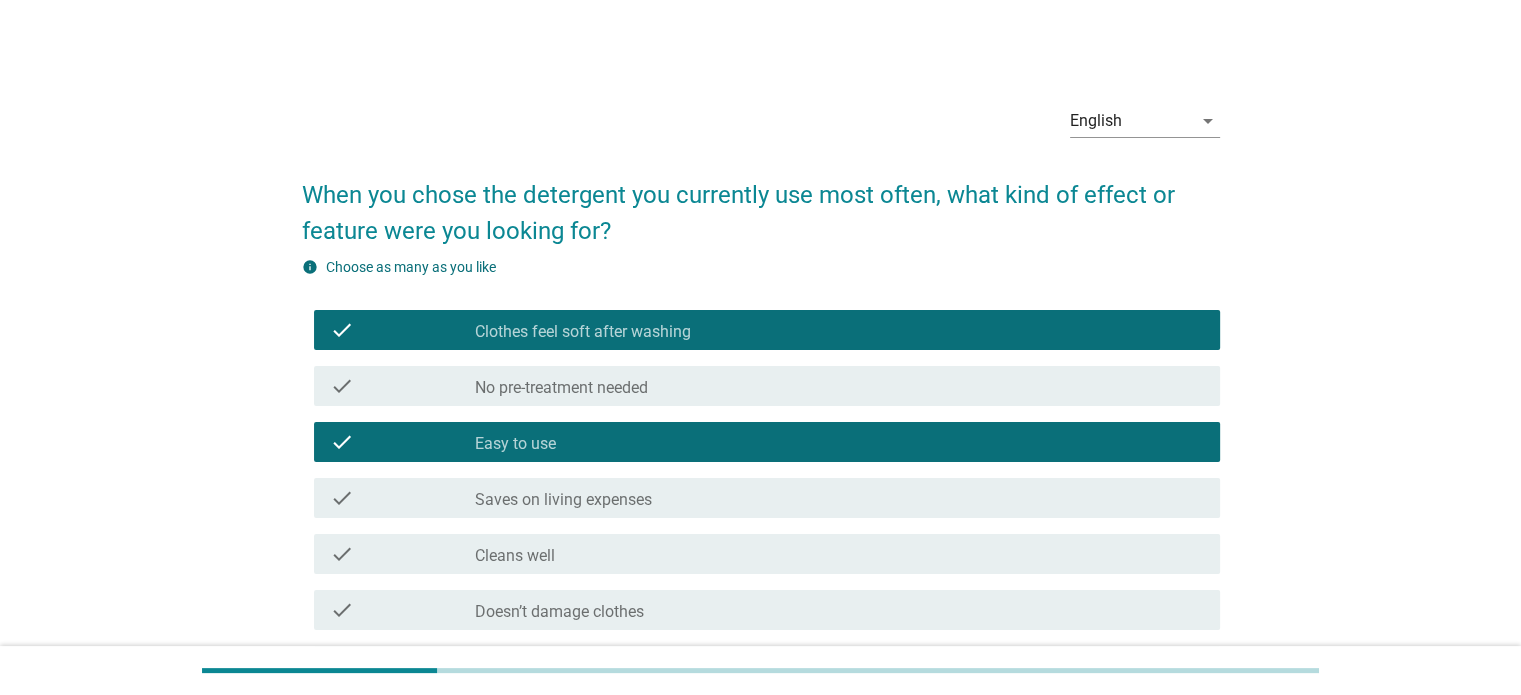 click on "check_box_outline_blank Cleans well" at bounding box center (839, 554) 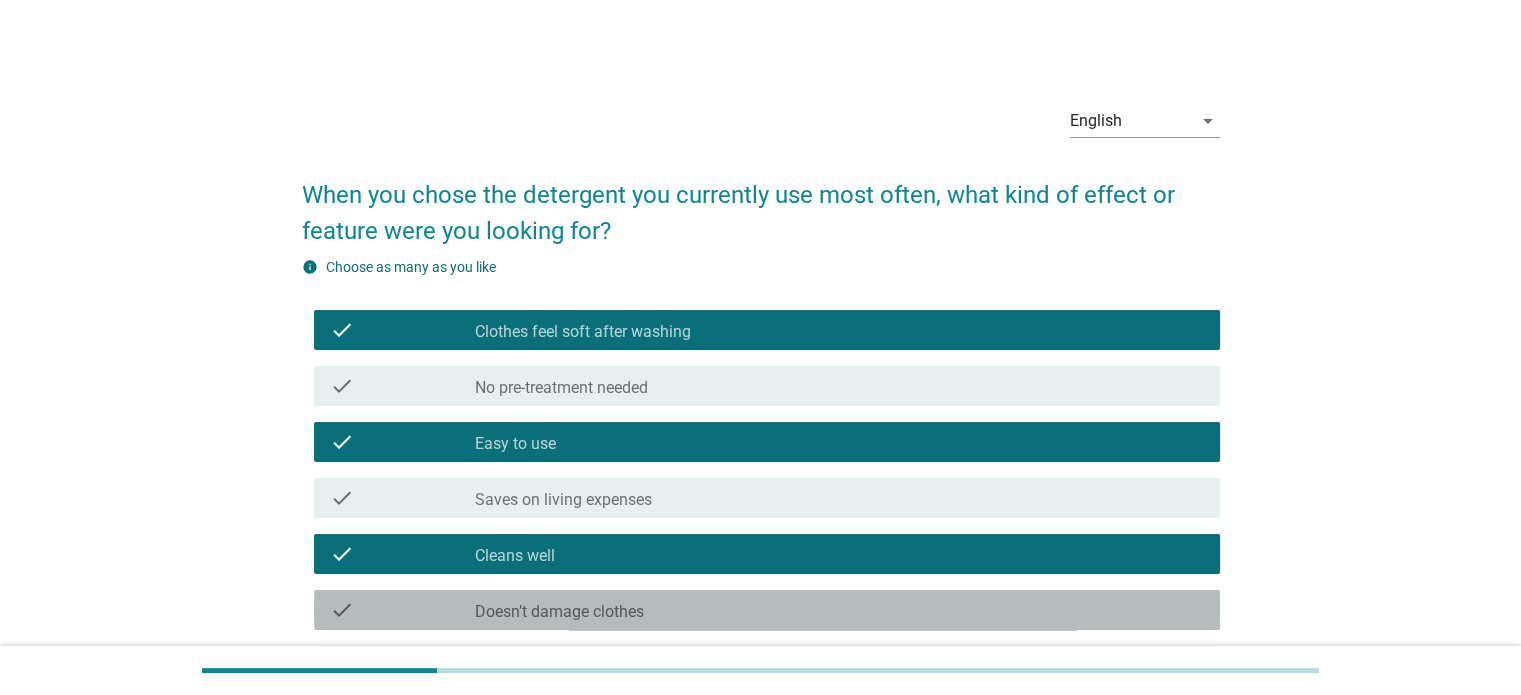 click on "Doesn’t damage clothes" at bounding box center (559, 612) 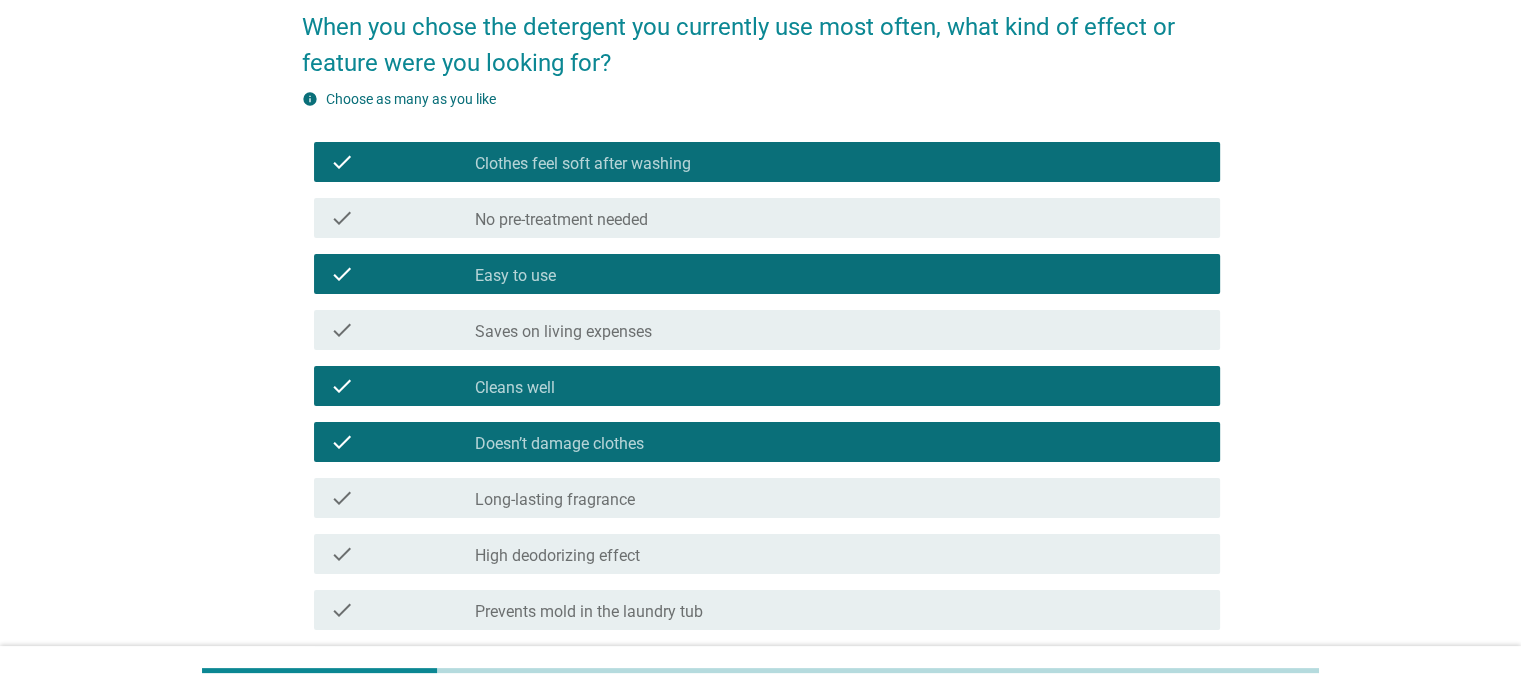 scroll, scrollTop: 200, scrollLeft: 0, axis: vertical 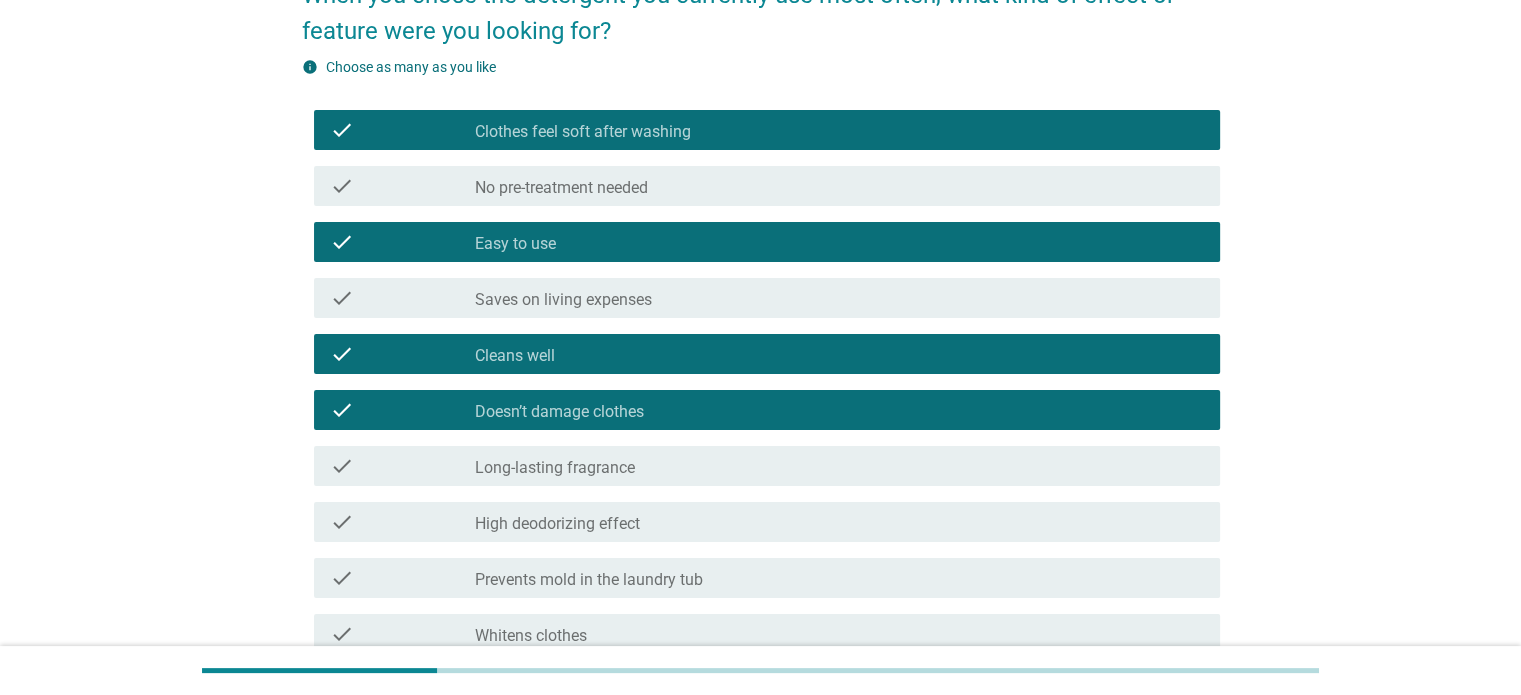 click on "Clothes feel soft after washing" at bounding box center (583, 132) 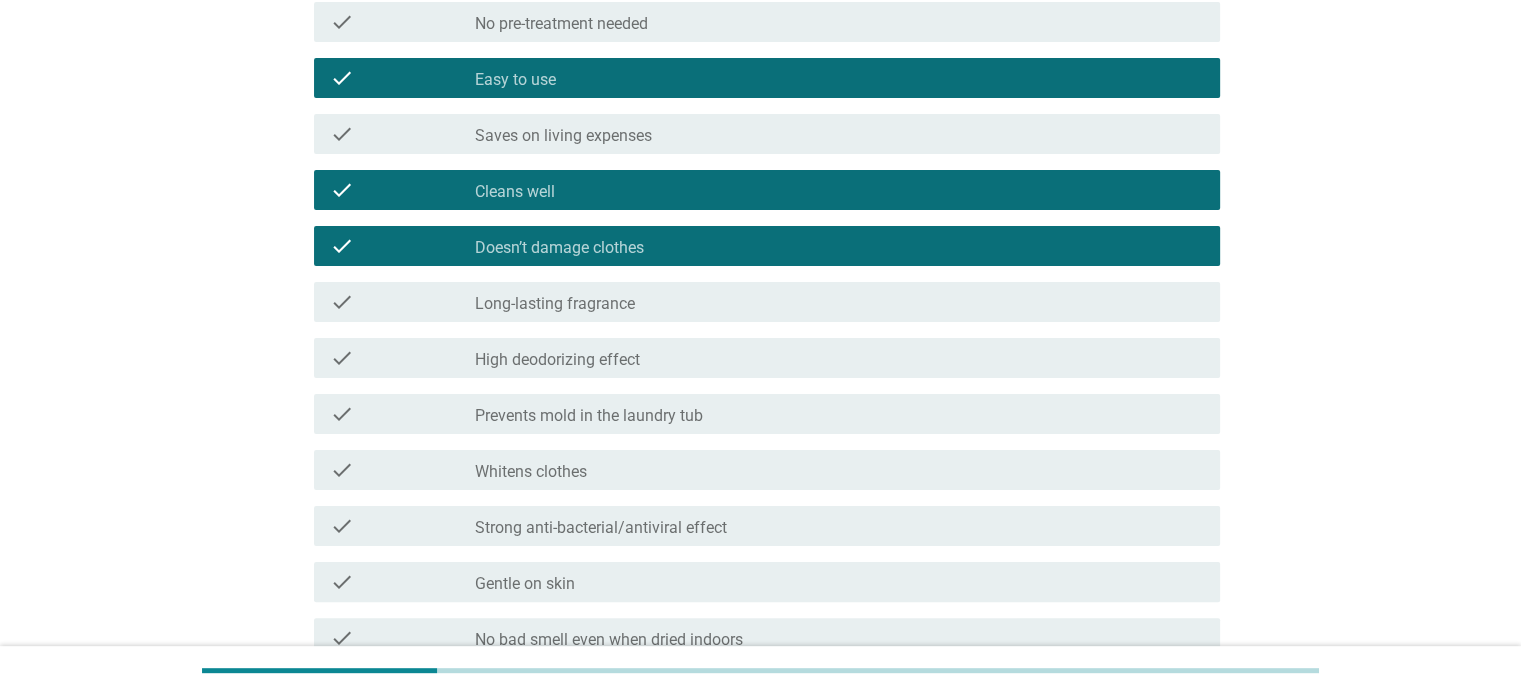 scroll, scrollTop: 400, scrollLeft: 0, axis: vertical 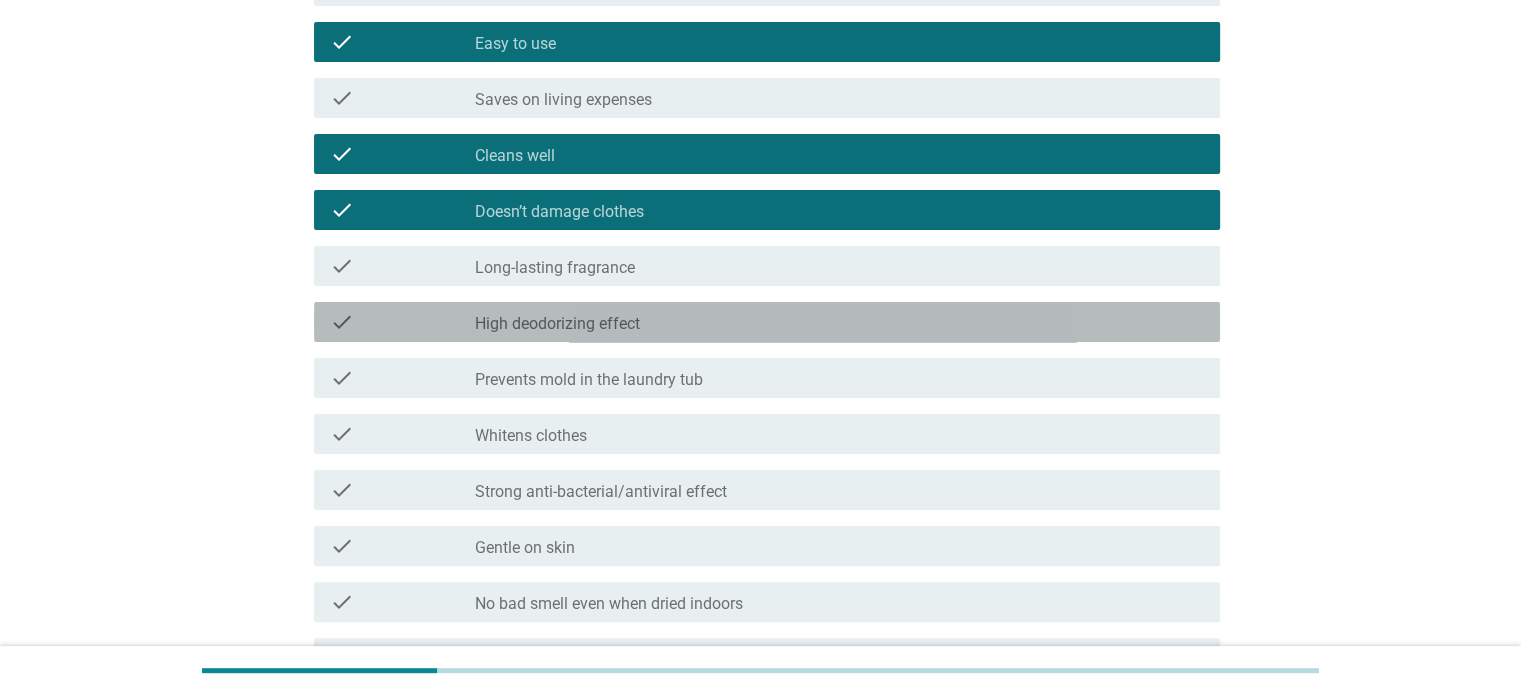 click on "High deodorizing effect" at bounding box center (557, 324) 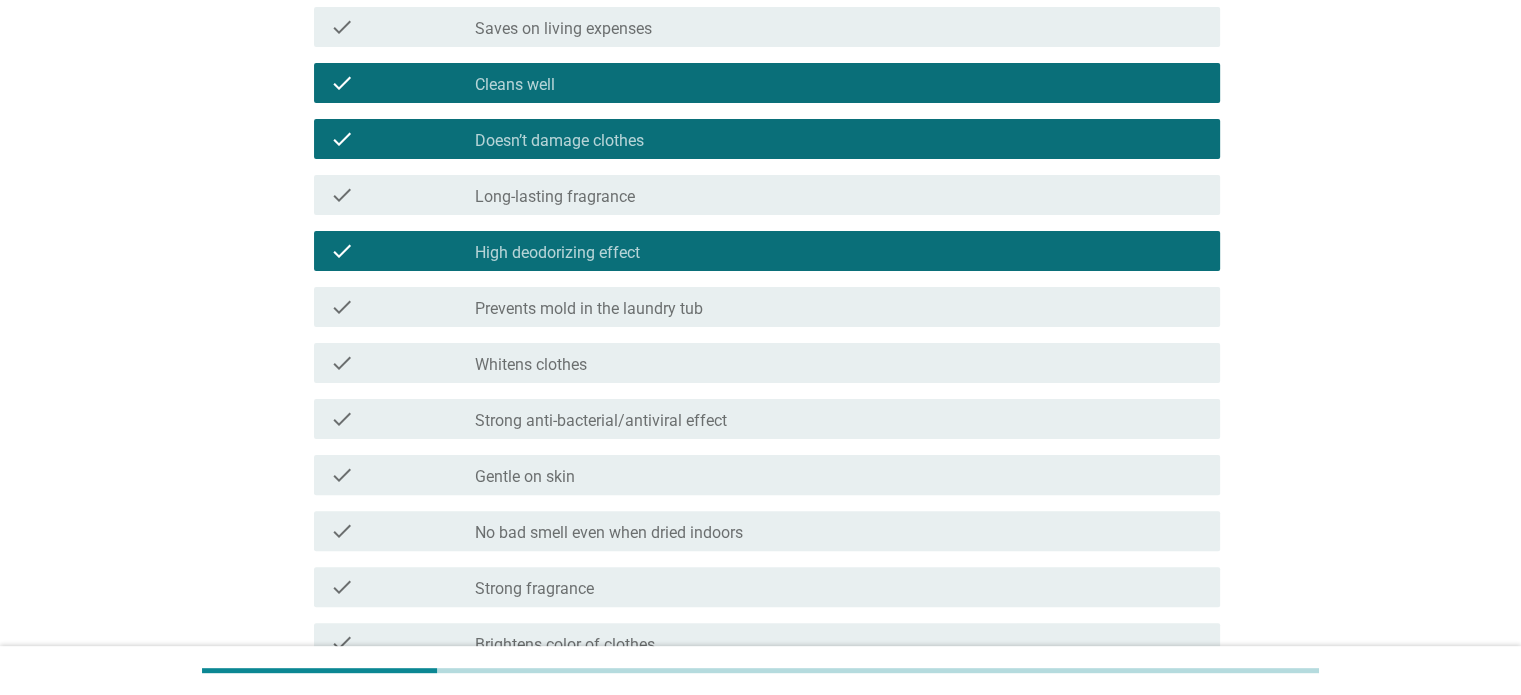 scroll, scrollTop: 500, scrollLeft: 0, axis: vertical 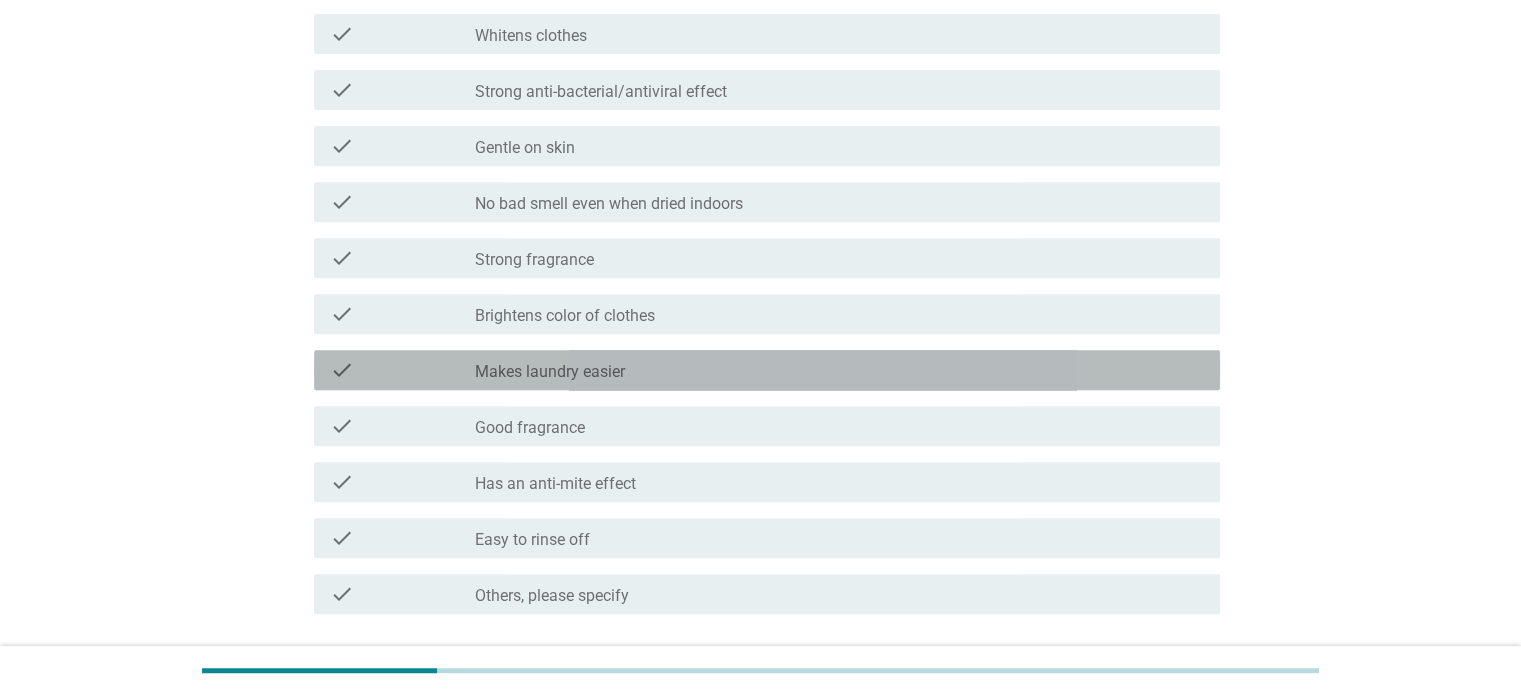 click on "check_box_outline_blank Makes laundry easier" at bounding box center [839, 370] 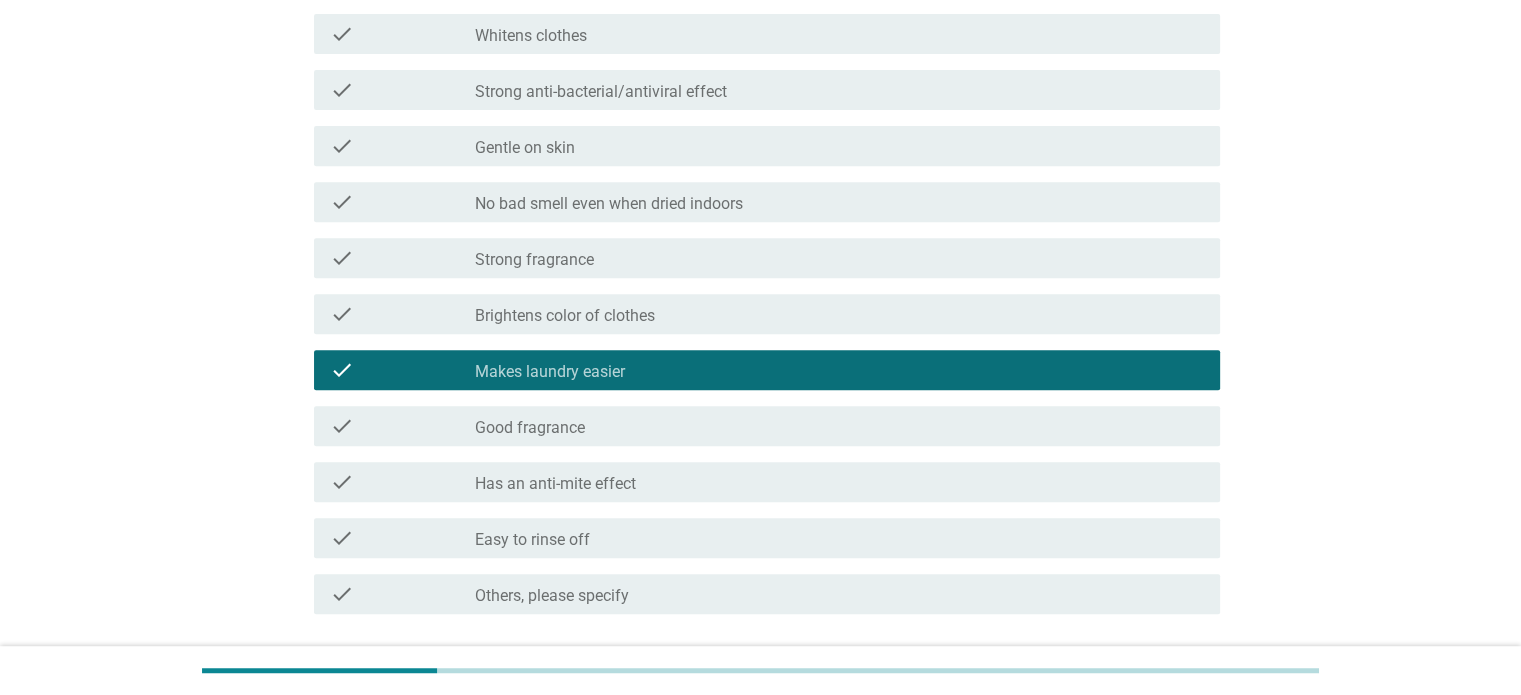 scroll, scrollTop: 900, scrollLeft: 0, axis: vertical 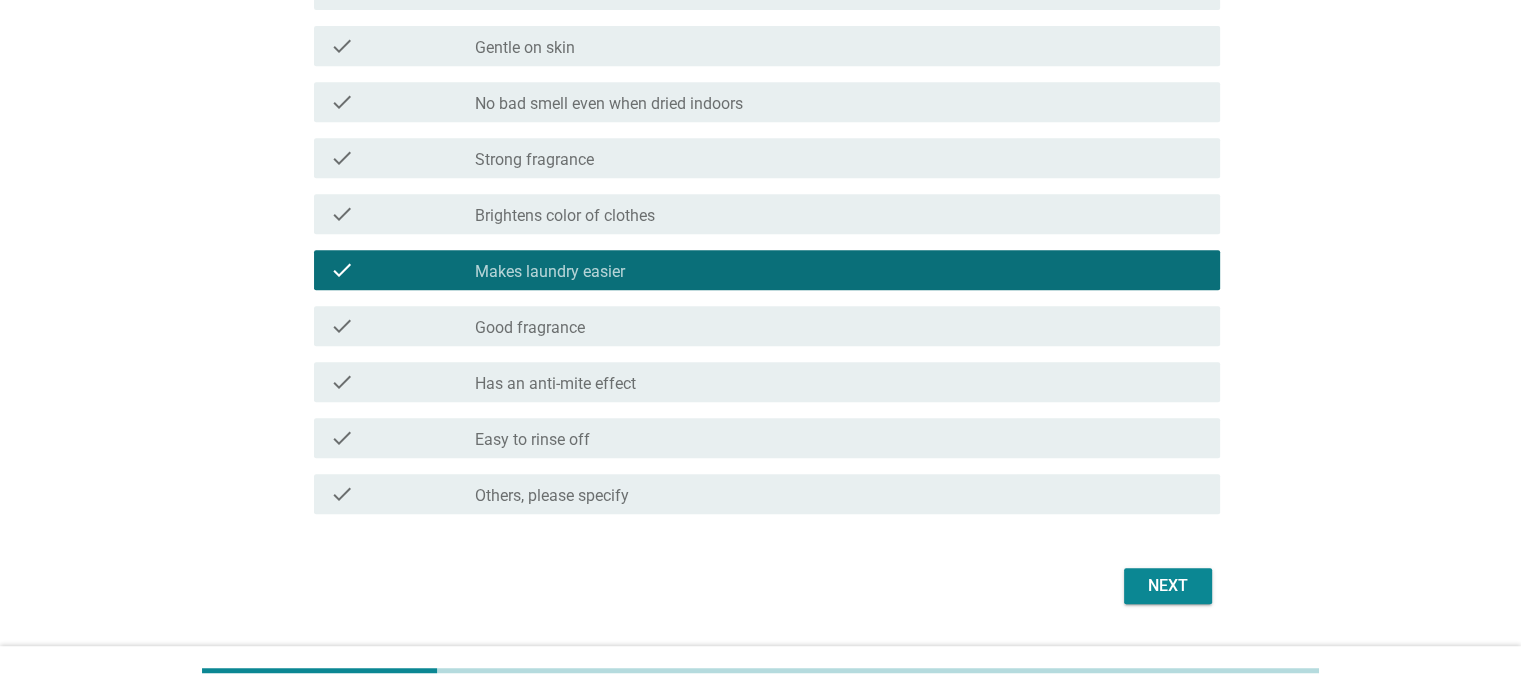 click on "Next" at bounding box center (1168, 586) 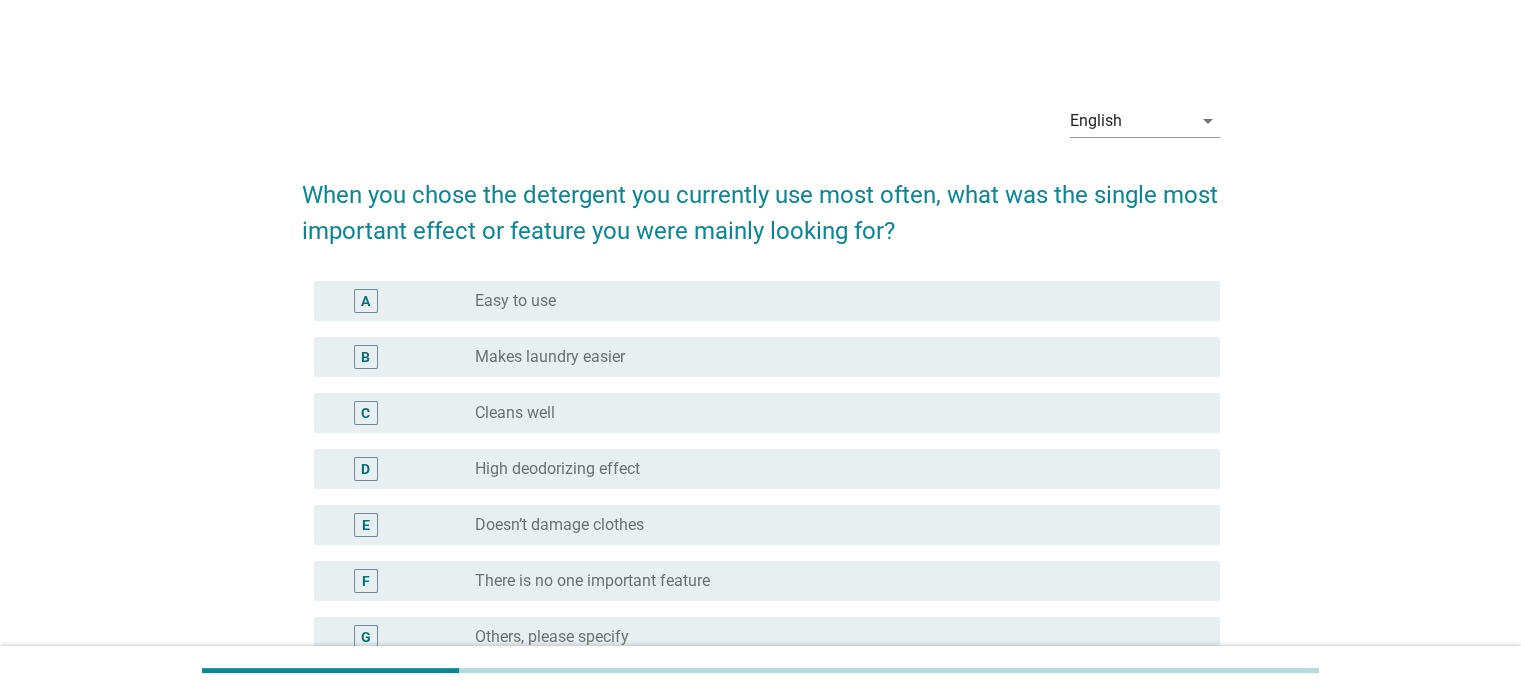 scroll, scrollTop: 100, scrollLeft: 0, axis: vertical 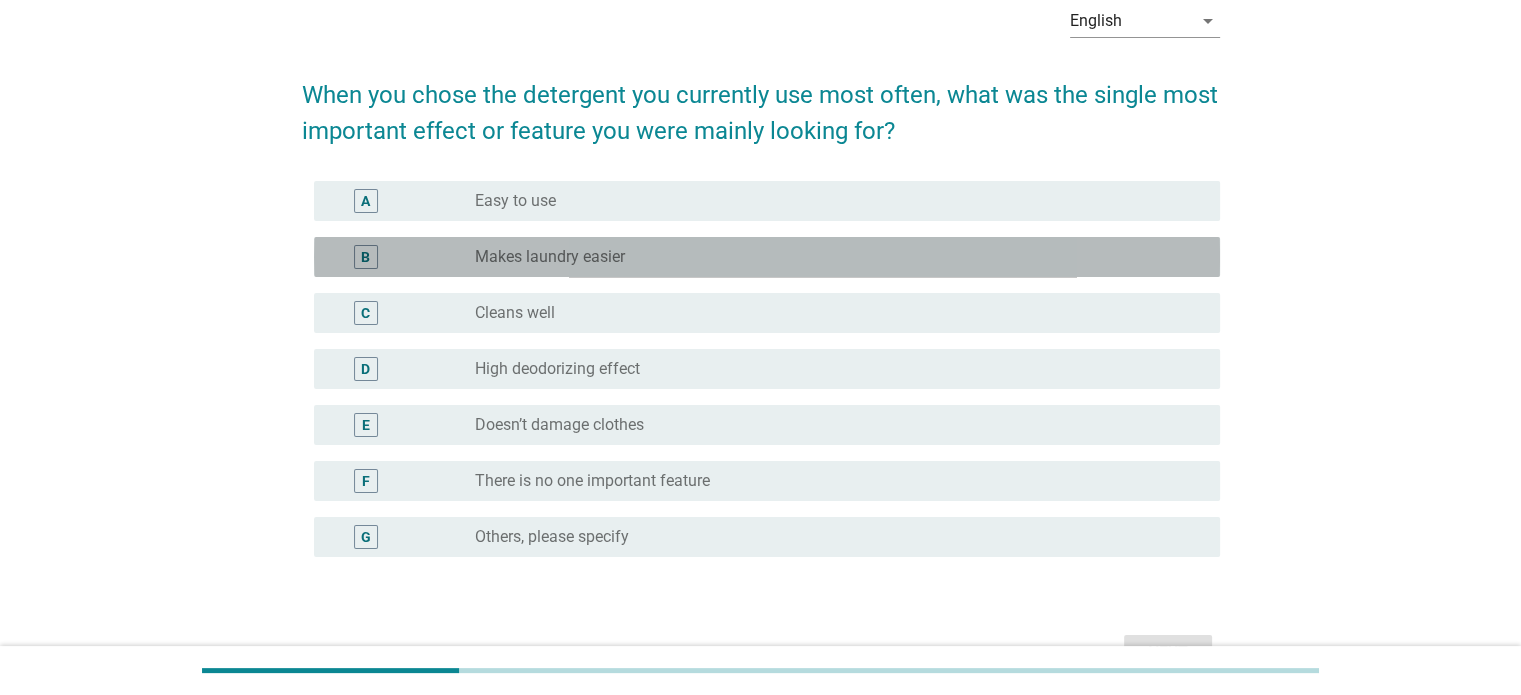 click on "Makes laundry easier" at bounding box center [550, 257] 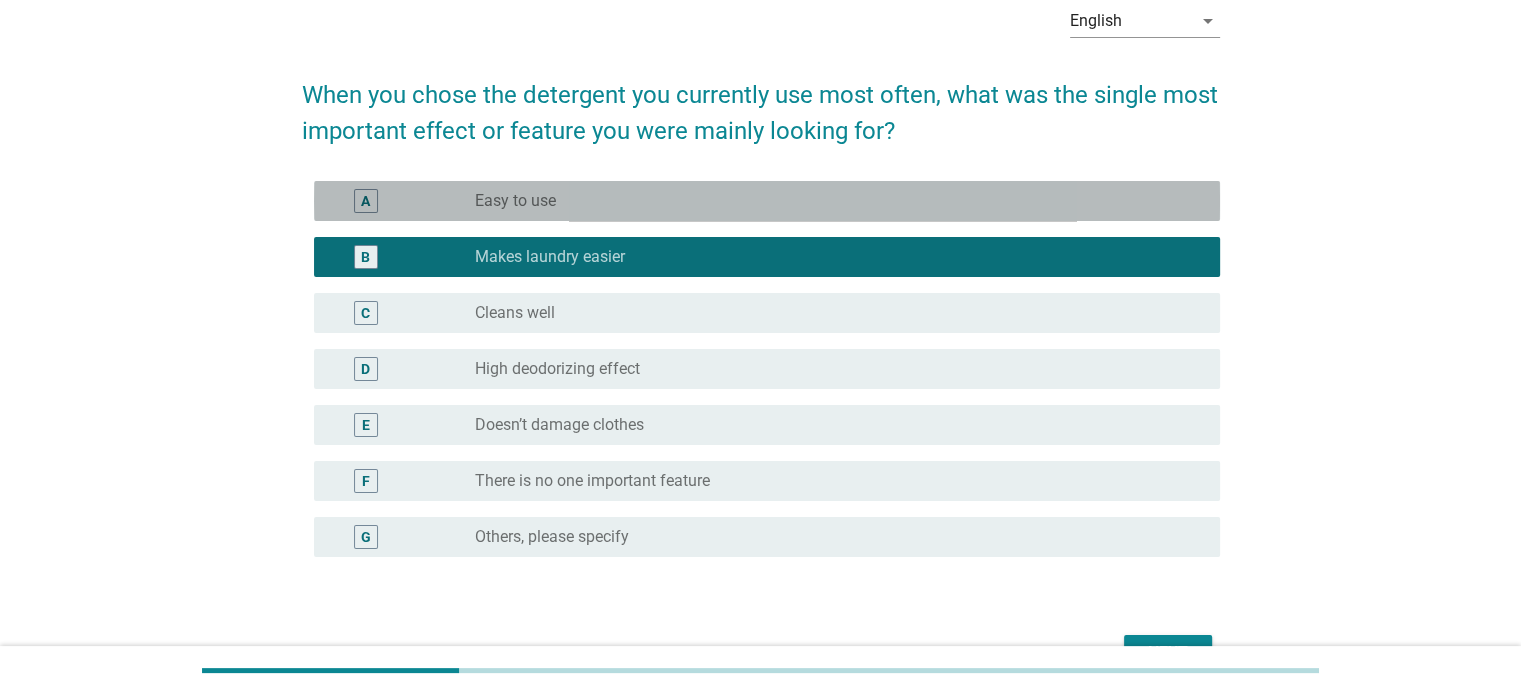 click on "radio_button_unchecked Easy to use" at bounding box center [839, 201] 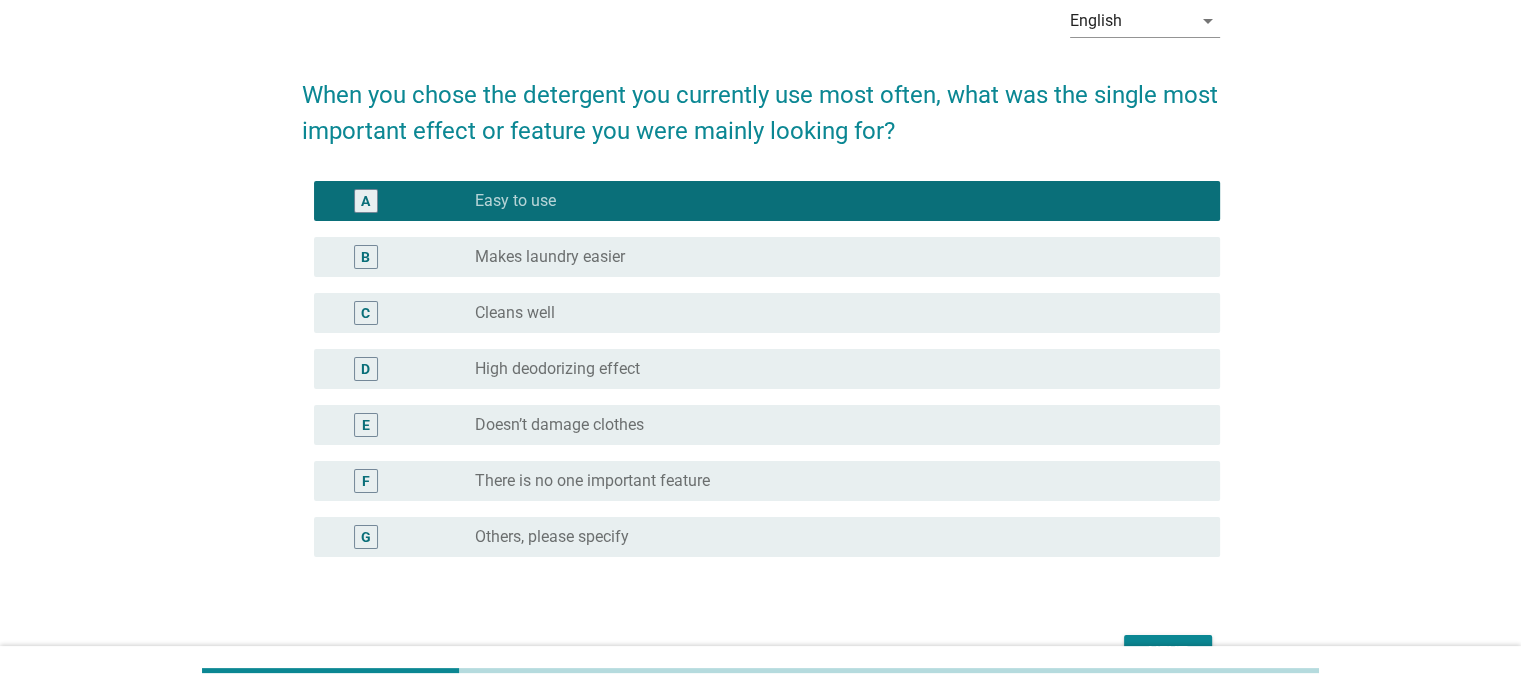 click on "radio_button_unchecked Makes laundry easier" at bounding box center (831, 257) 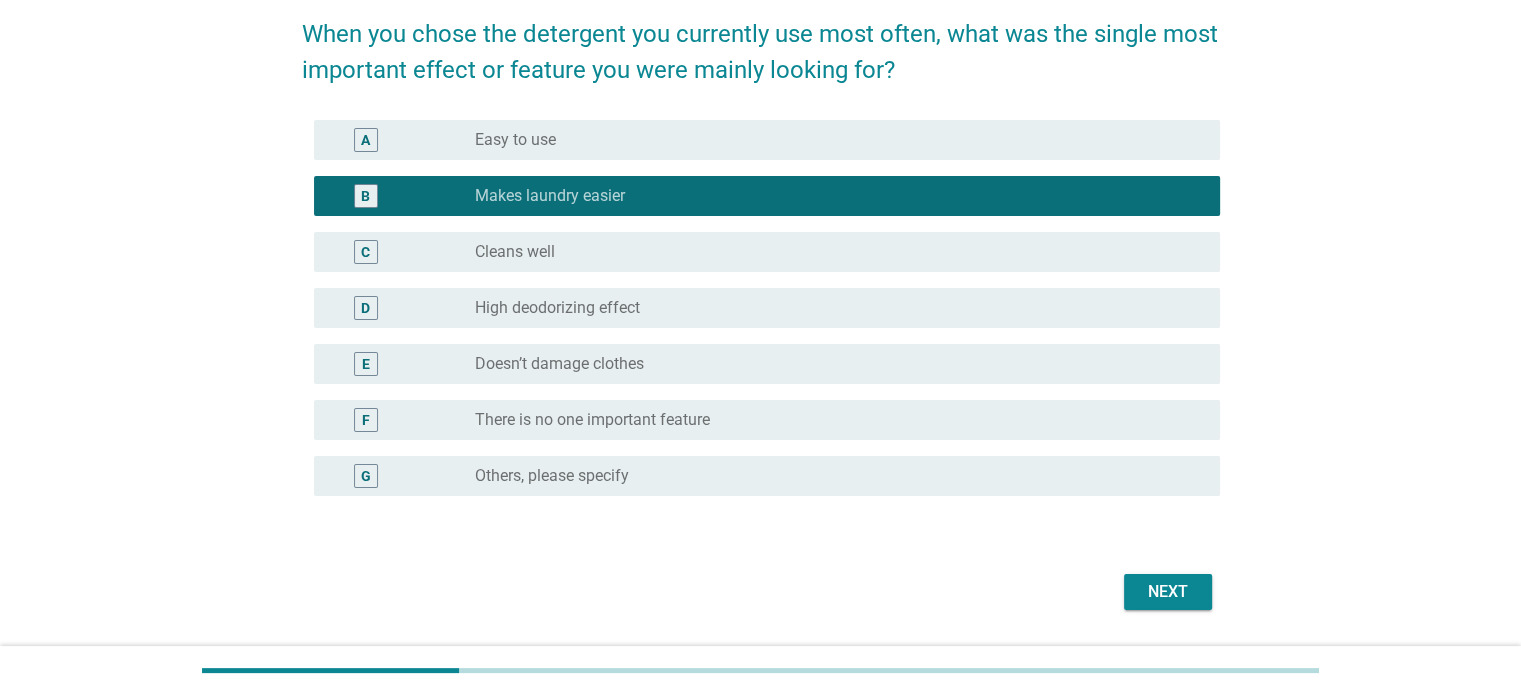 scroll, scrollTop: 219, scrollLeft: 0, axis: vertical 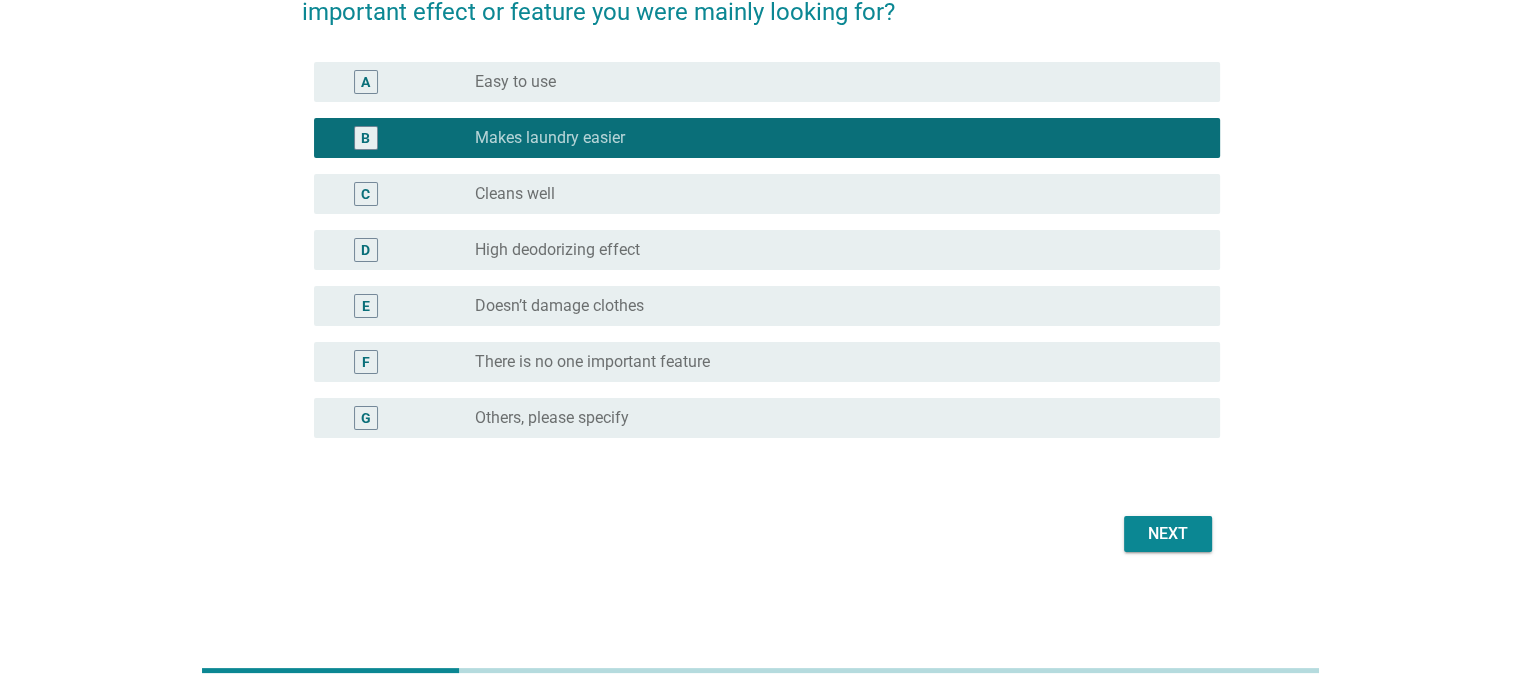 click on "Next" at bounding box center (1168, 534) 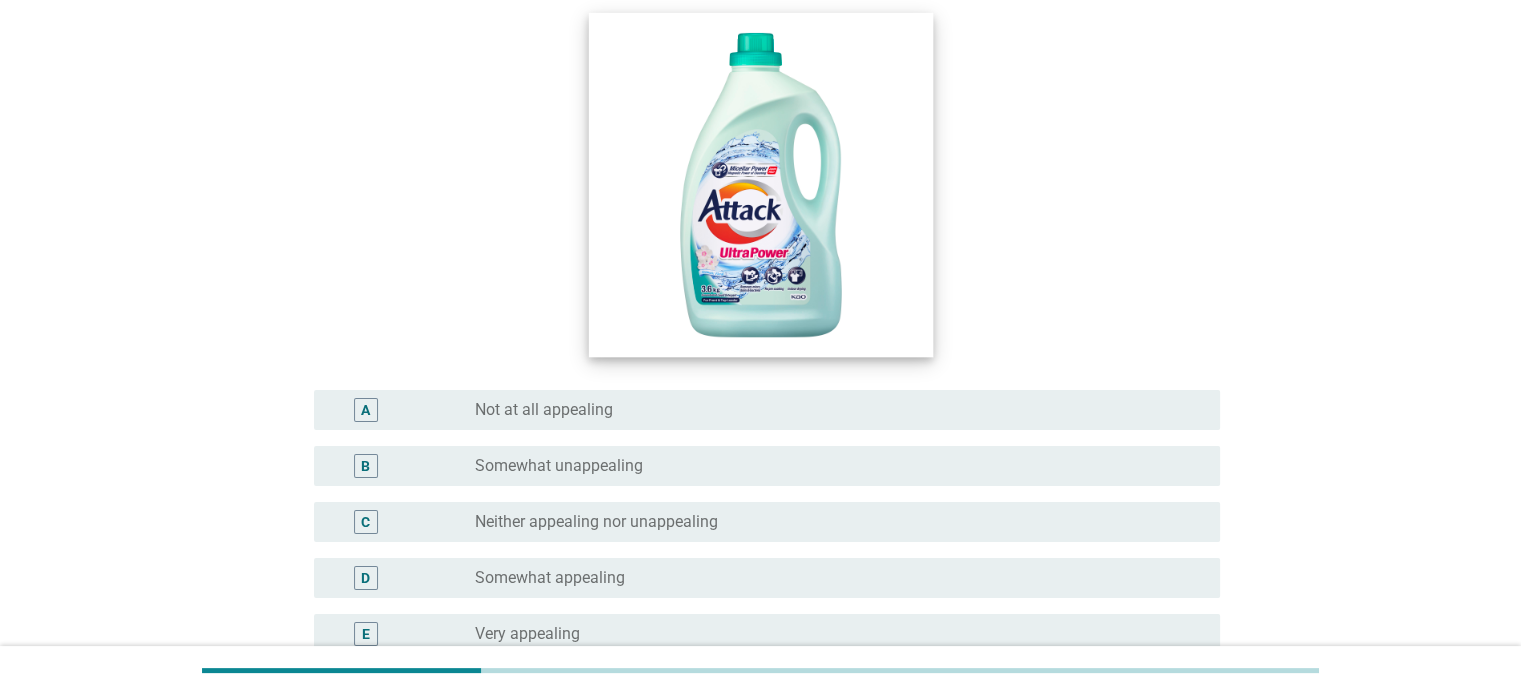 scroll, scrollTop: 300, scrollLeft: 0, axis: vertical 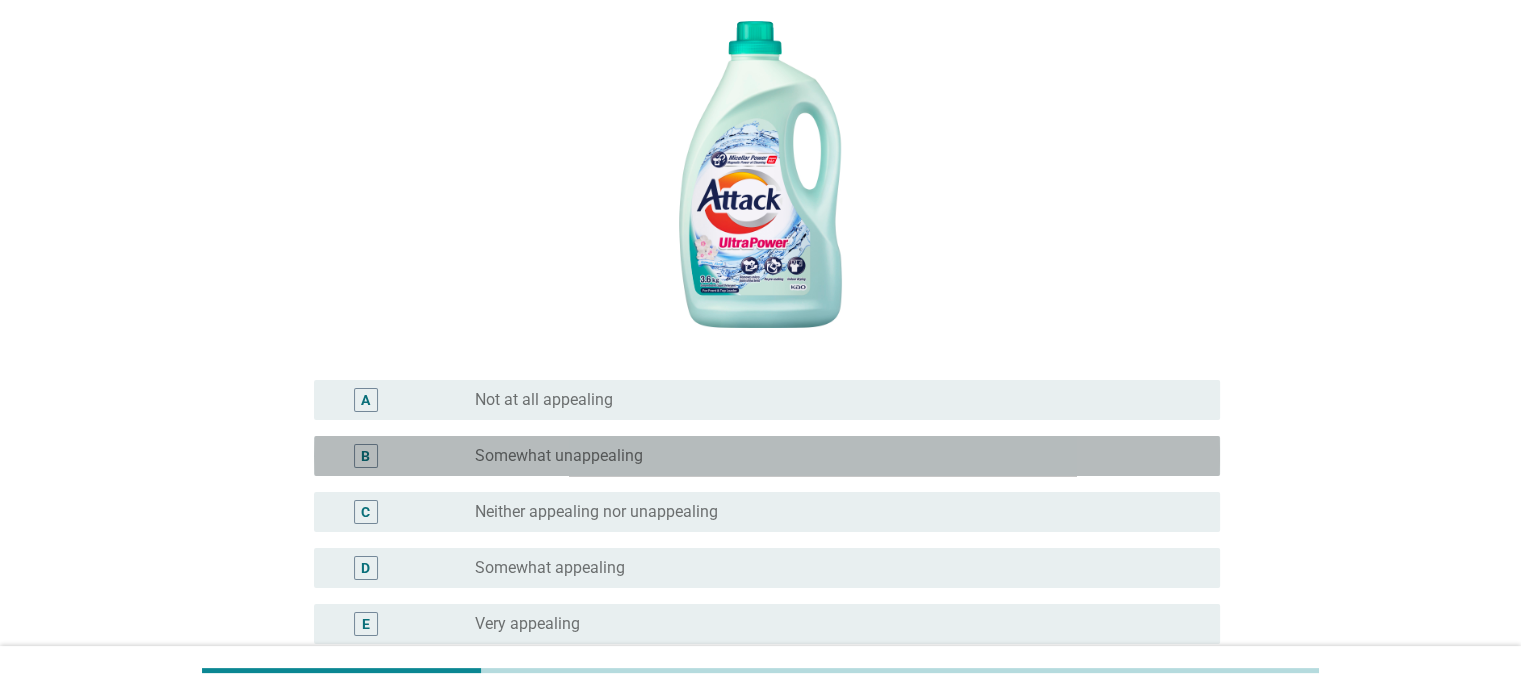 click on "B     radio_button_unchecked Somewhat unappealing" at bounding box center (767, 456) 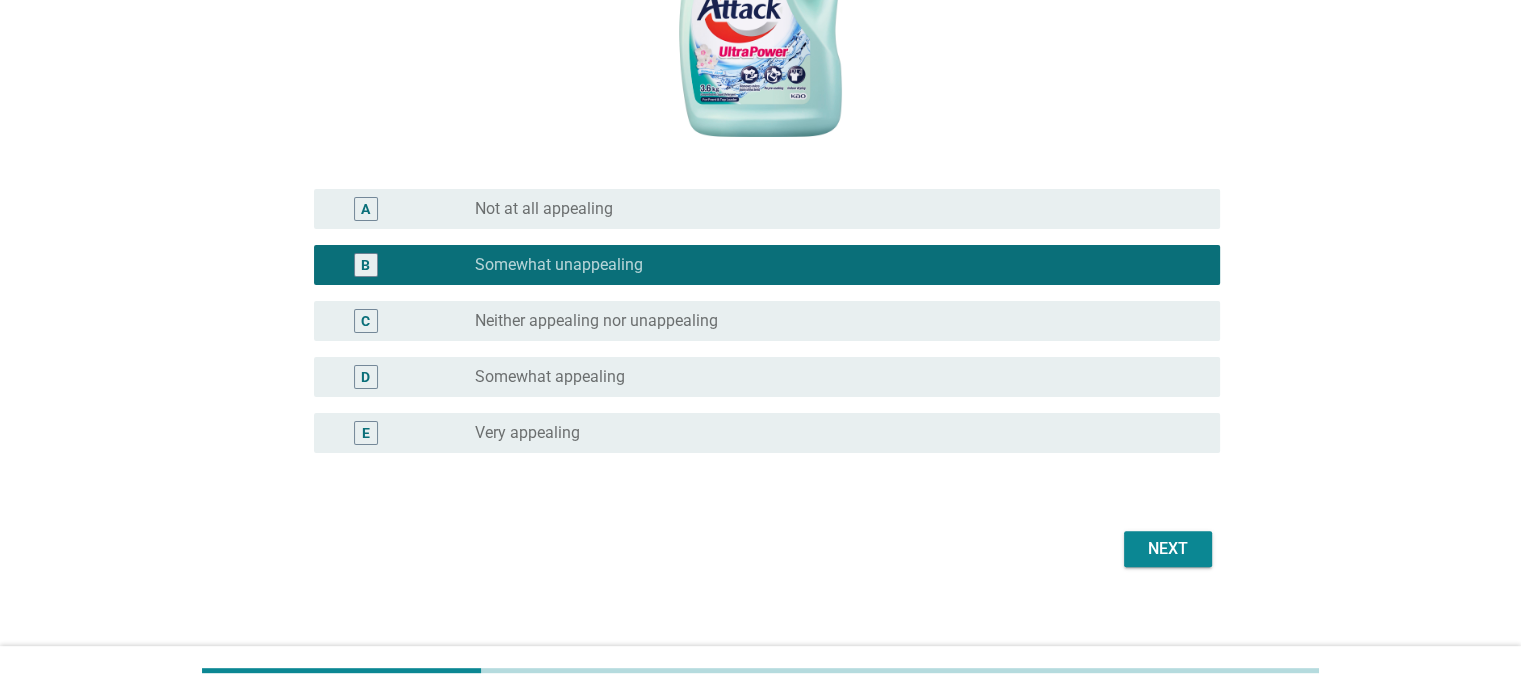 scroll, scrollTop: 506, scrollLeft: 0, axis: vertical 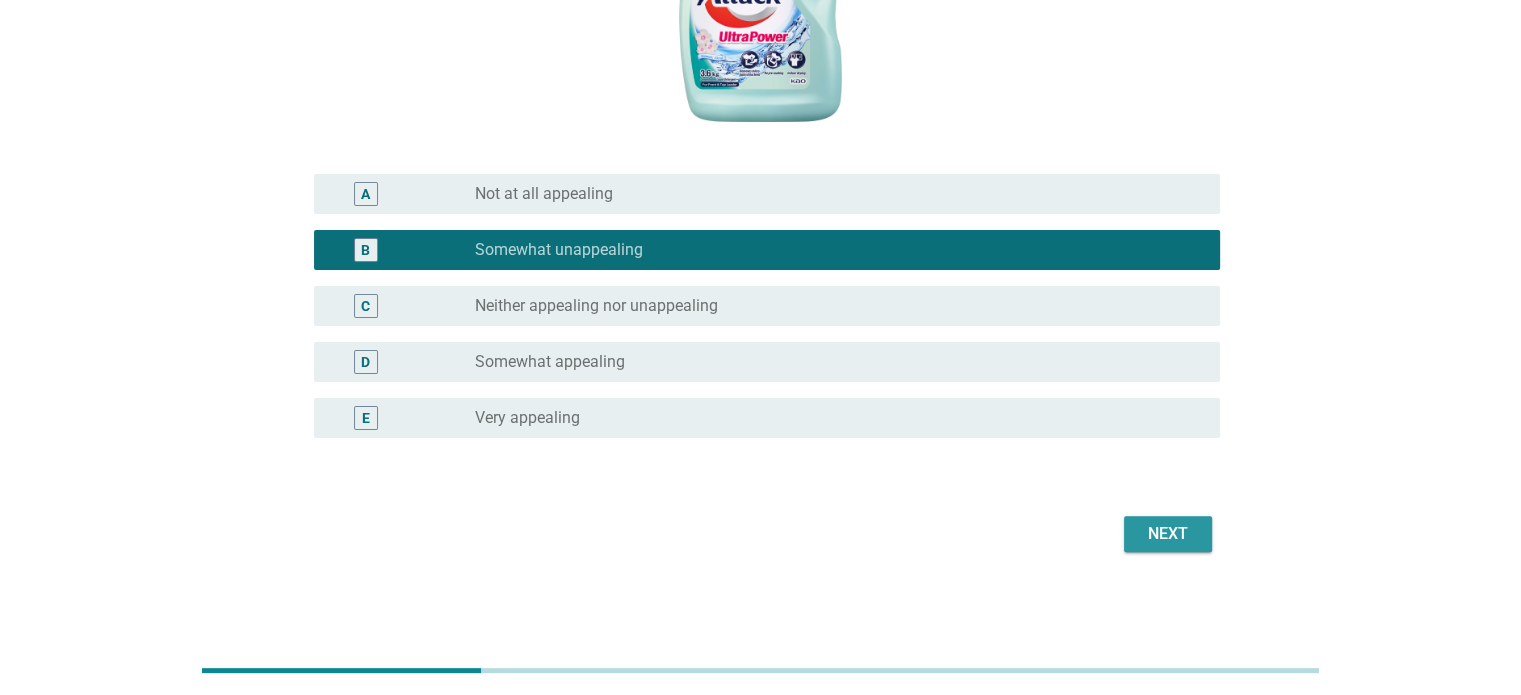 click on "Next" at bounding box center (1168, 534) 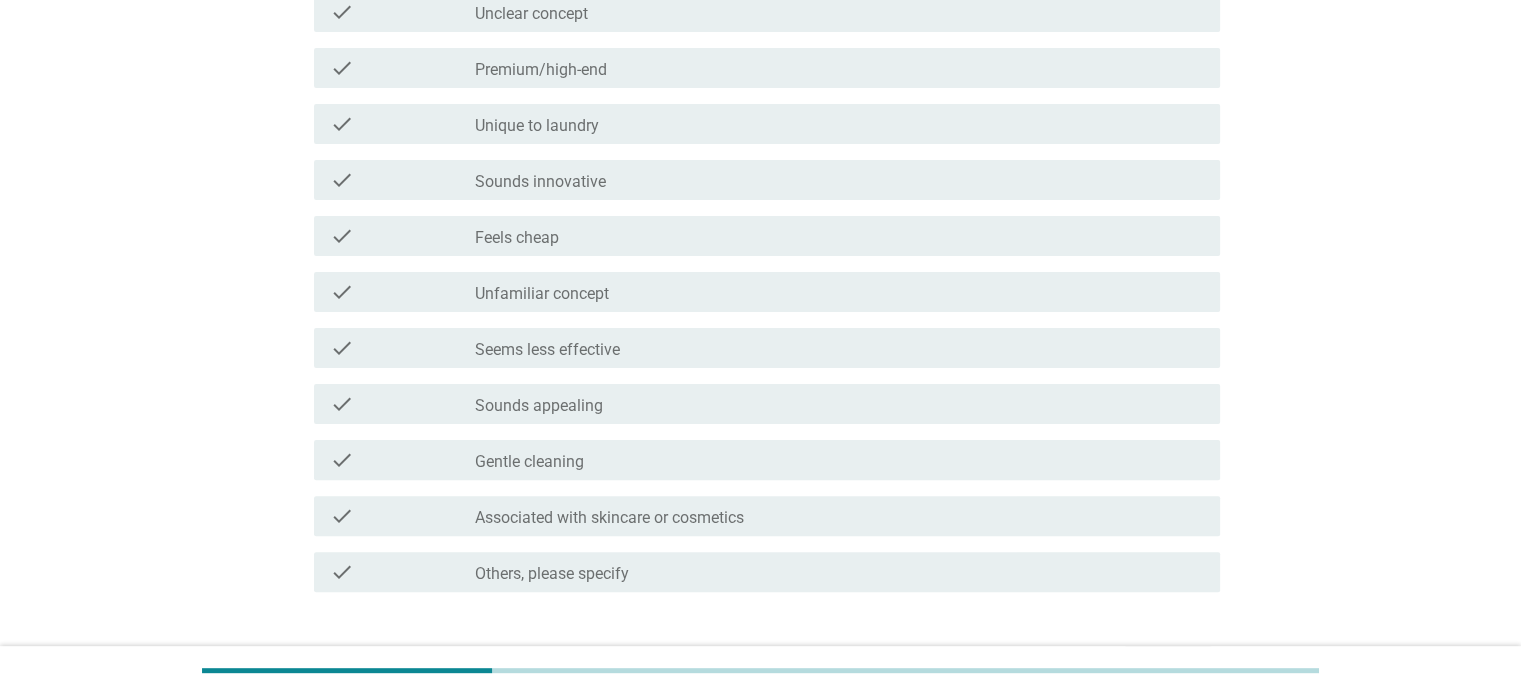 scroll, scrollTop: 0, scrollLeft: 0, axis: both 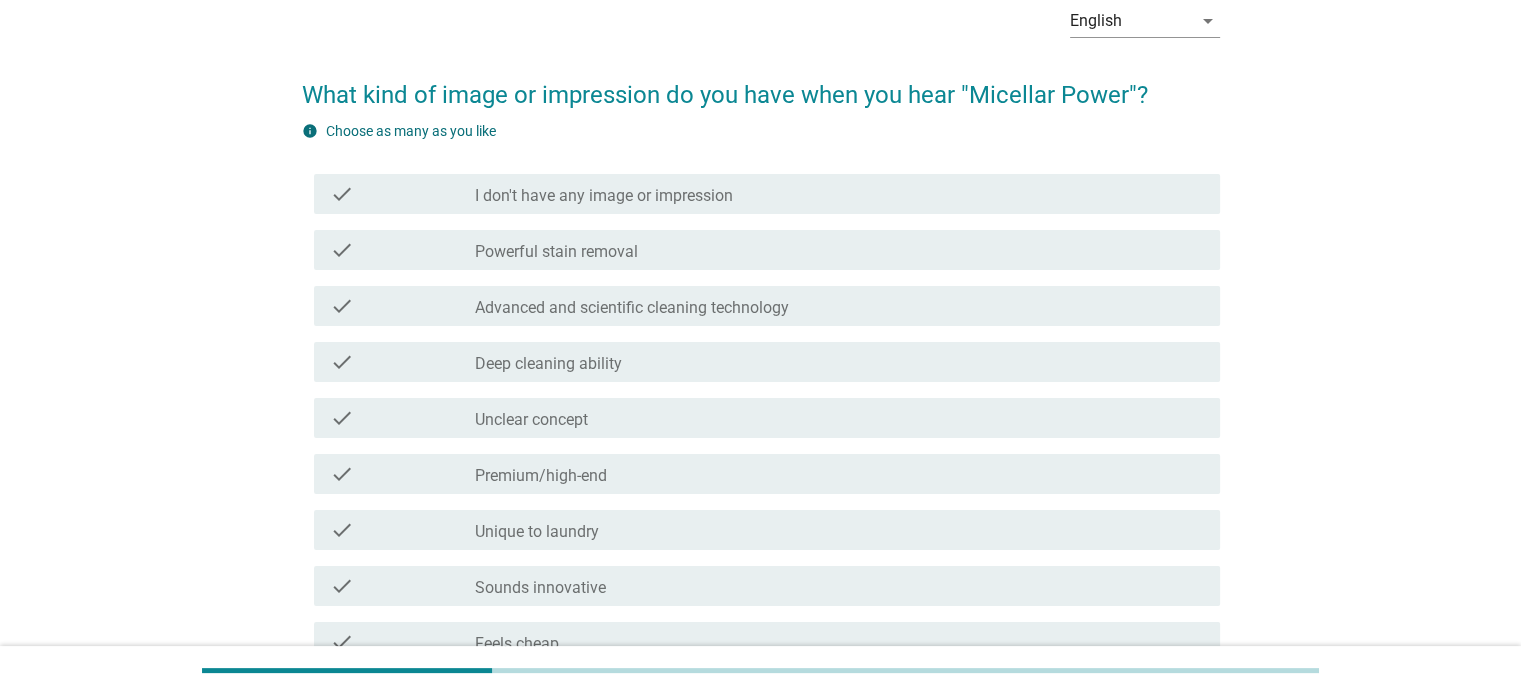 click on "check_box_outline_blank Premium/high-end" at bounding box center [839, 474] 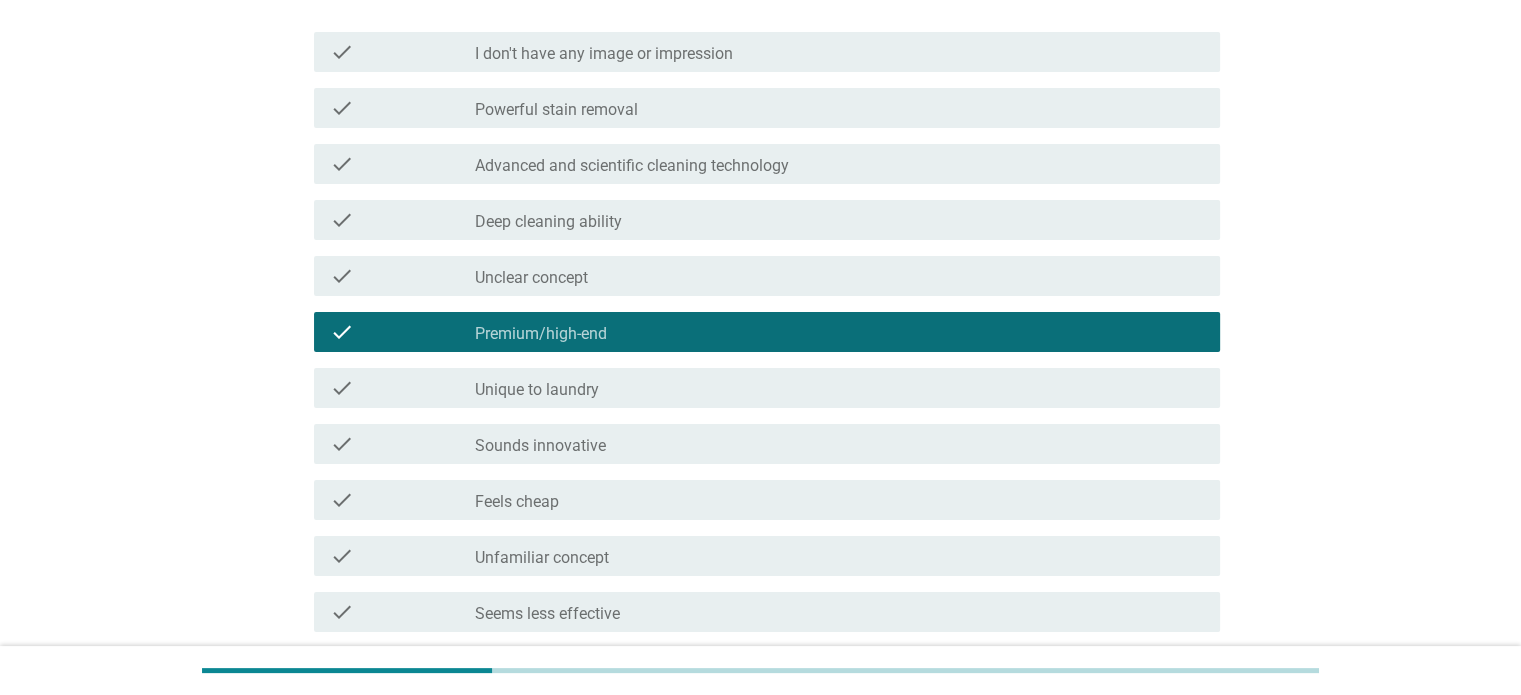 scroll, scrollTop: 400, scrollLeft: 0, axis: vertical 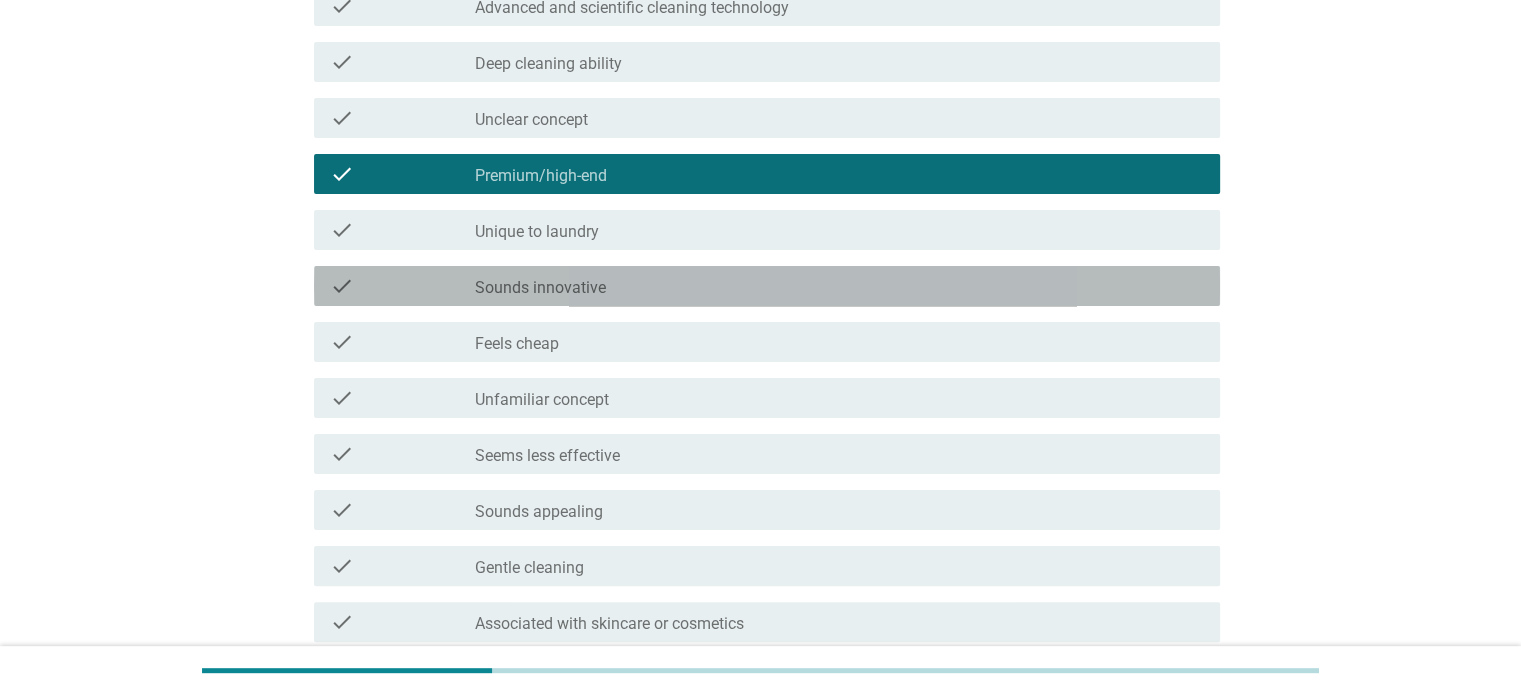 click on "check_box_outline_blank Sounds innovative" at bounding box center [839, 286] 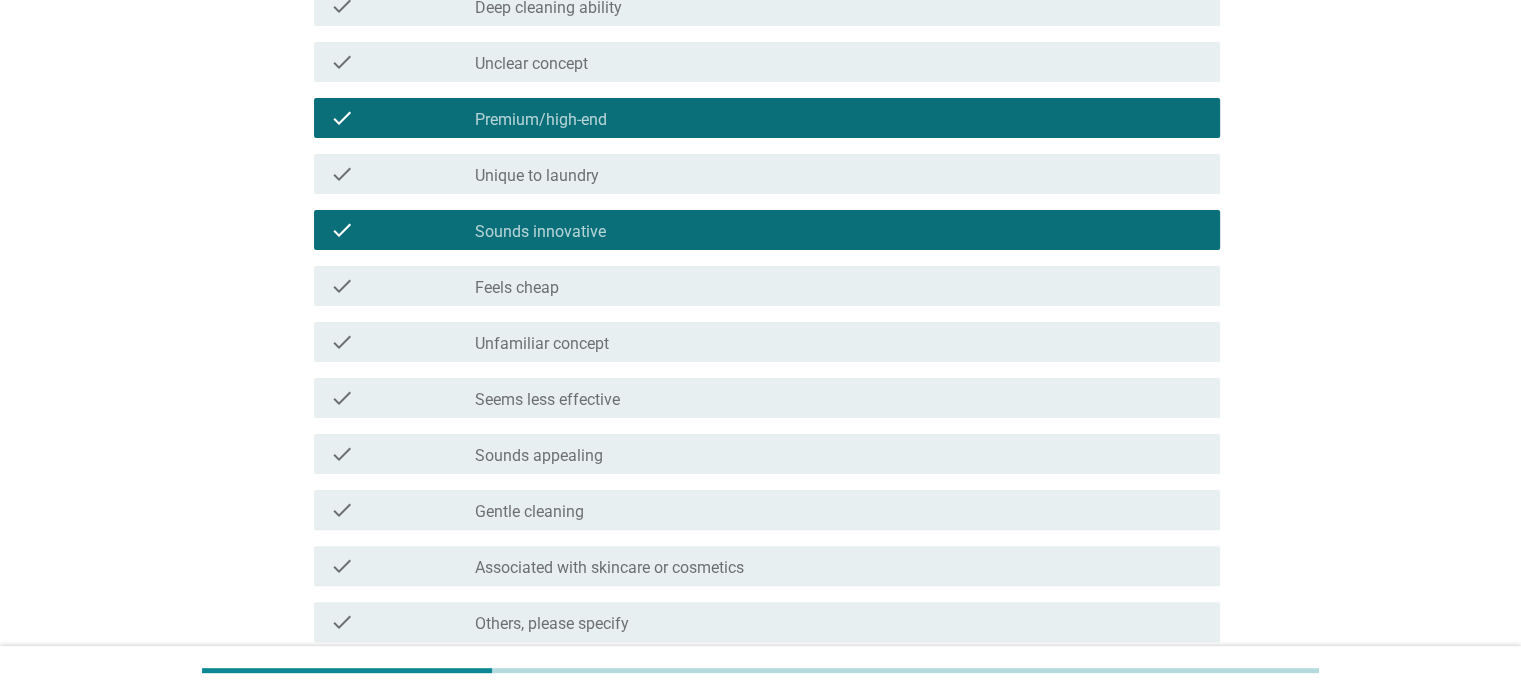 scroll, scrollTop: 636, scrollLeft: 0, axis: vertical 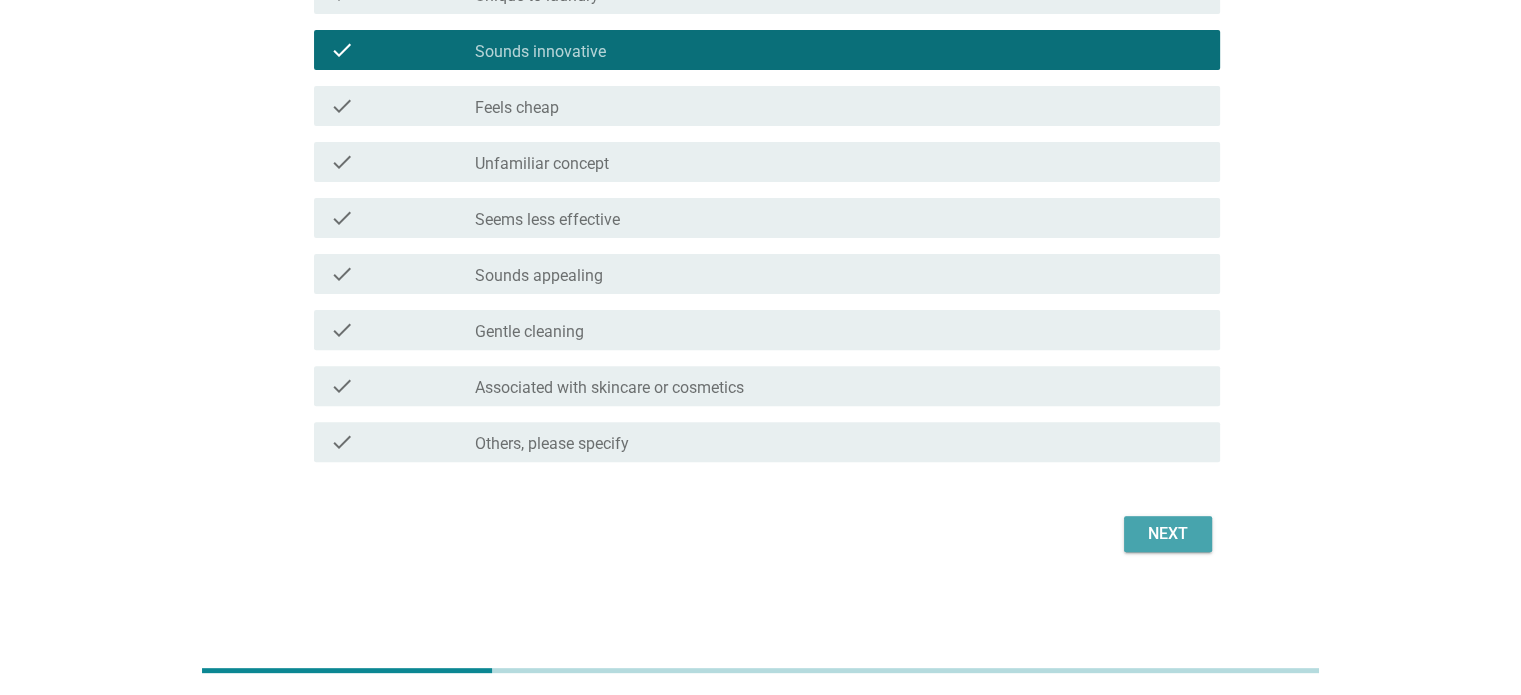 click on "Next" at bounding box center [1168, 534] 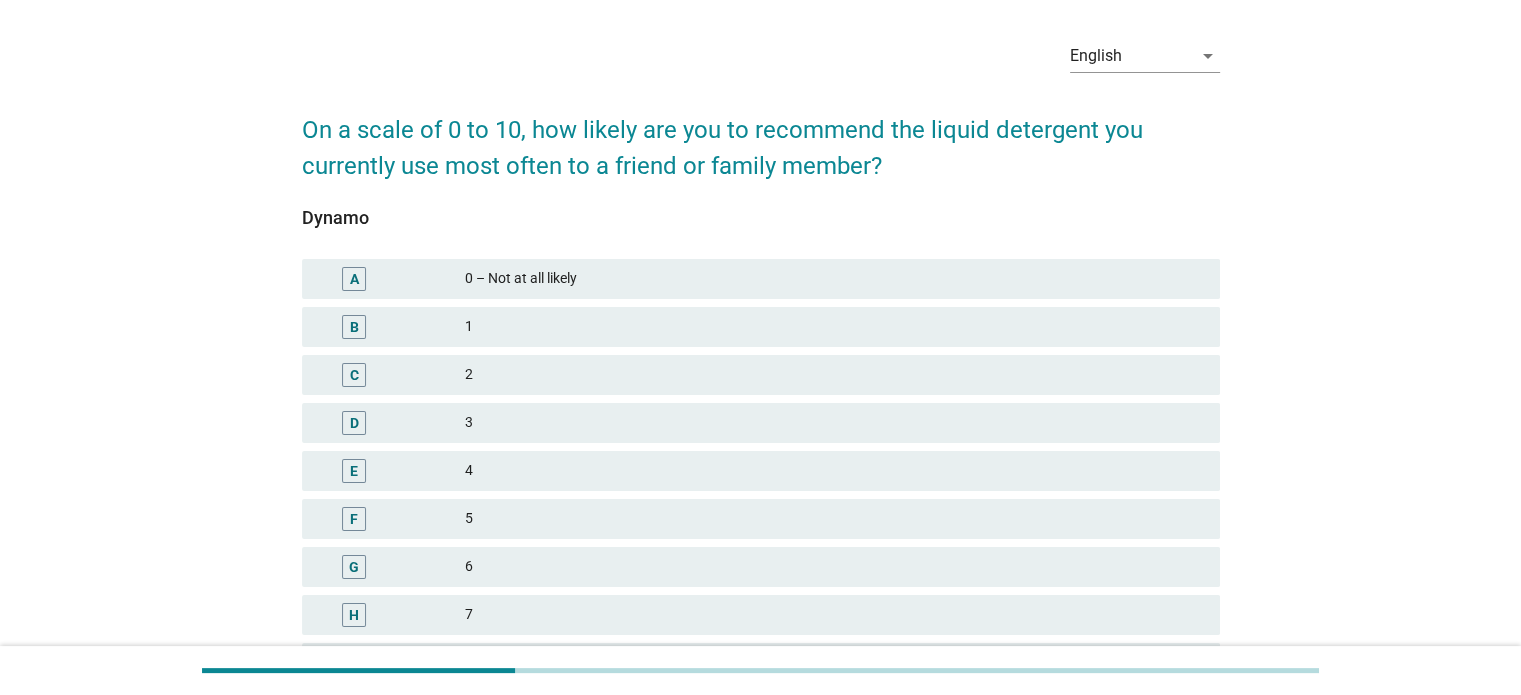 scroll, scrollTop: 100, scrollLeft: 0, axis: vertical 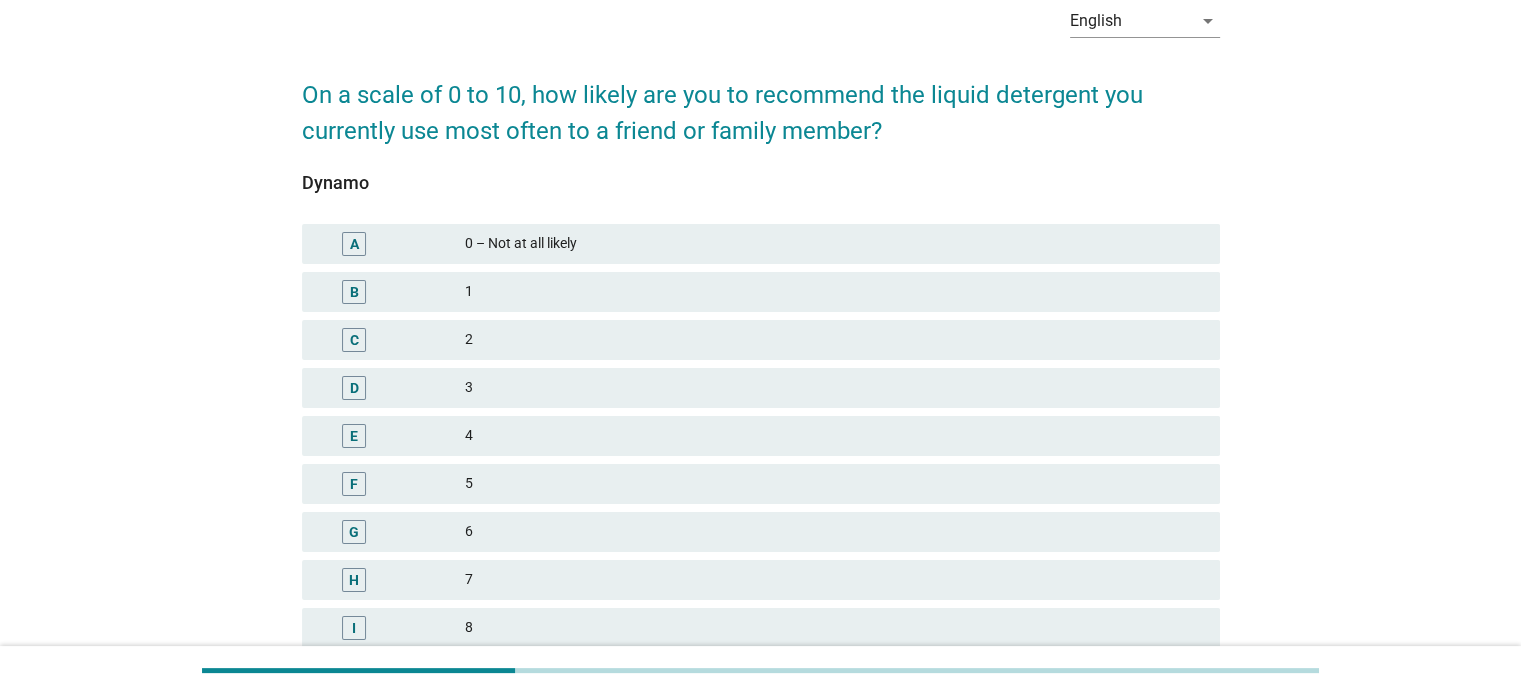 click on "H   7" at bounding box center [761, 580] 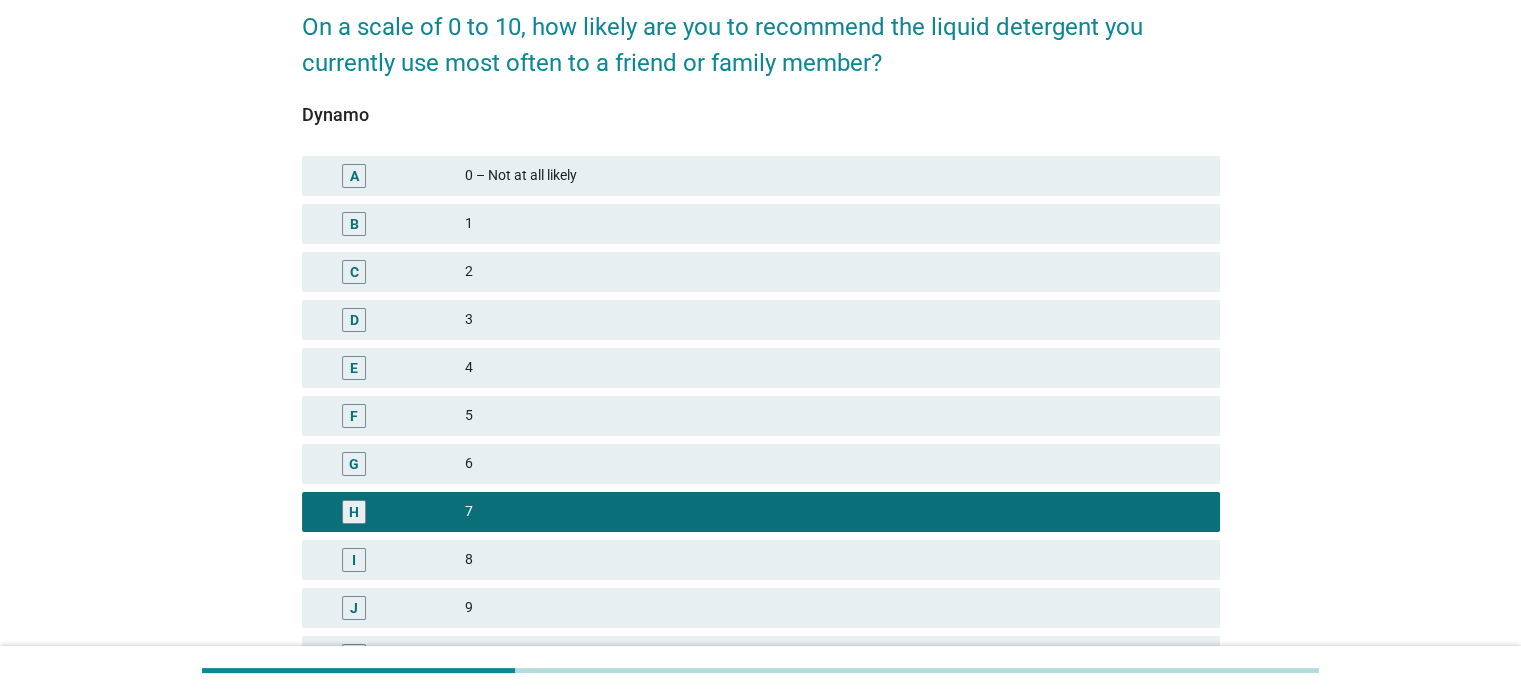 scroll, scrollTop: 200, scrollLeft: 0, axis: vertical 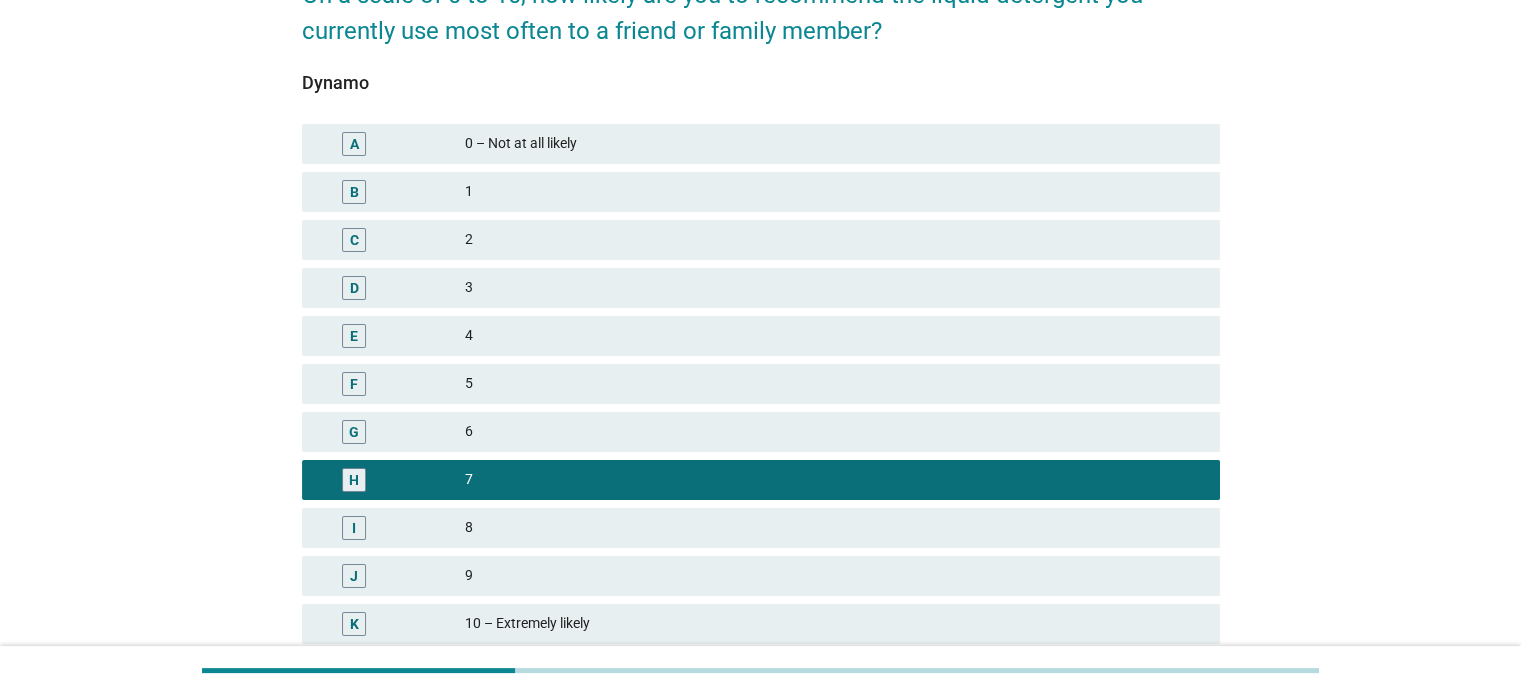click on "8" at bounding box center [834, 528] 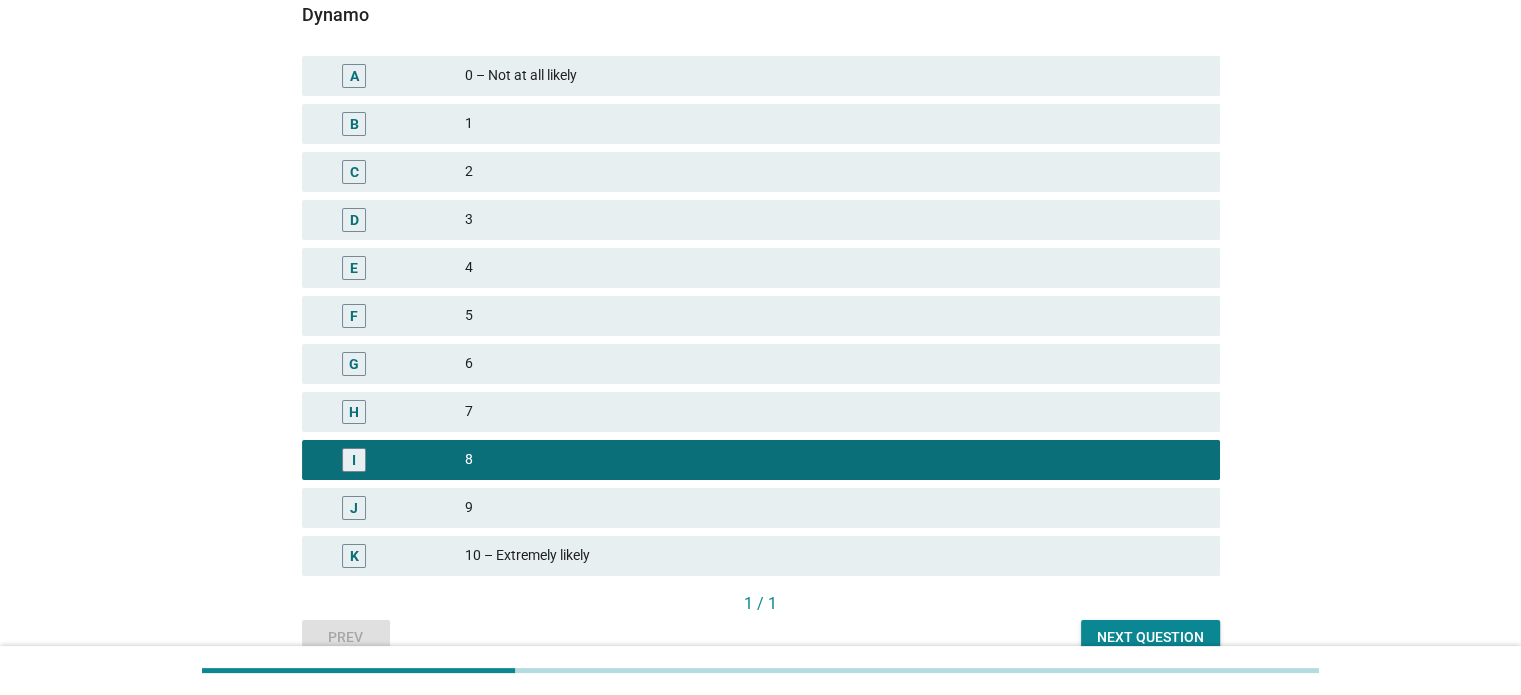 scroll, scrollTop: 365, scrollLeft: 0, axis: vertical 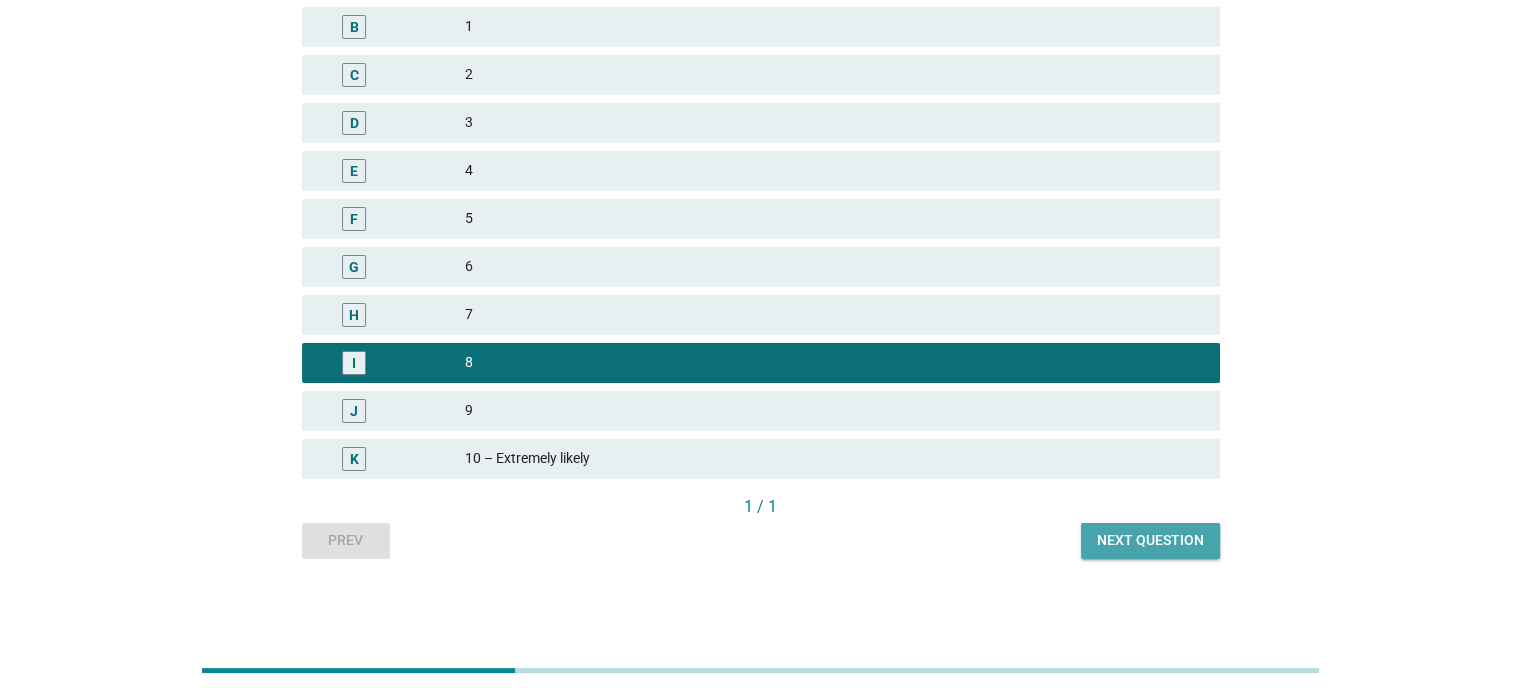 click on "Next question" at bounding box center [1150, 540] 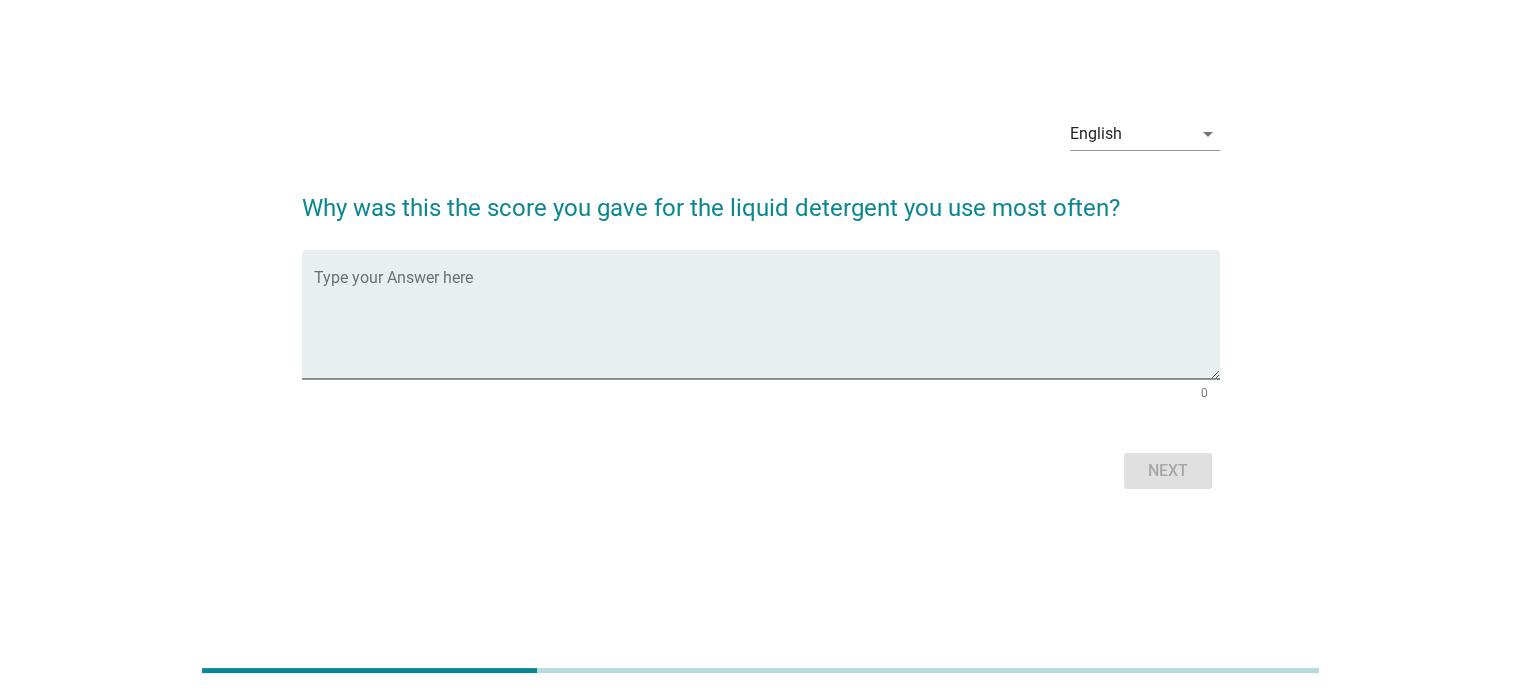 scroll, scrollTop: 0, scrollLeft: 0, axis: both 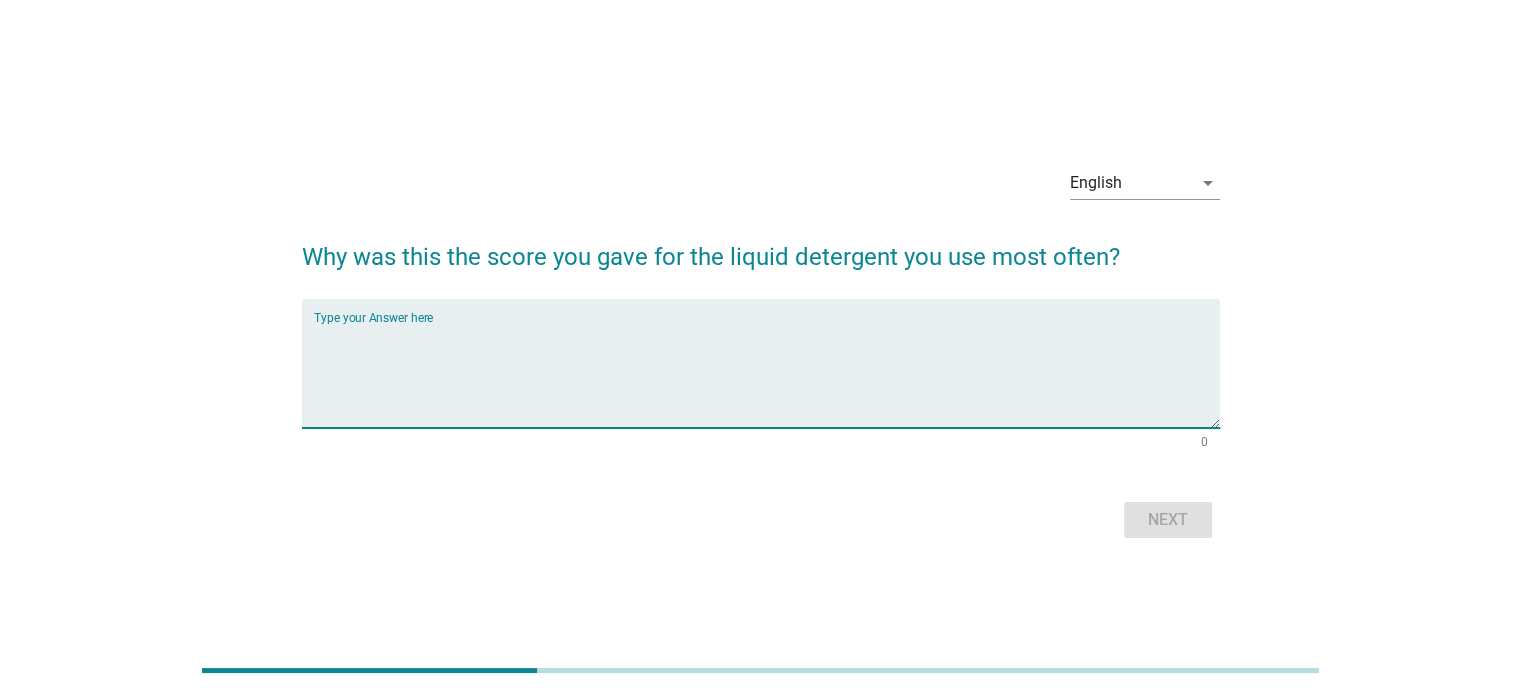 click at bounding box center (767, 375) 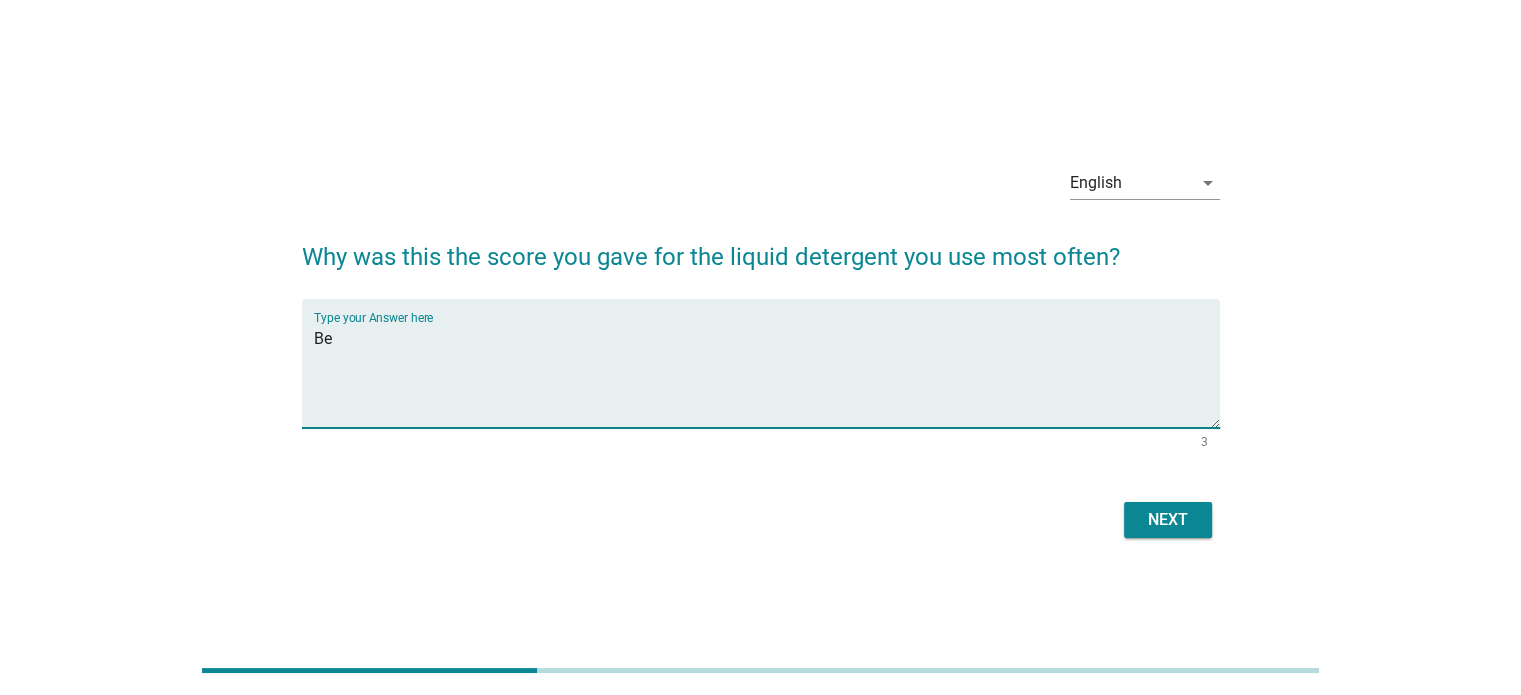 type on "B" 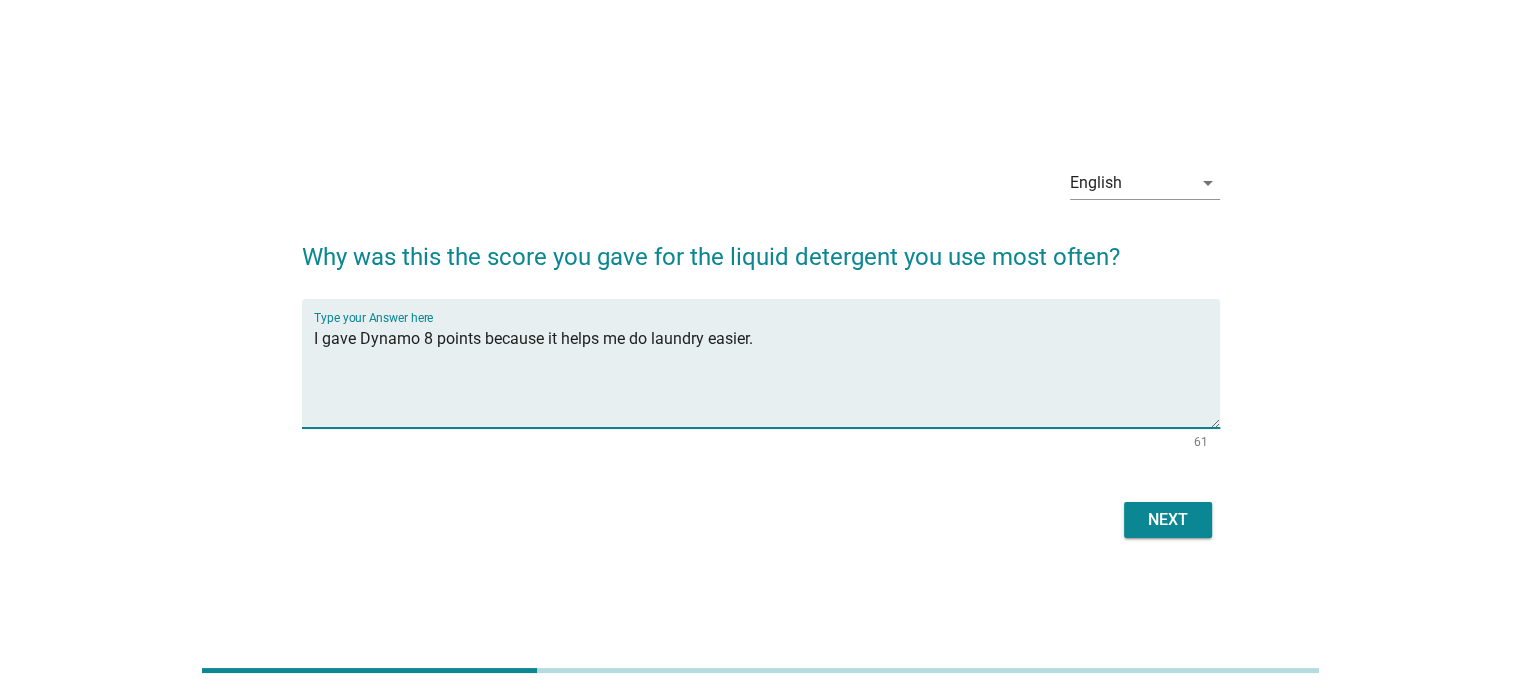 click on "I gave Dynamo 8 points because it helps me do laundry easier." at bounding box center [767, 375] 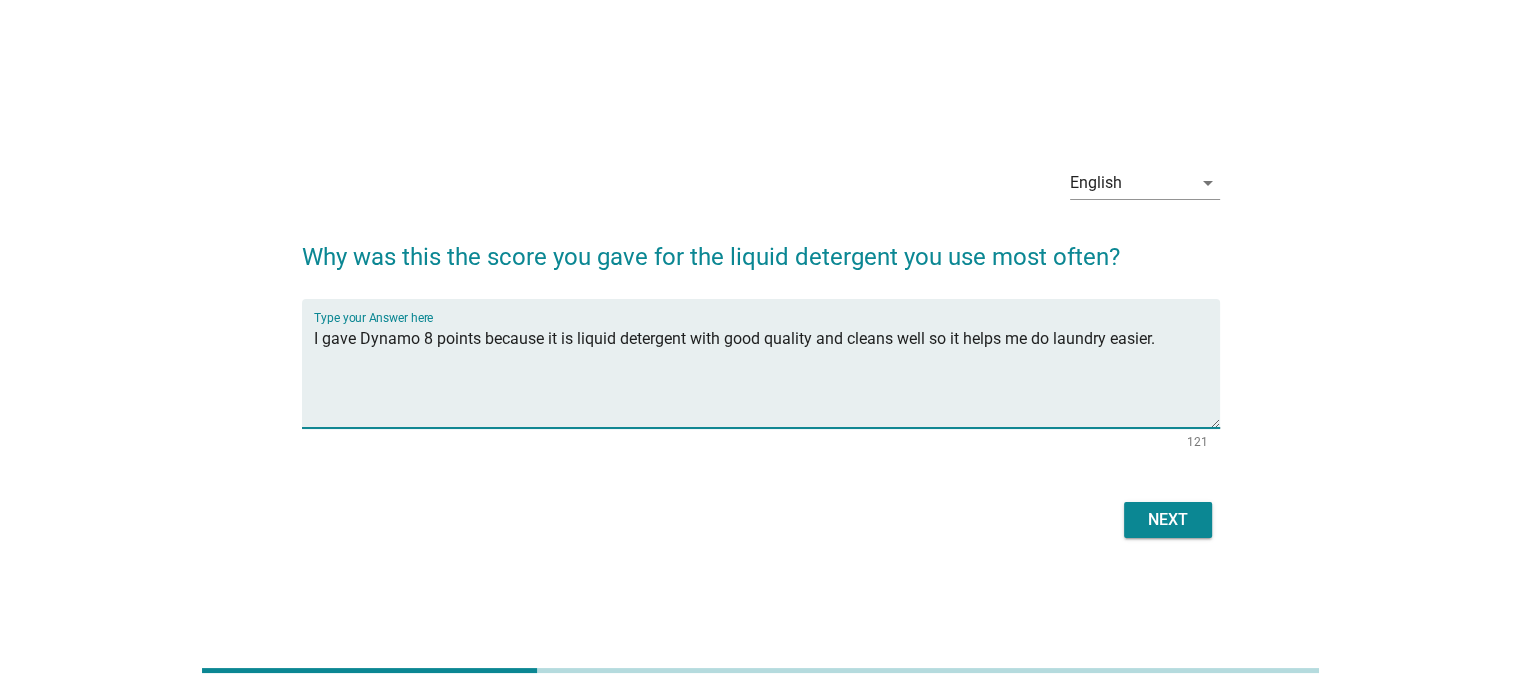 type on "I gave Dynamo 8 points because it is liquid detergent with good quality and cleans well so it helps me do laundry easier." 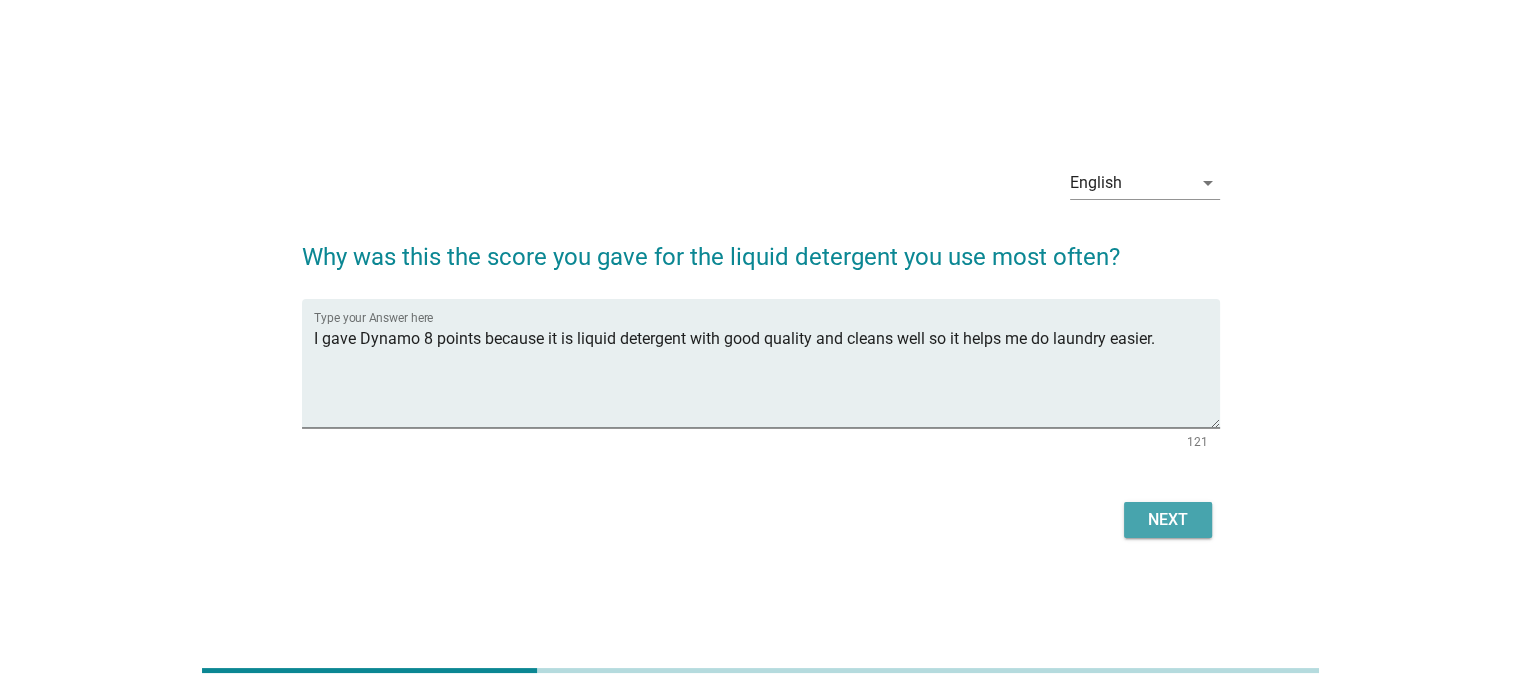 click on "Next" at bounding box center (1168, 520) 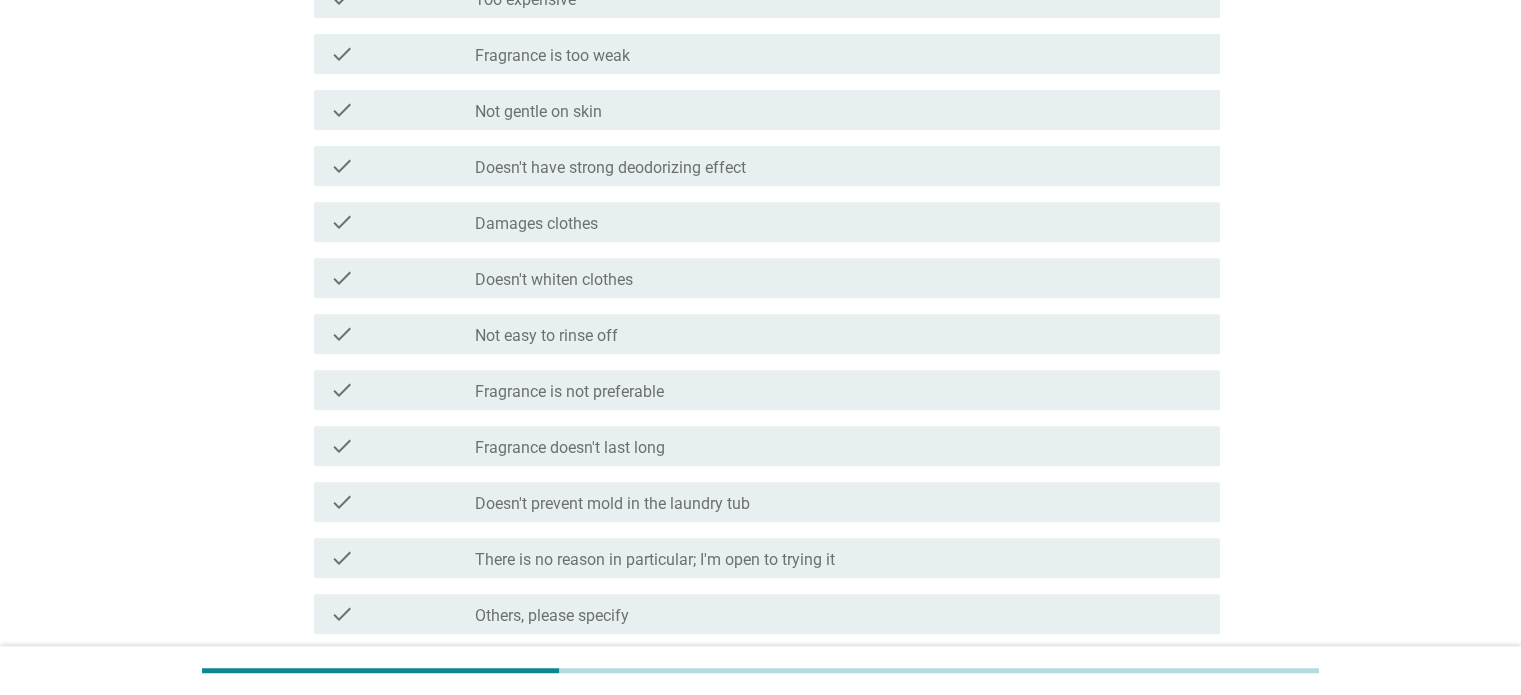 scroll, scrollTop: 972, scrollLeft: 0, axis: vertical 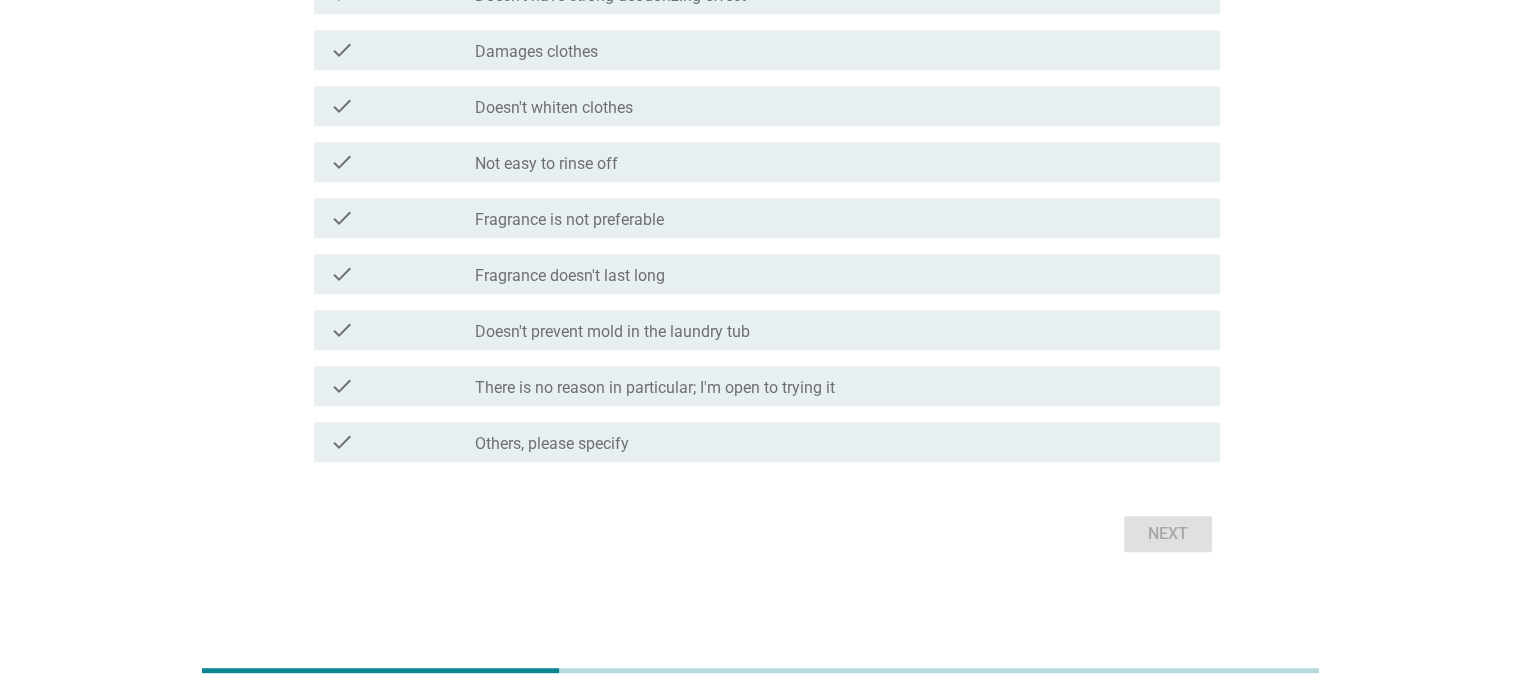 click on "There is no reason in particular; I'm open to trying it" at bounding box center [655, 388] 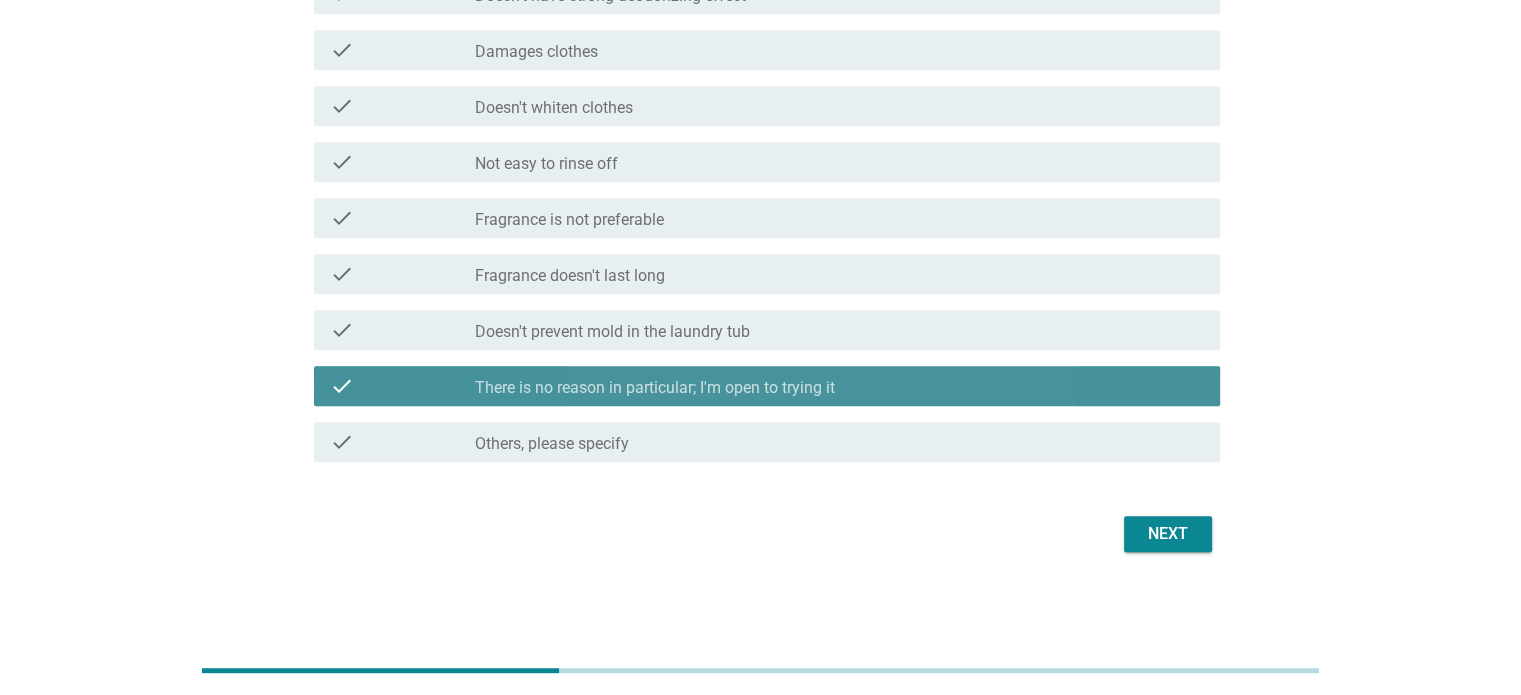 click on "There is no reason in particular; I'm open to trying it" at bounding box center (655, 388) 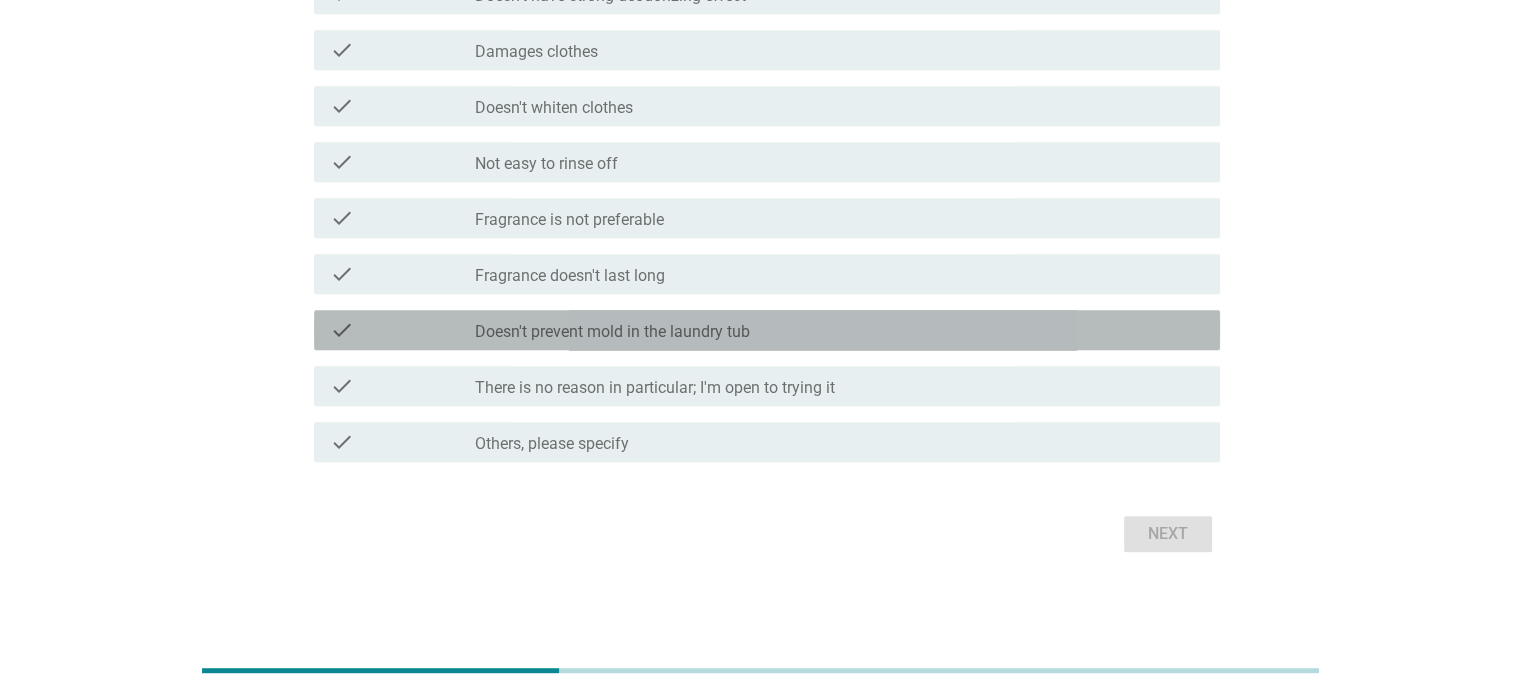 click on "Doesn't prevent mold in the laundry tub" at bounding box center (612, 332) 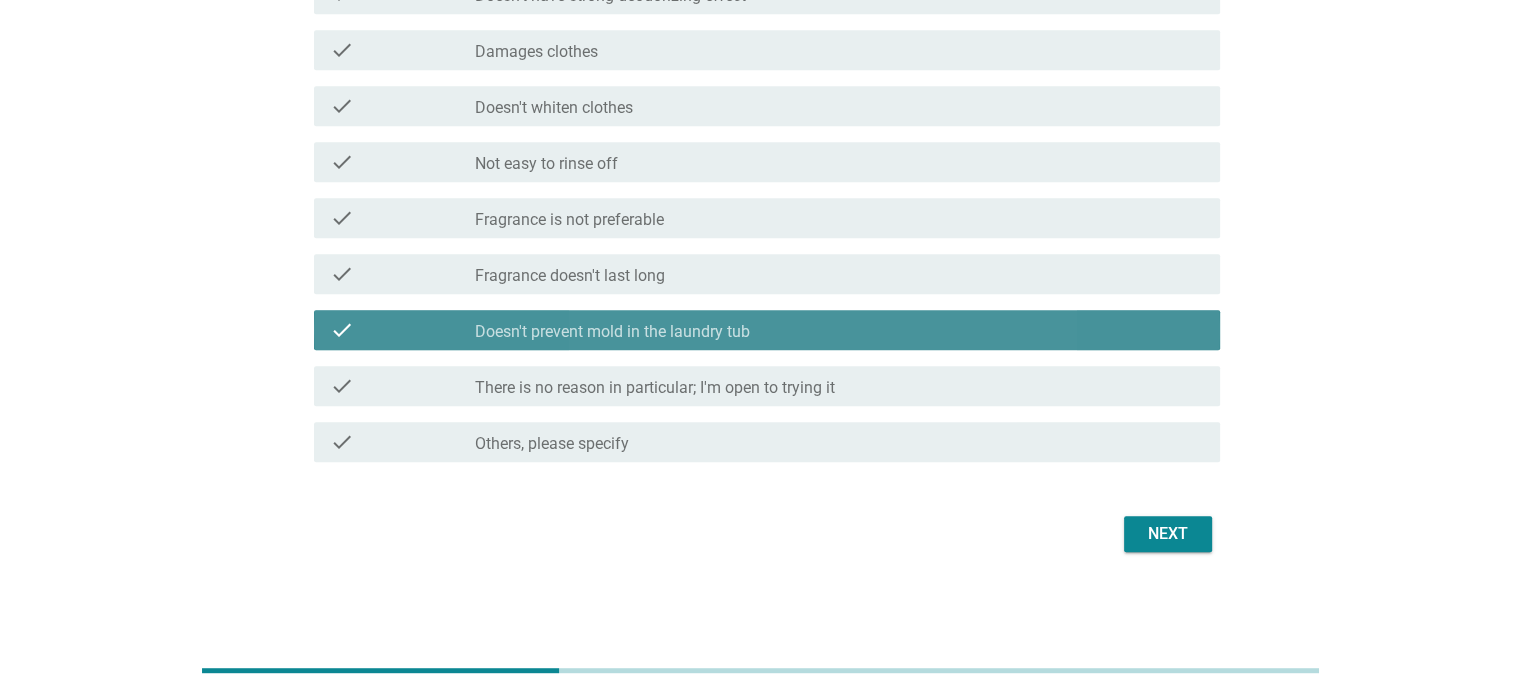click on "Doesn't prevent mold in the laundry tub" at bounding box center (612, 332) 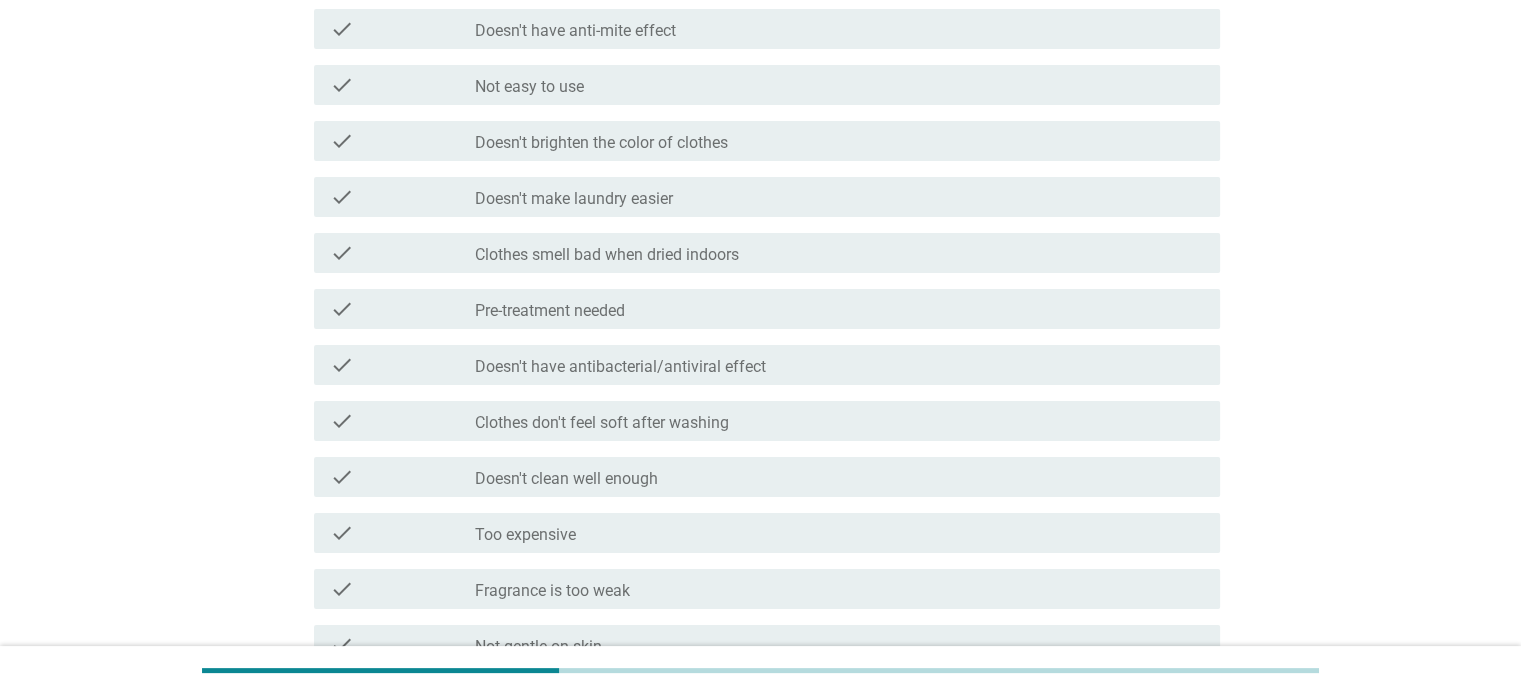 scroll, scrollTop: 300, scrollLeft: 0, axis: vertical 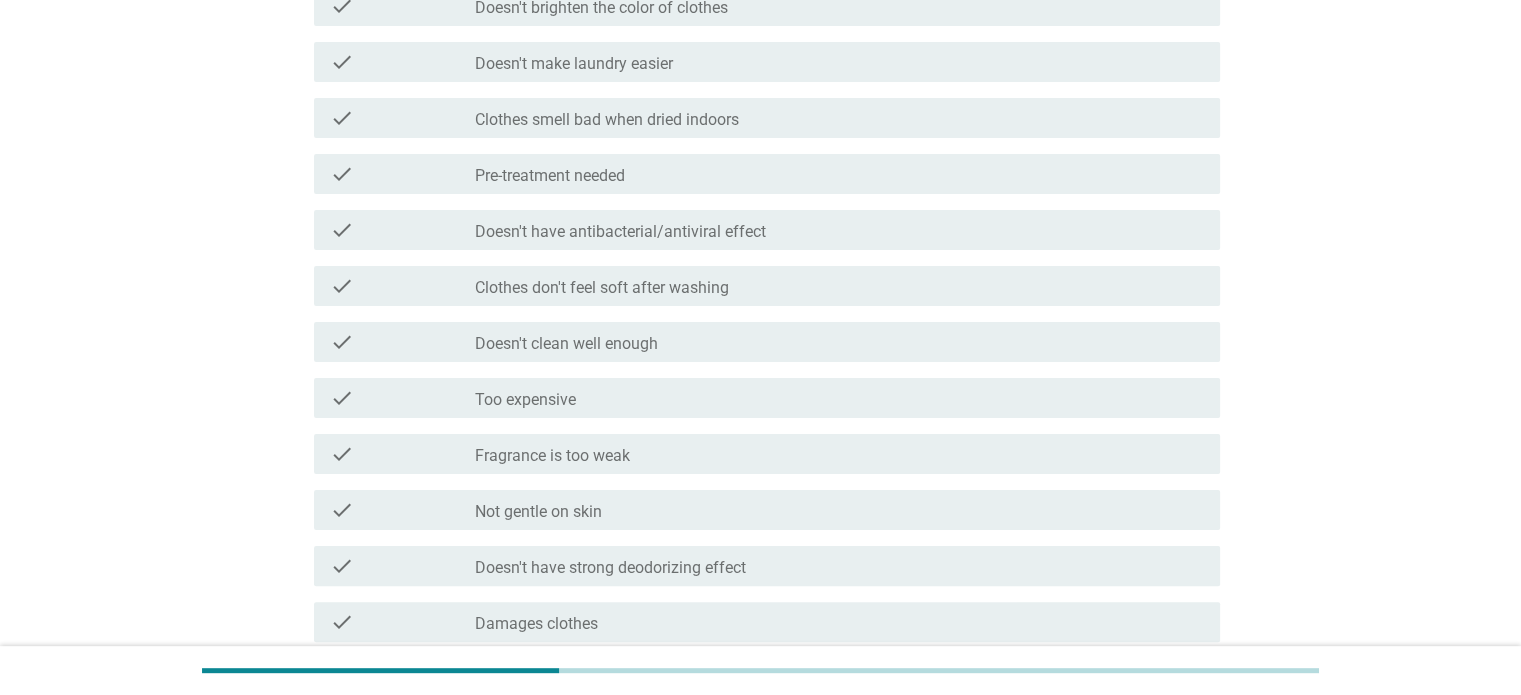 click on "check     check_box_outline_blank Too expensive" at bounding box center [767, 398] 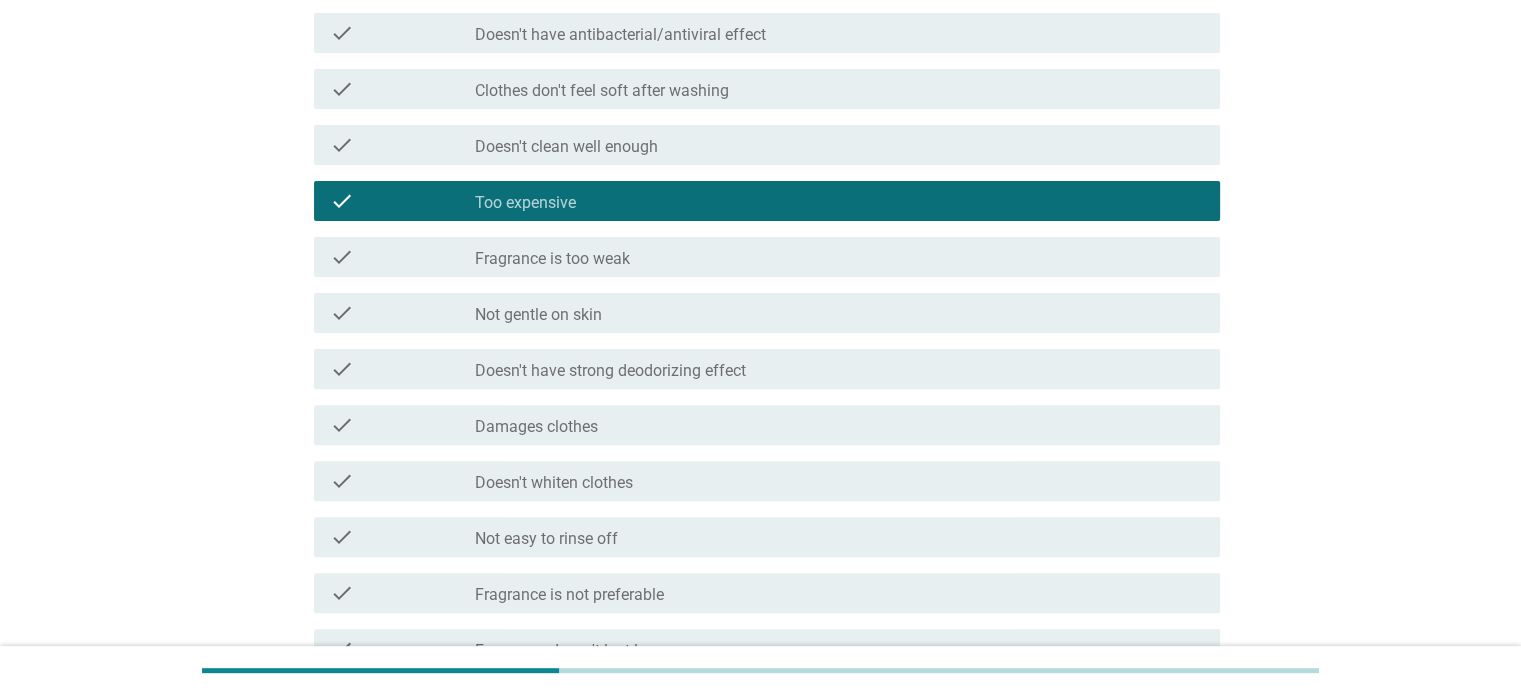 scroll, scrollTop: 972, scrollLeft: 0, axis: vertical 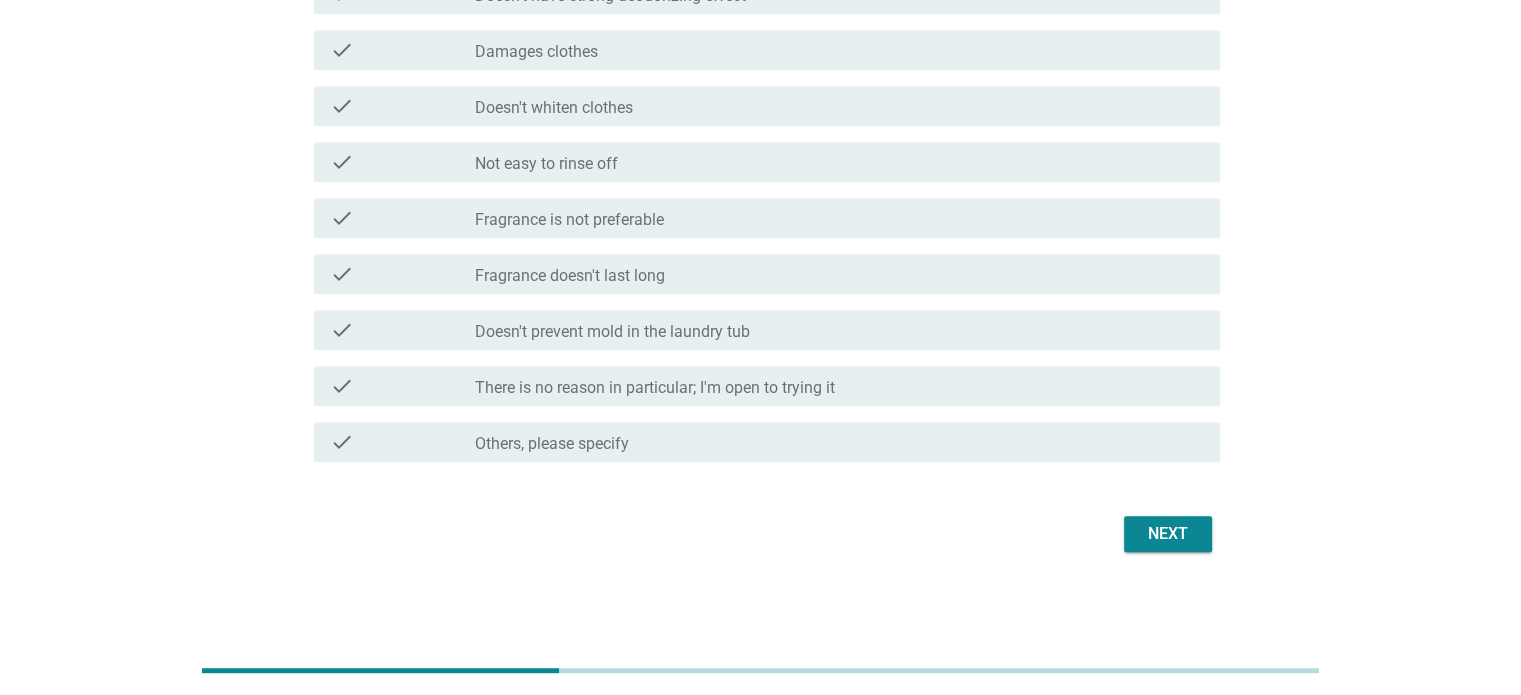 click on "Next" at bounding box center [1168, 534] 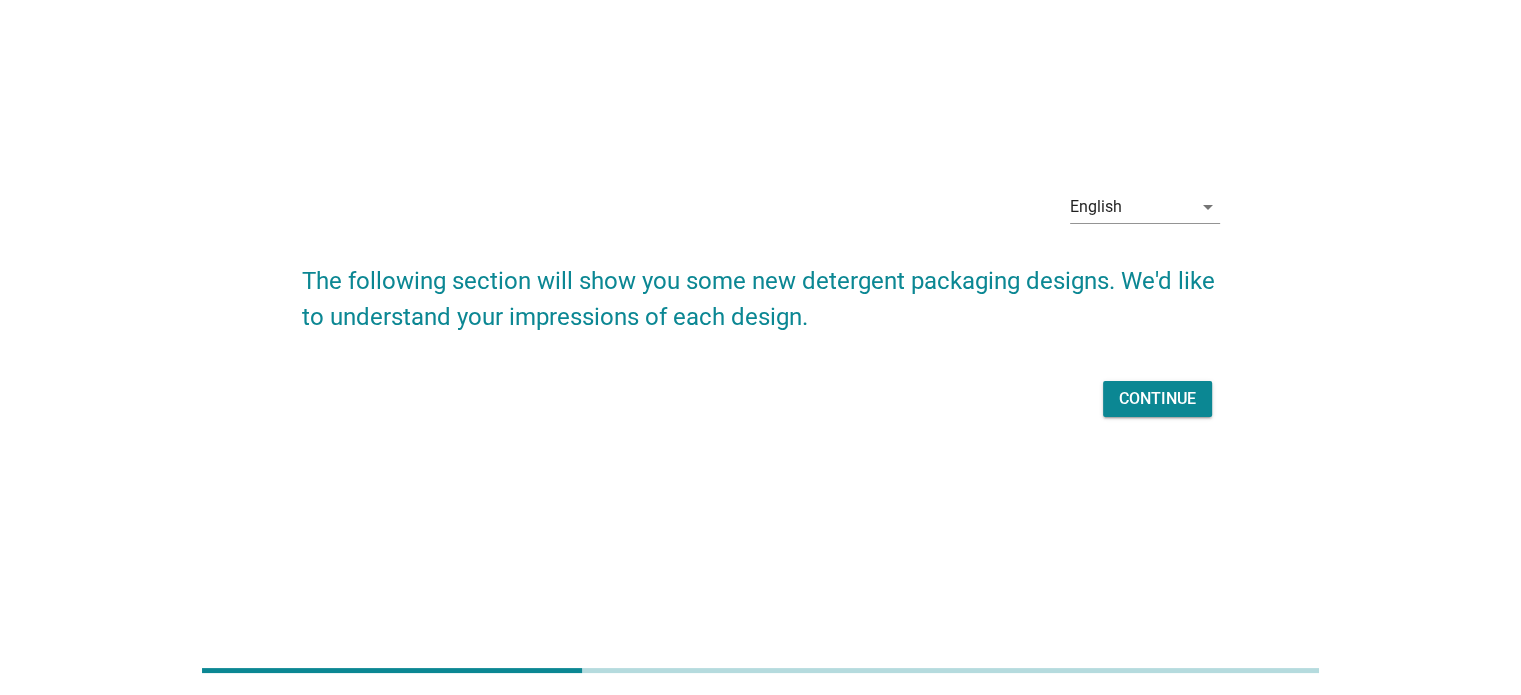 scroll, scrollTop: 0, scrollLeft: 0, axis: both 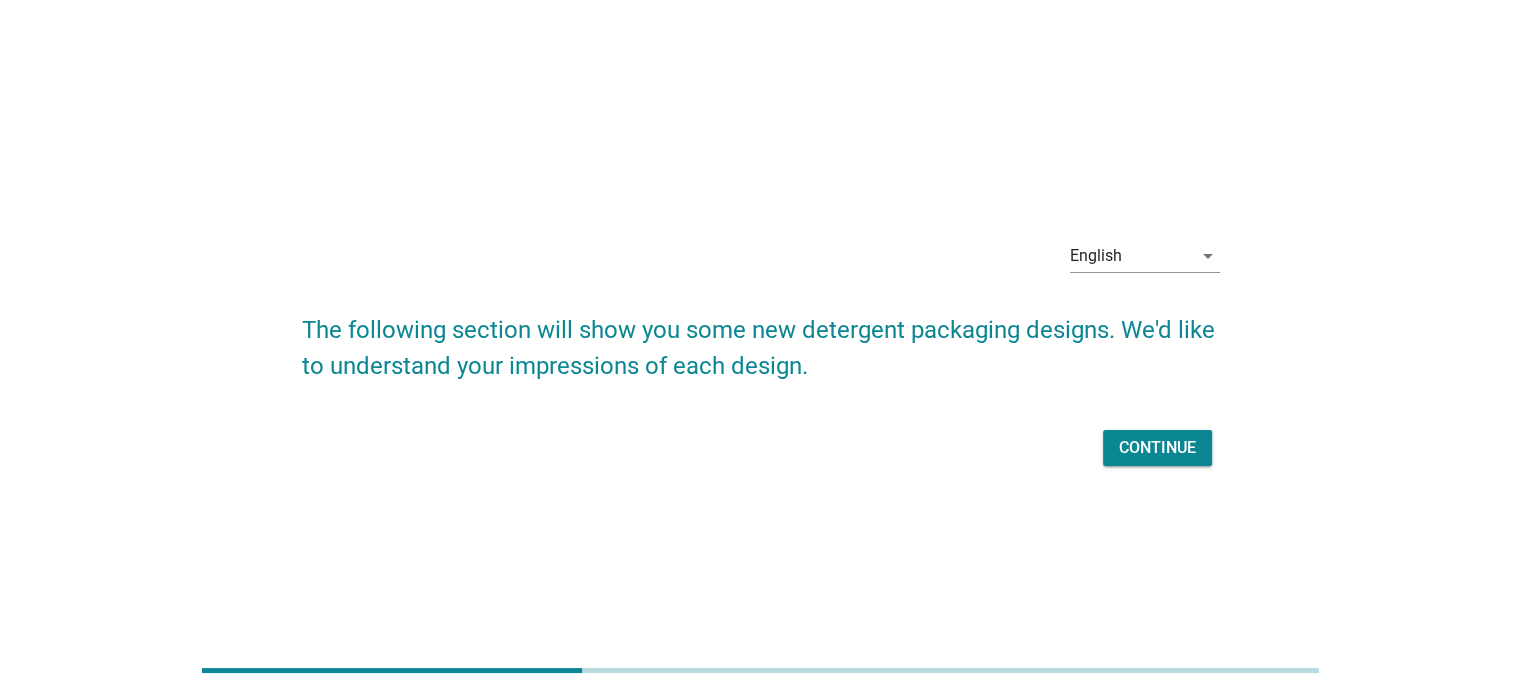 click on "Continue" at bounding box center [1157, 448] 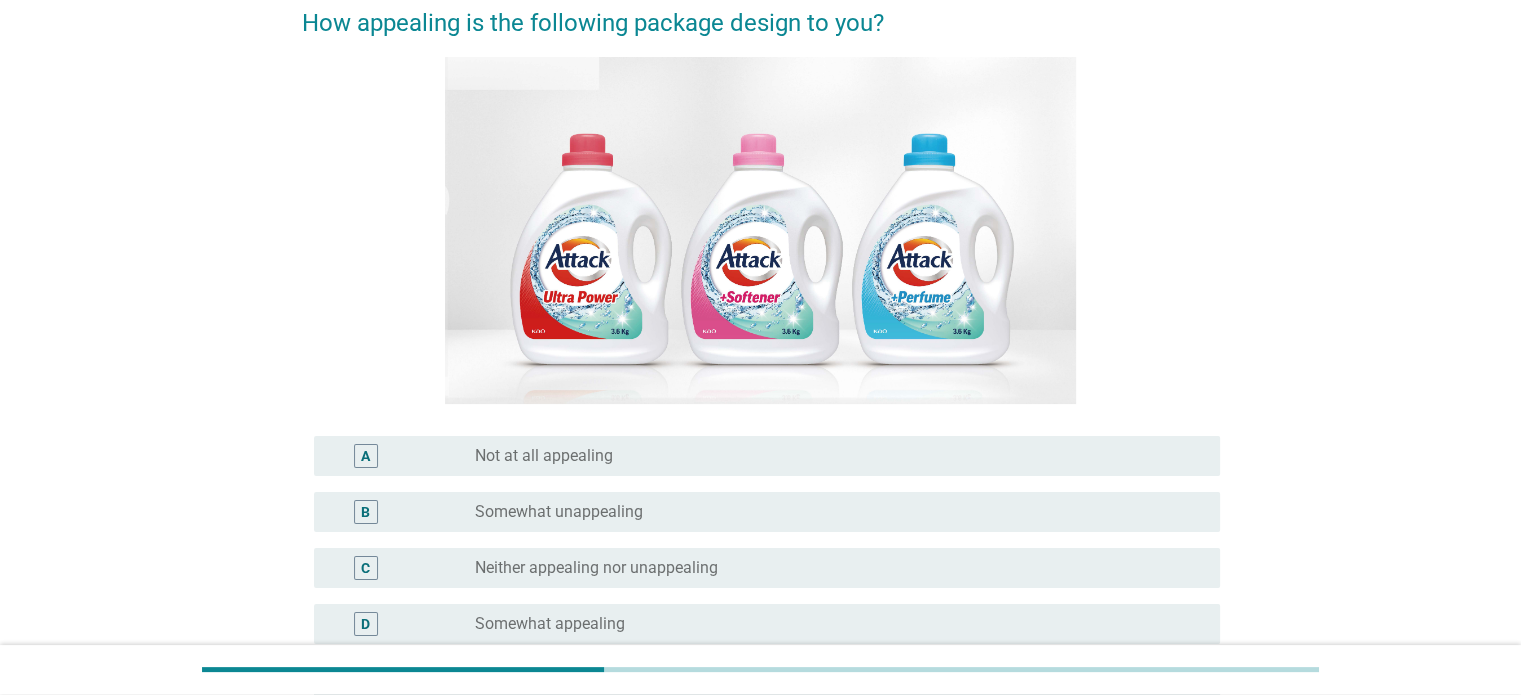 scroll, scrollTop: 200, scrollLeft: 0, axis: vertical 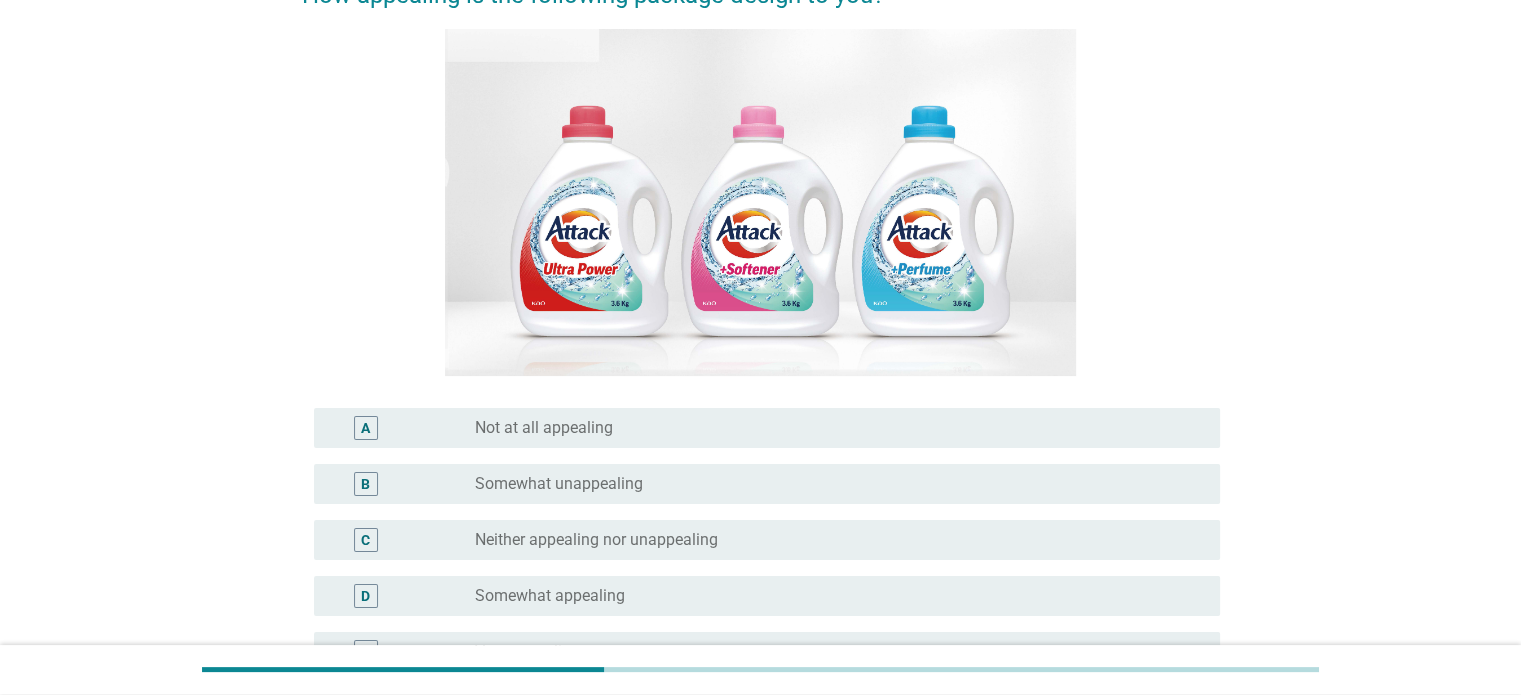 click on "radio_button_unchecked Somewhat unappealing" at bounding box center (839, 484) 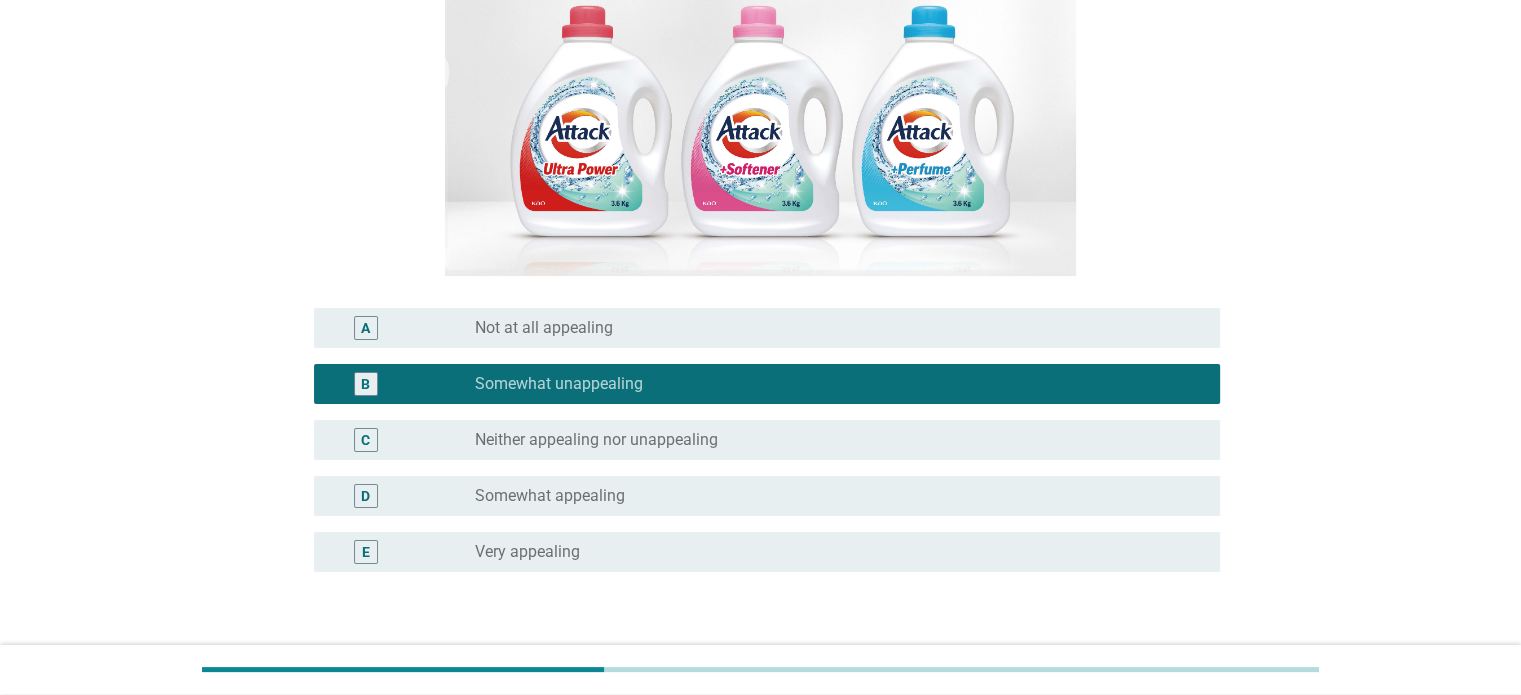 scroll, scrollTop: 434, scrollLeft: 0, axis: vertical 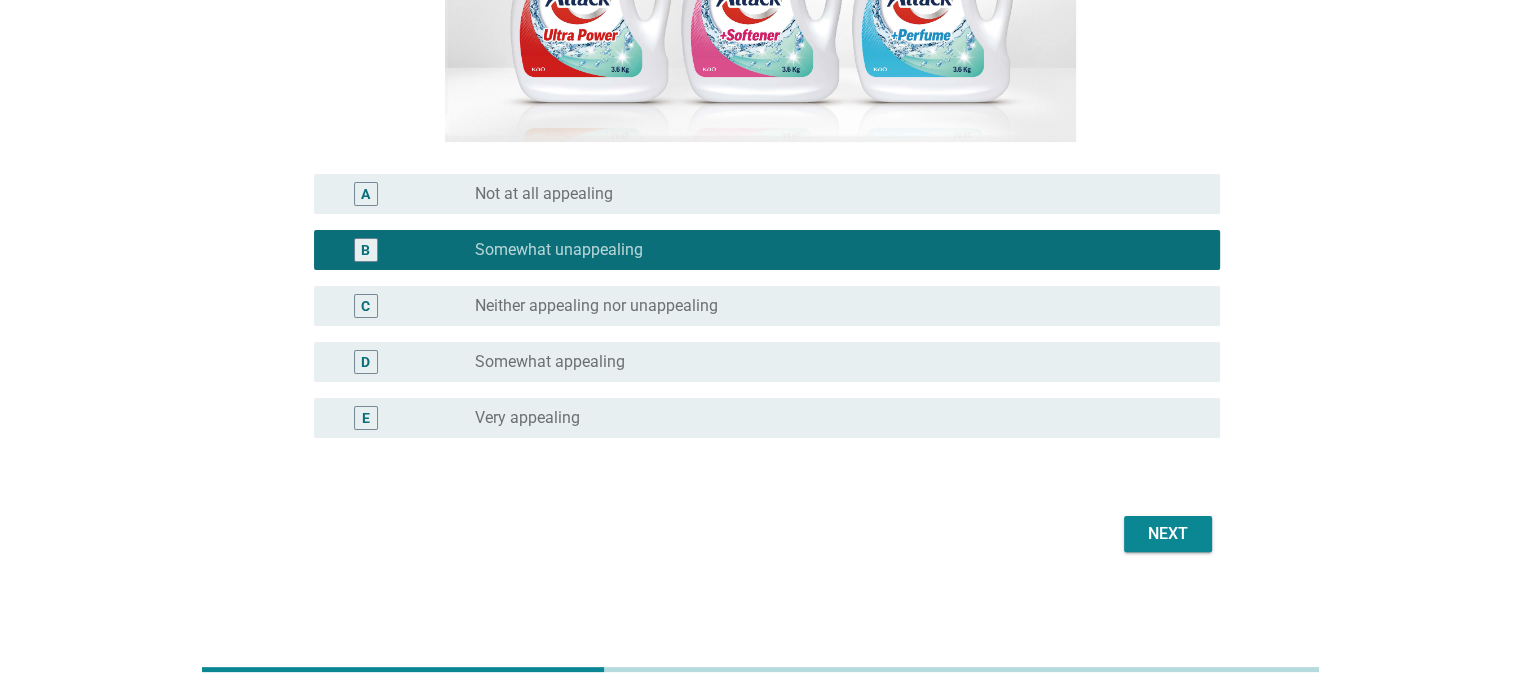 click on "Next" at bounding box center [1168, 534] 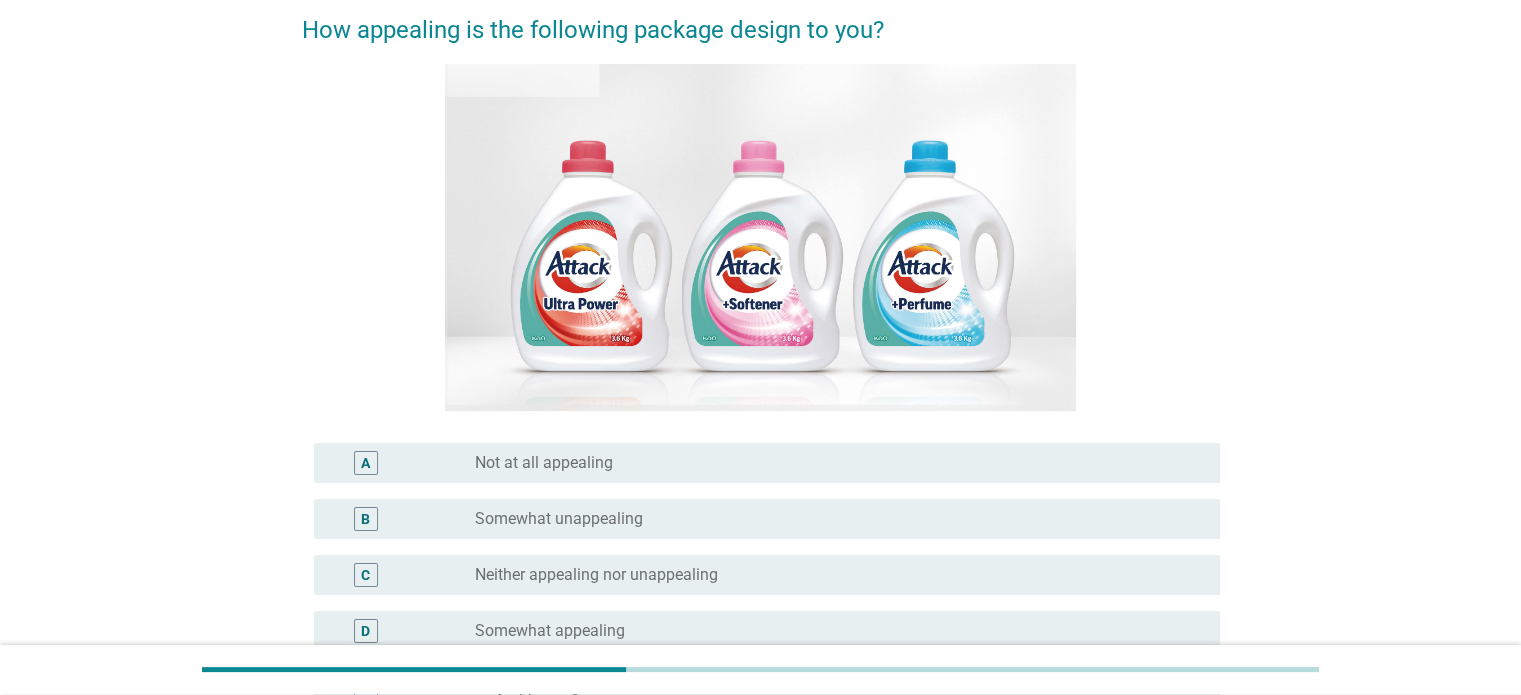 scroll, scrollTop: 200, scrollLeft: 0, axis: vertical 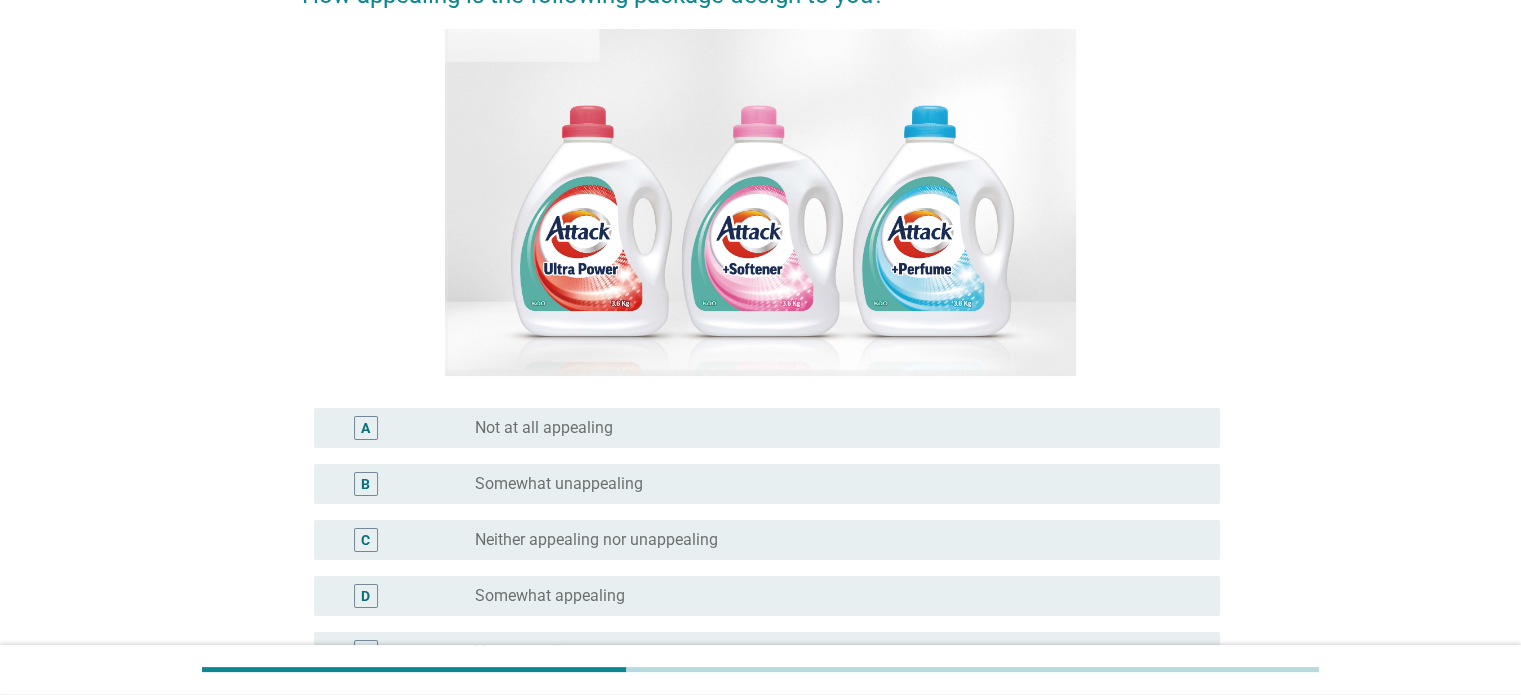 click on "Somewhat unappealing" at bounding box center (559, 484) 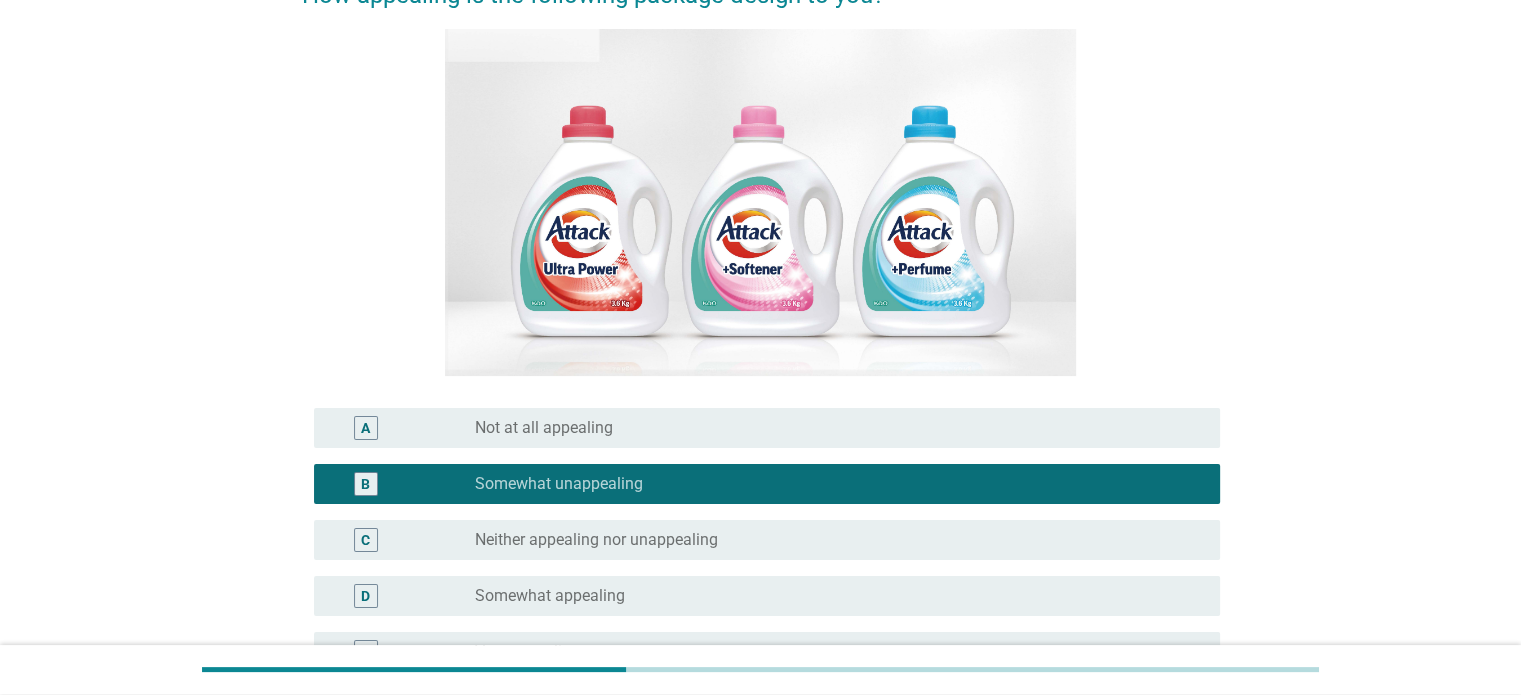 click on "radio_button_unchecked Not at all appealing" at bounding box center (831, 428) 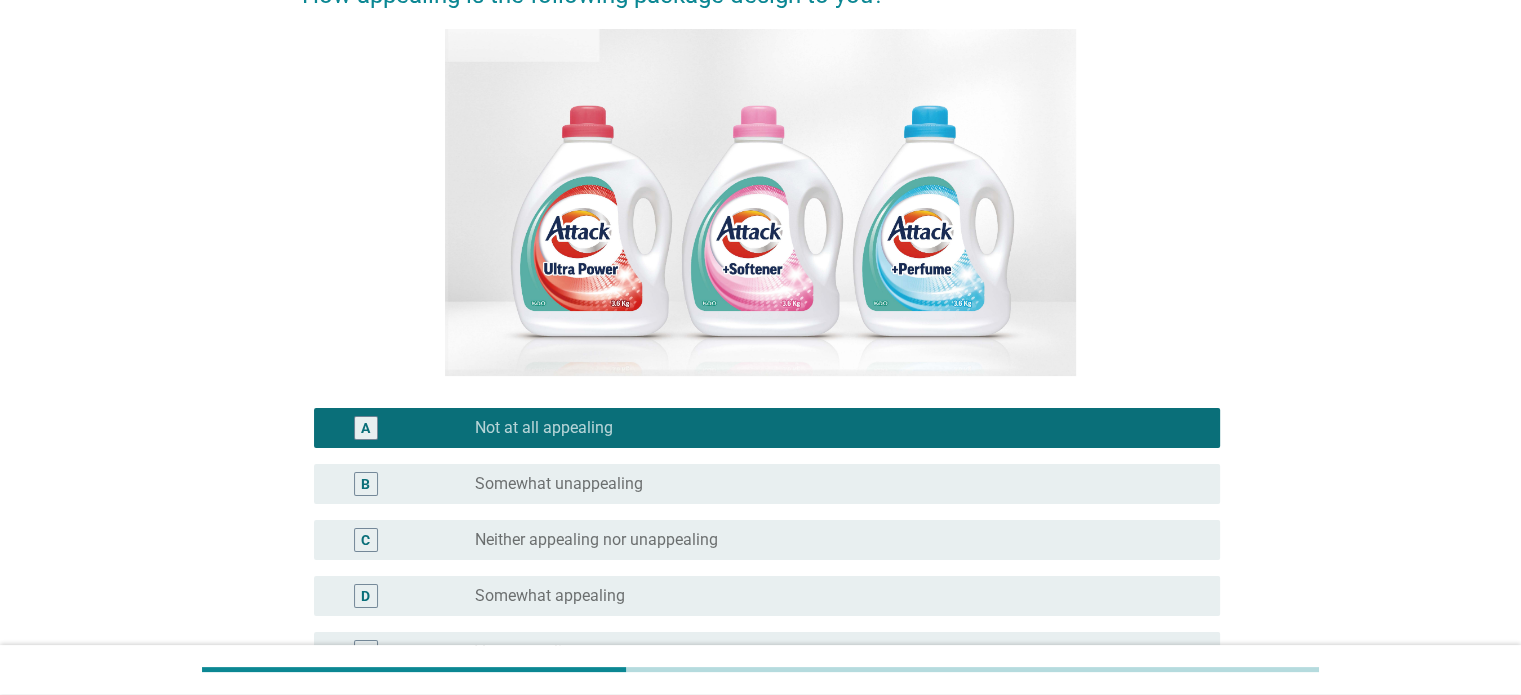 scroll, scrollTop: 434, scrollLeft: 0, axis: vertical 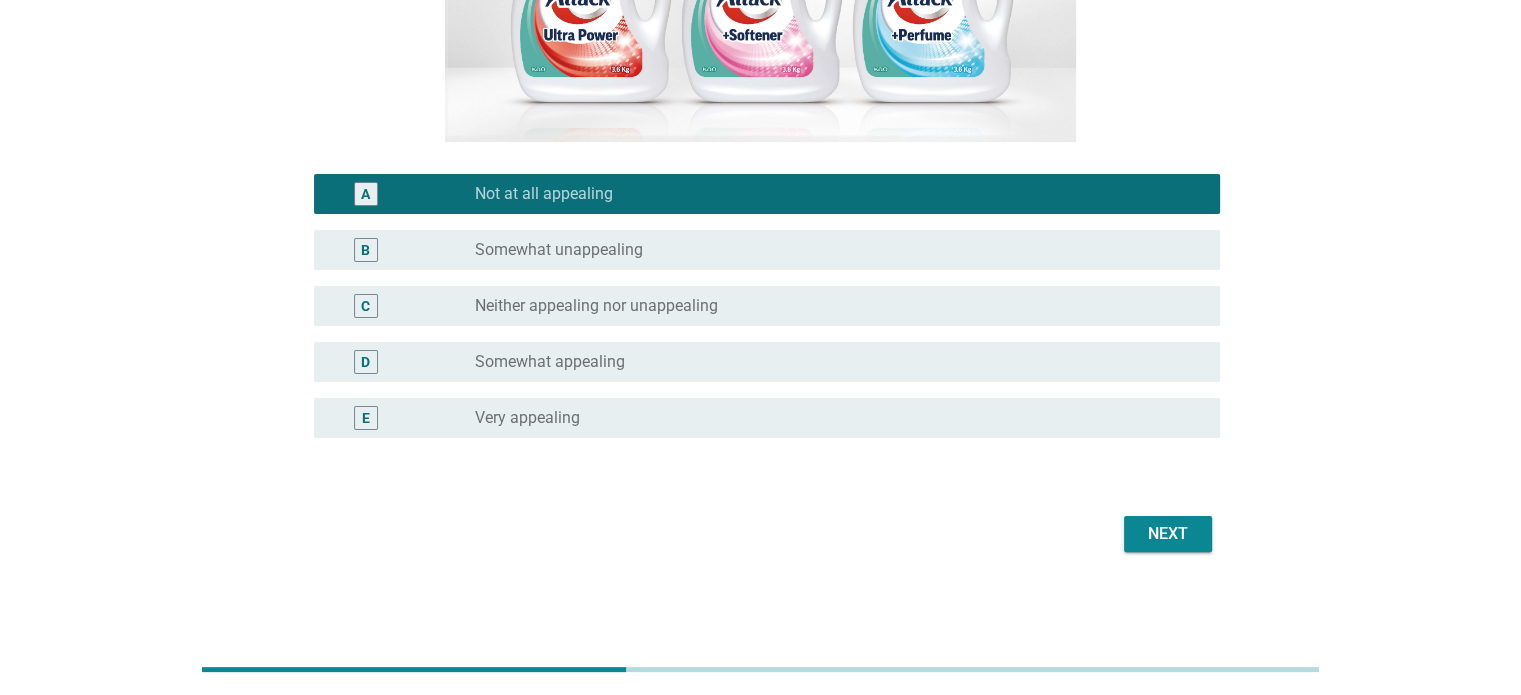 click on "Next" at bounding box center (761, 534) 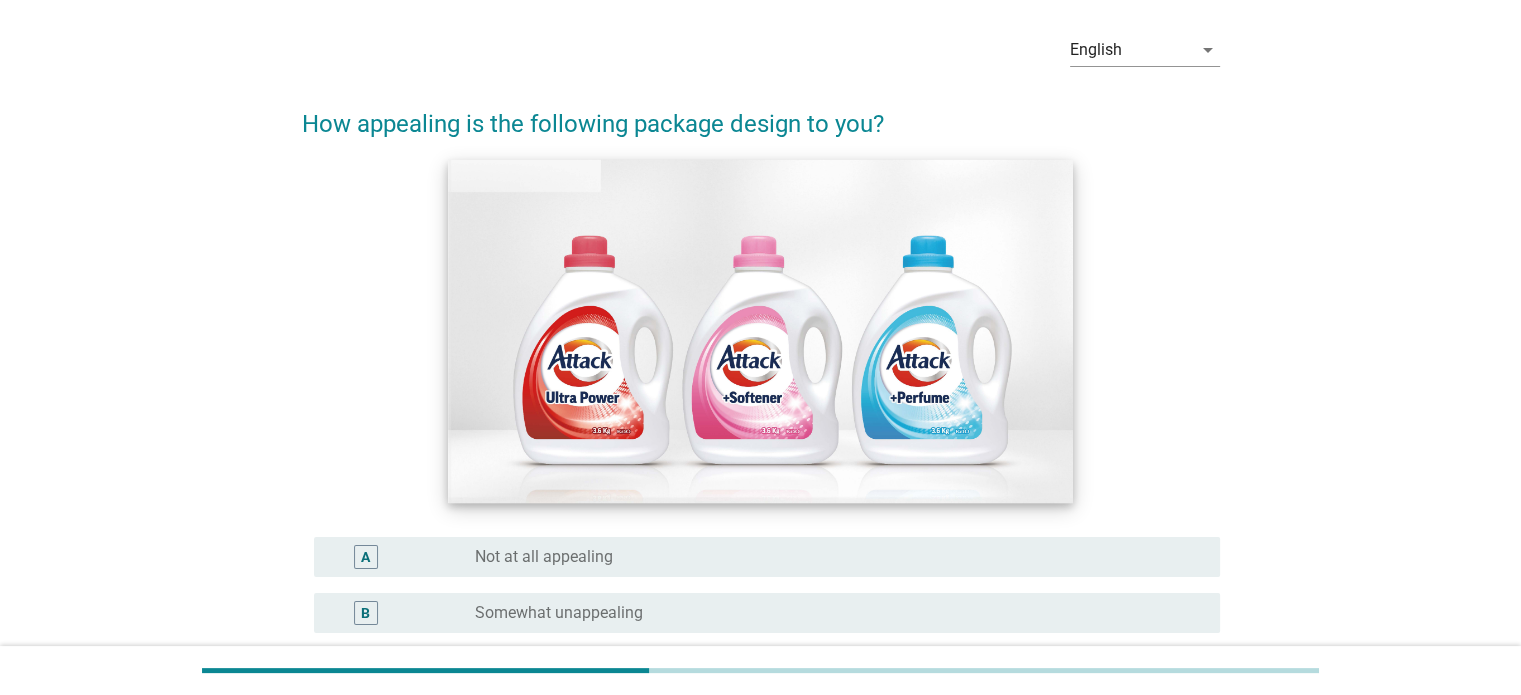 scroll, scrollTop: 100, scrollLeft: 0, axis: vertical 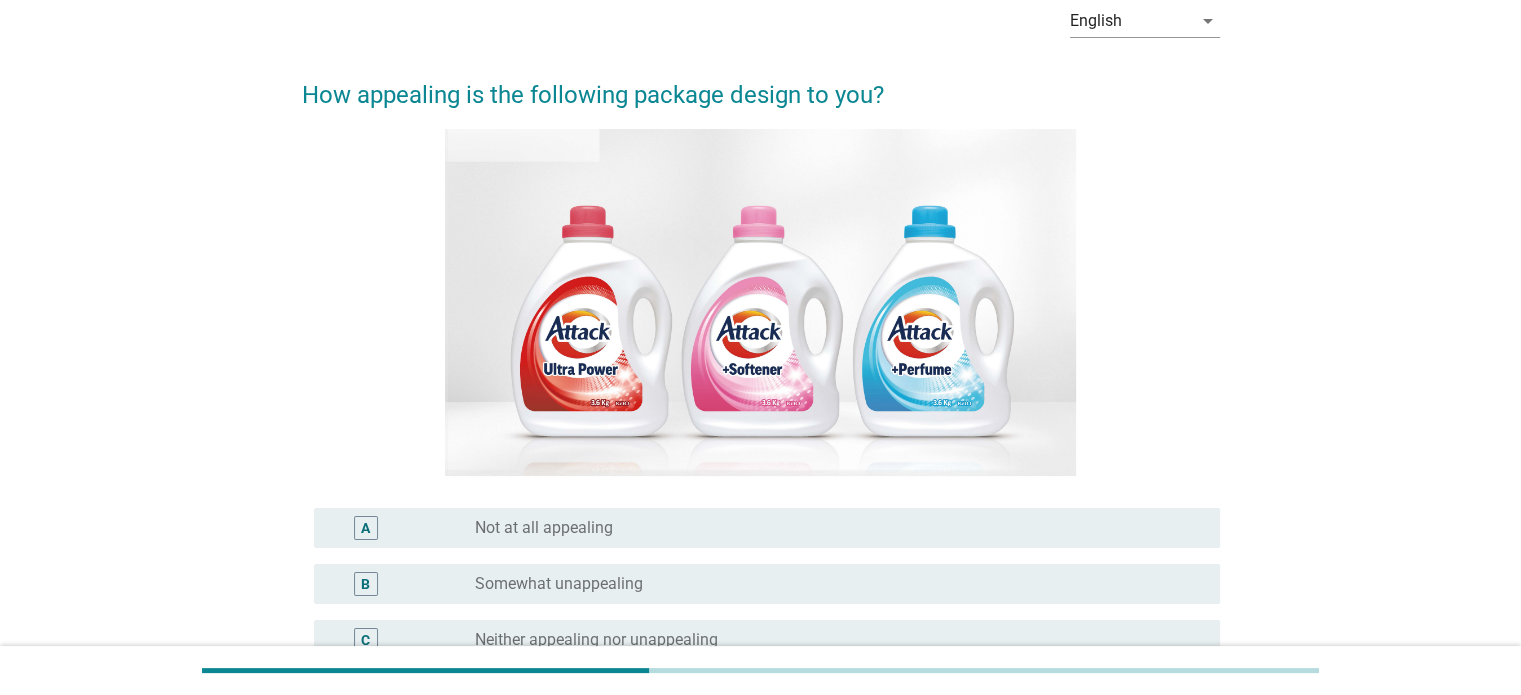 click on "B     radio_button_unchecked Somewhat unappealing" at bounding box center [761, 584] 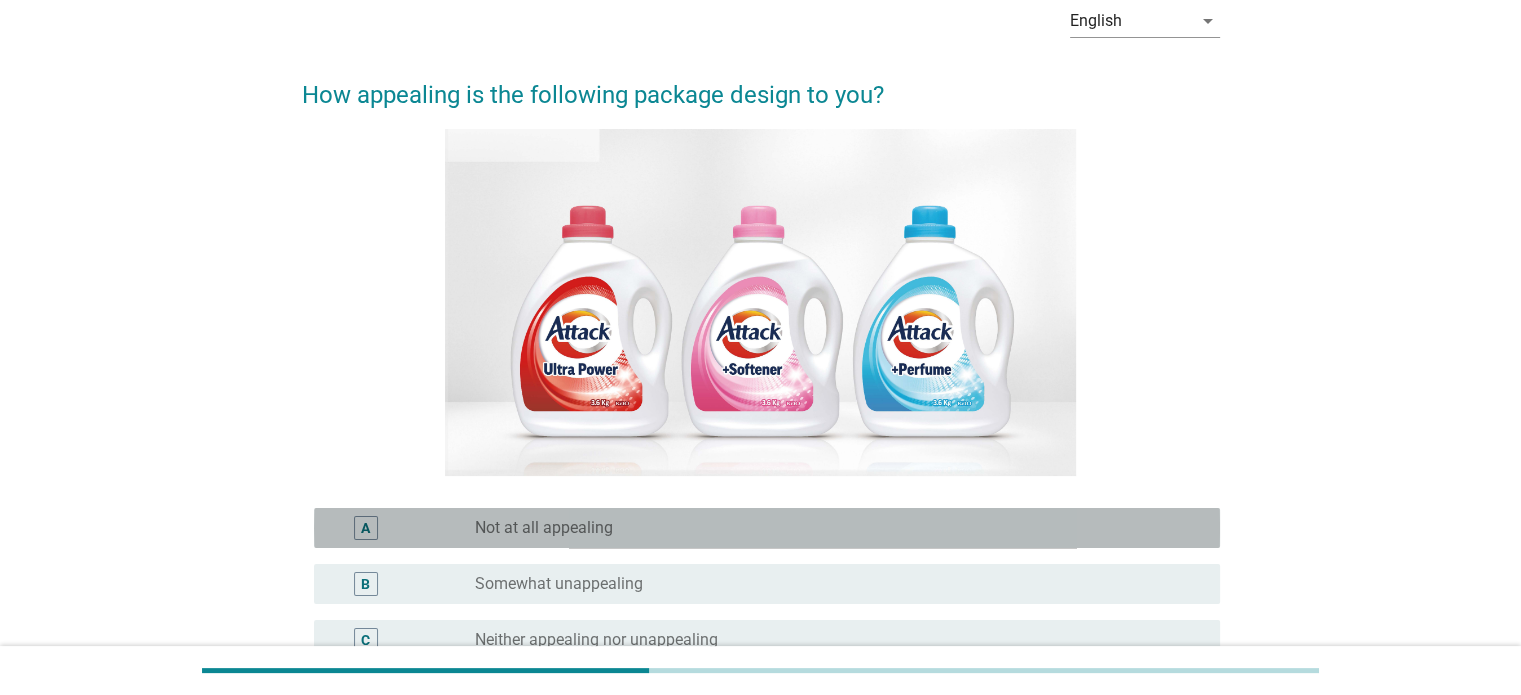 click on "radio_button_unchecked Not at all appealing" at bounding box center [831, 528] 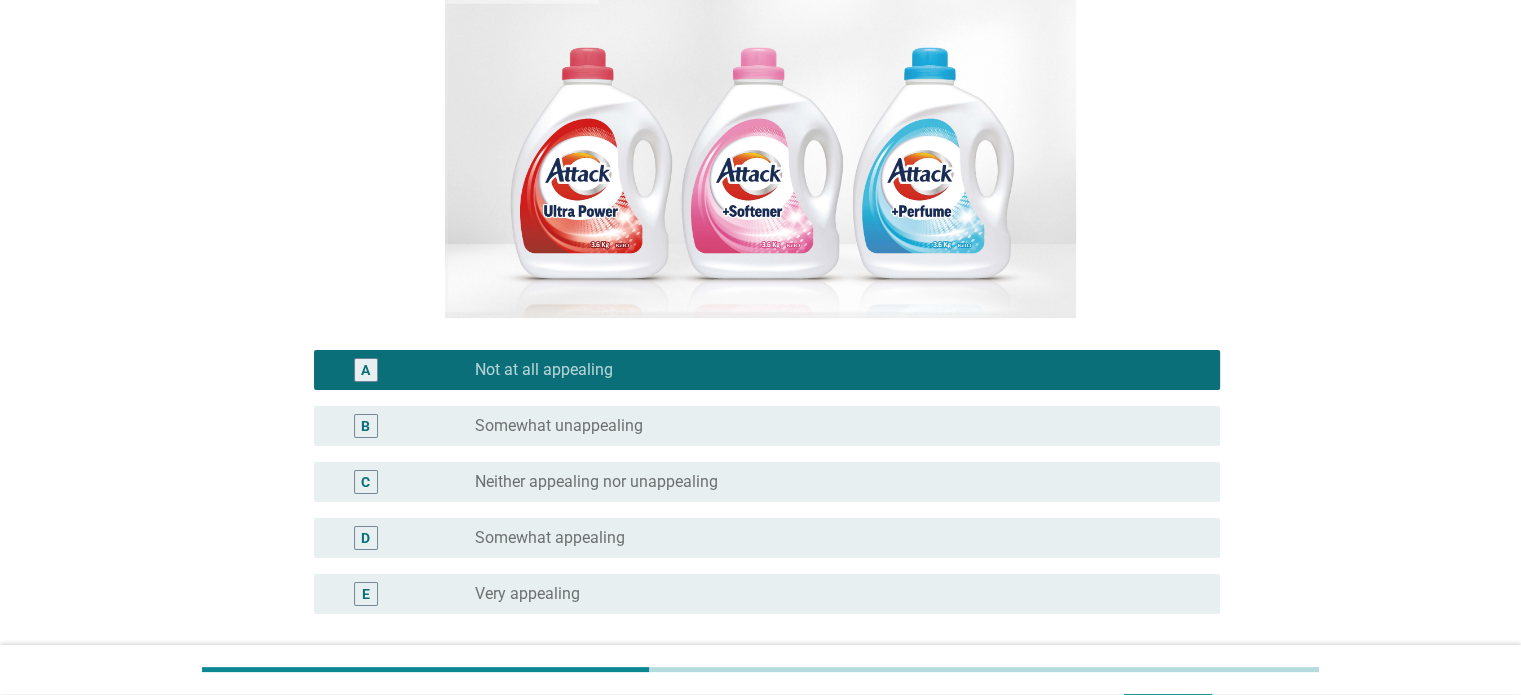 scroll, scrollTop: 434, scrollLeft: 0, axis: vertical 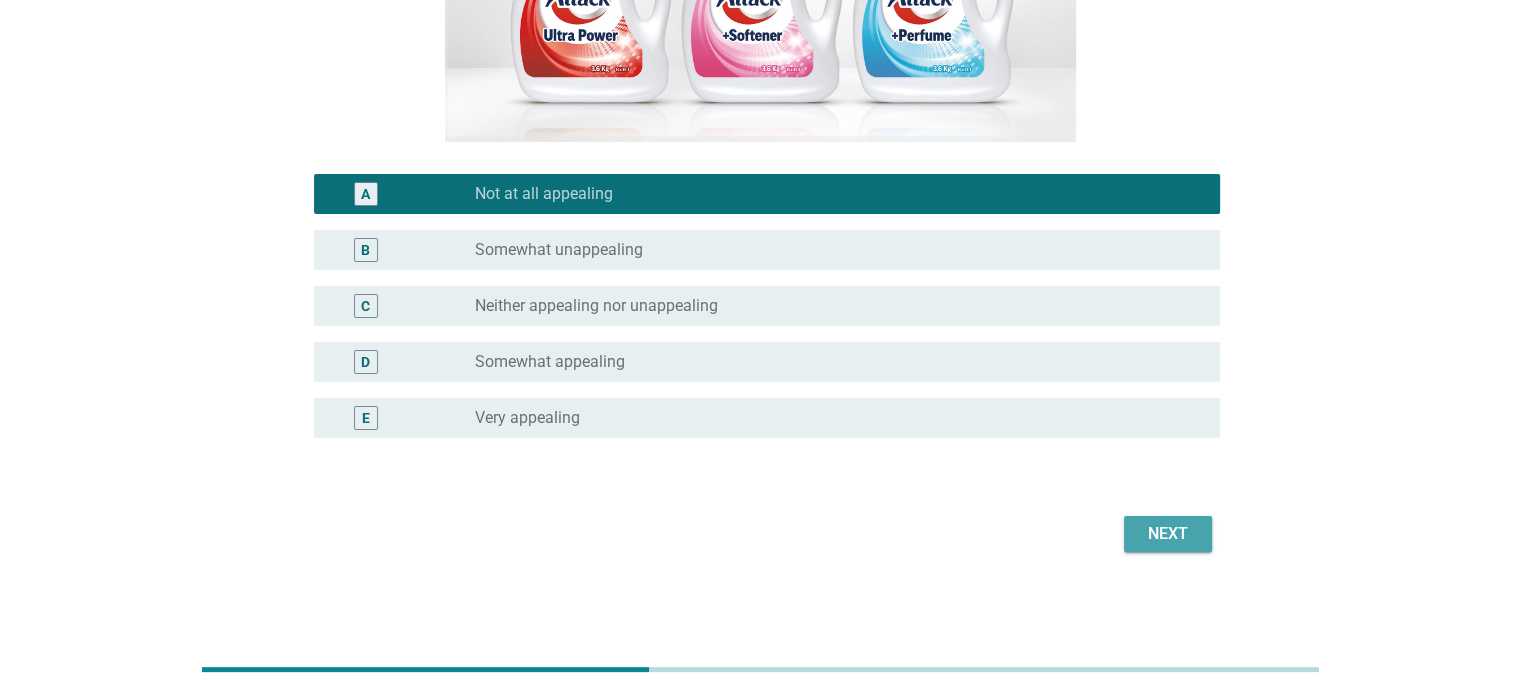 click on "Next" at bounding box center [1168, 534] 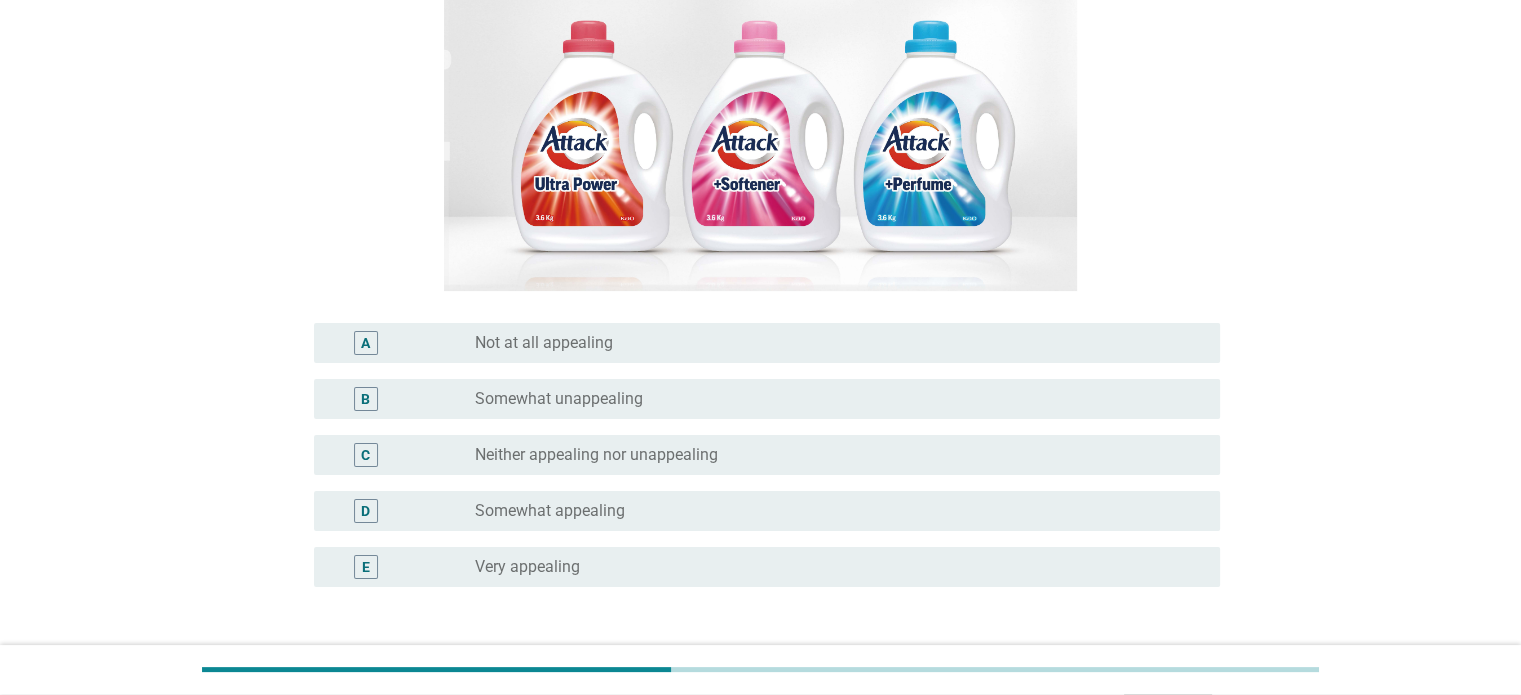scroll, scrollTop: 300, scrollLeft: 0, axis: vertical 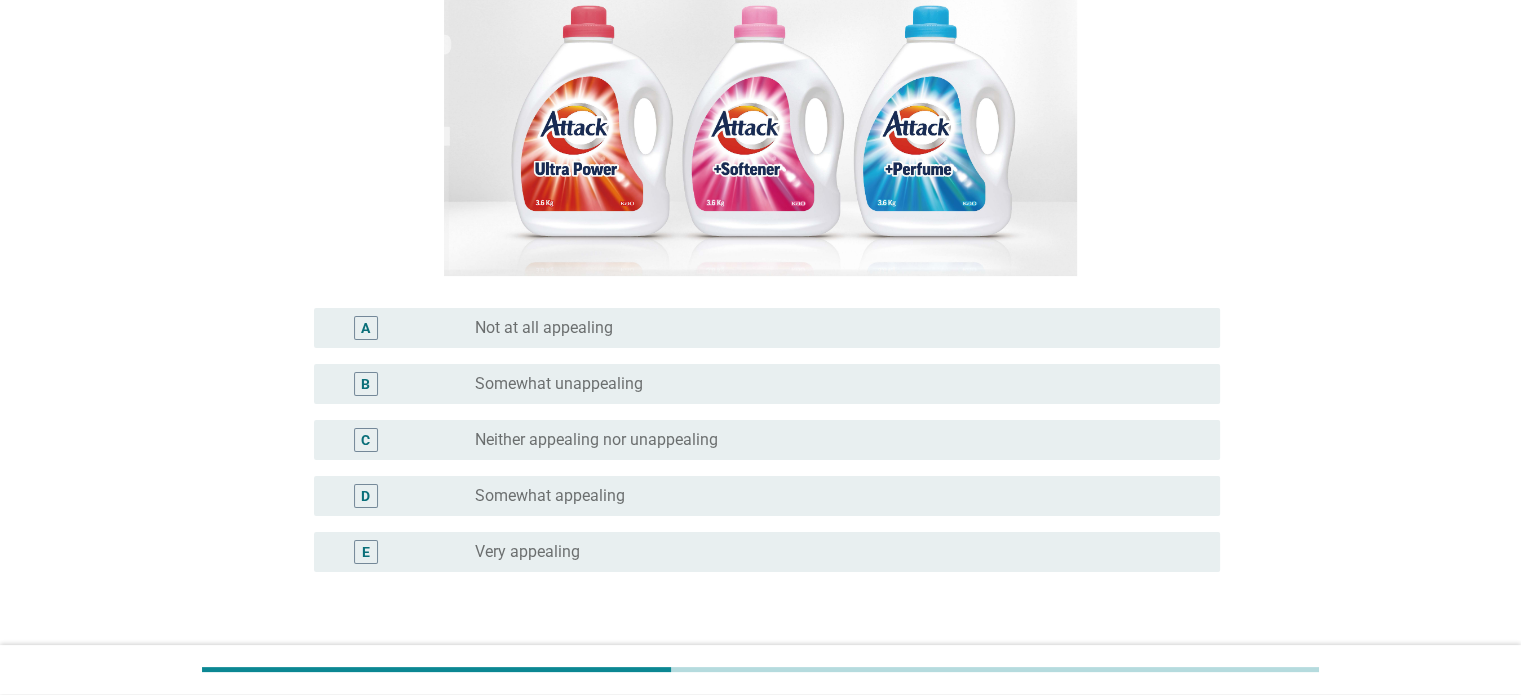 click on "radio_button_unchecked Not at all appealing" at bounding box center [831, 328] 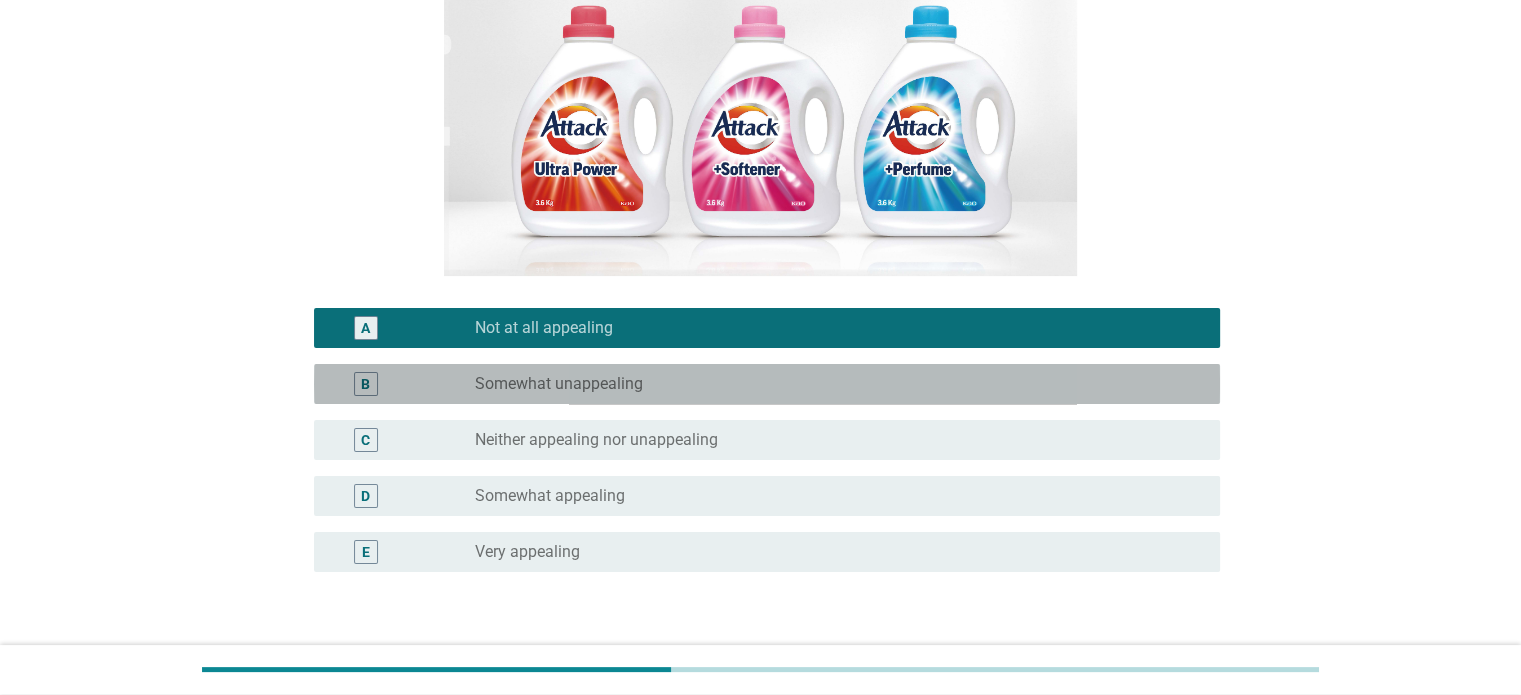 click on "radio_button_unchecked Somewhat unappealing" at bounding box center (831, 384) 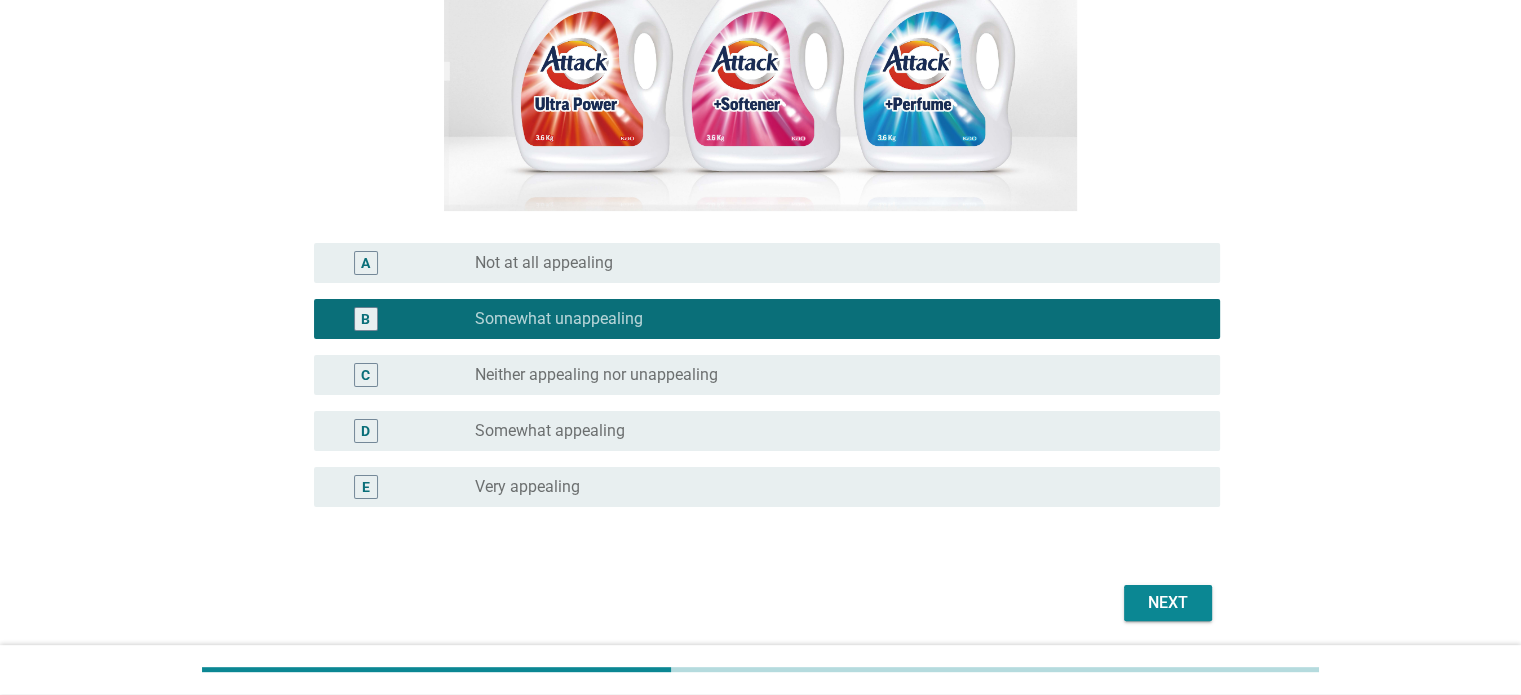 scroll, scrollTop: 400, scrollLeft: 0, axis: vertical 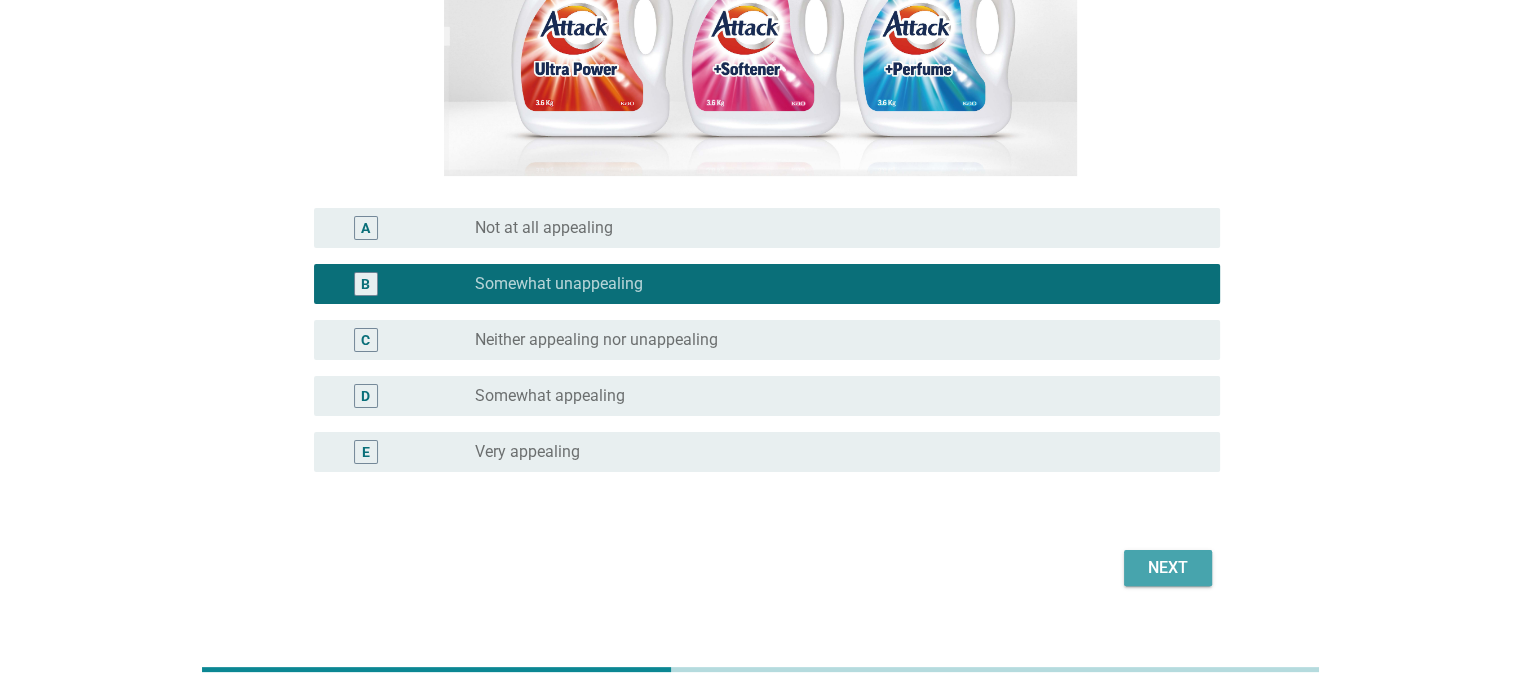 click on "Next" at bounding box center (1168, 568) 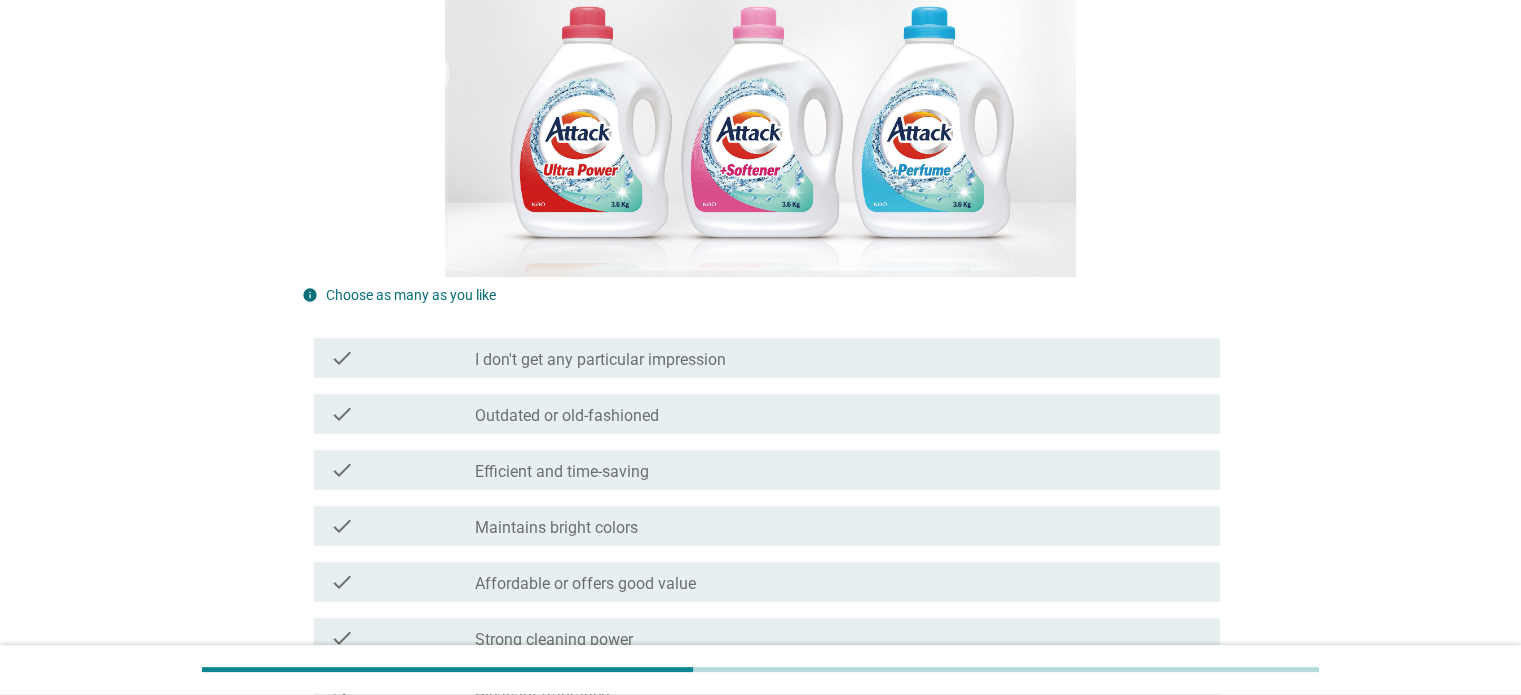 scroll, scrollTop: 300, scrollLeft: 0, axis: vertical 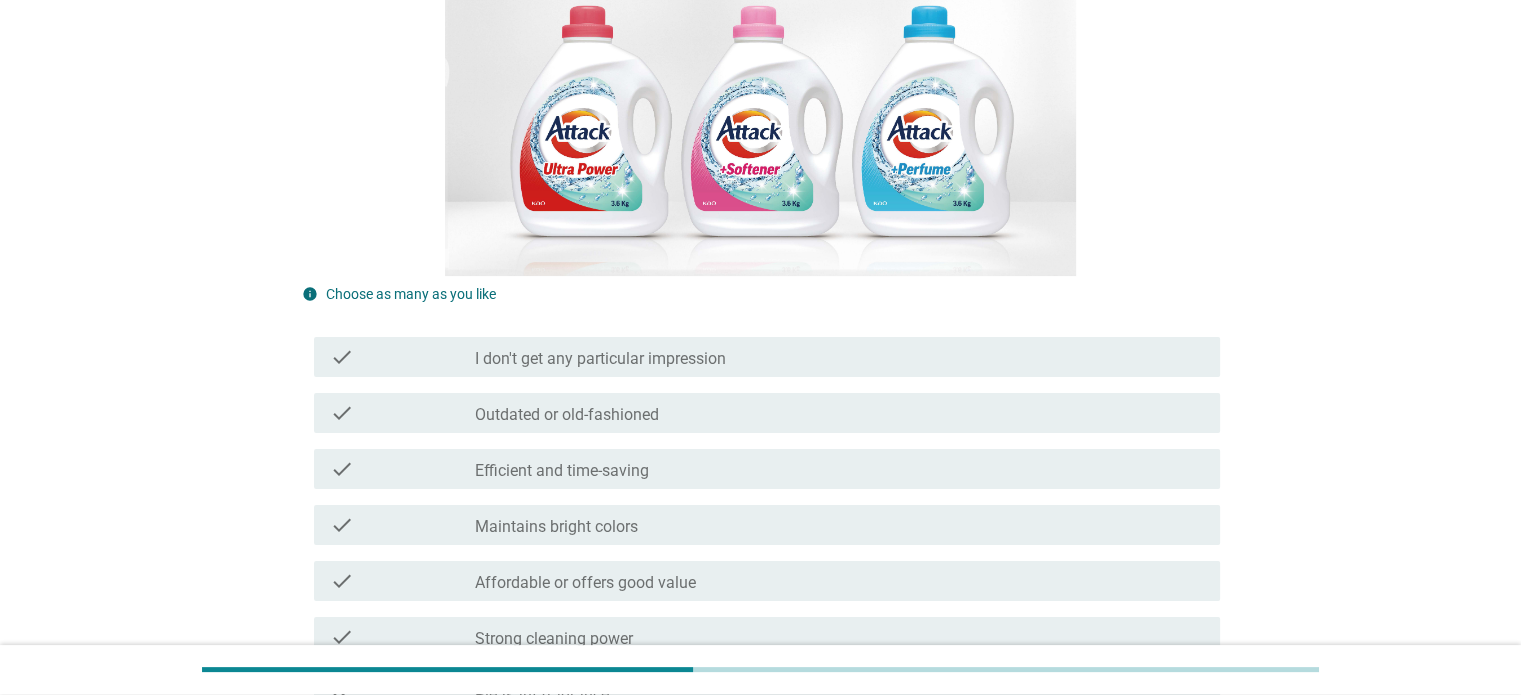 click on "check     check_box_outline_blank Efficient and time-saving" at bounding box center (761, 469) 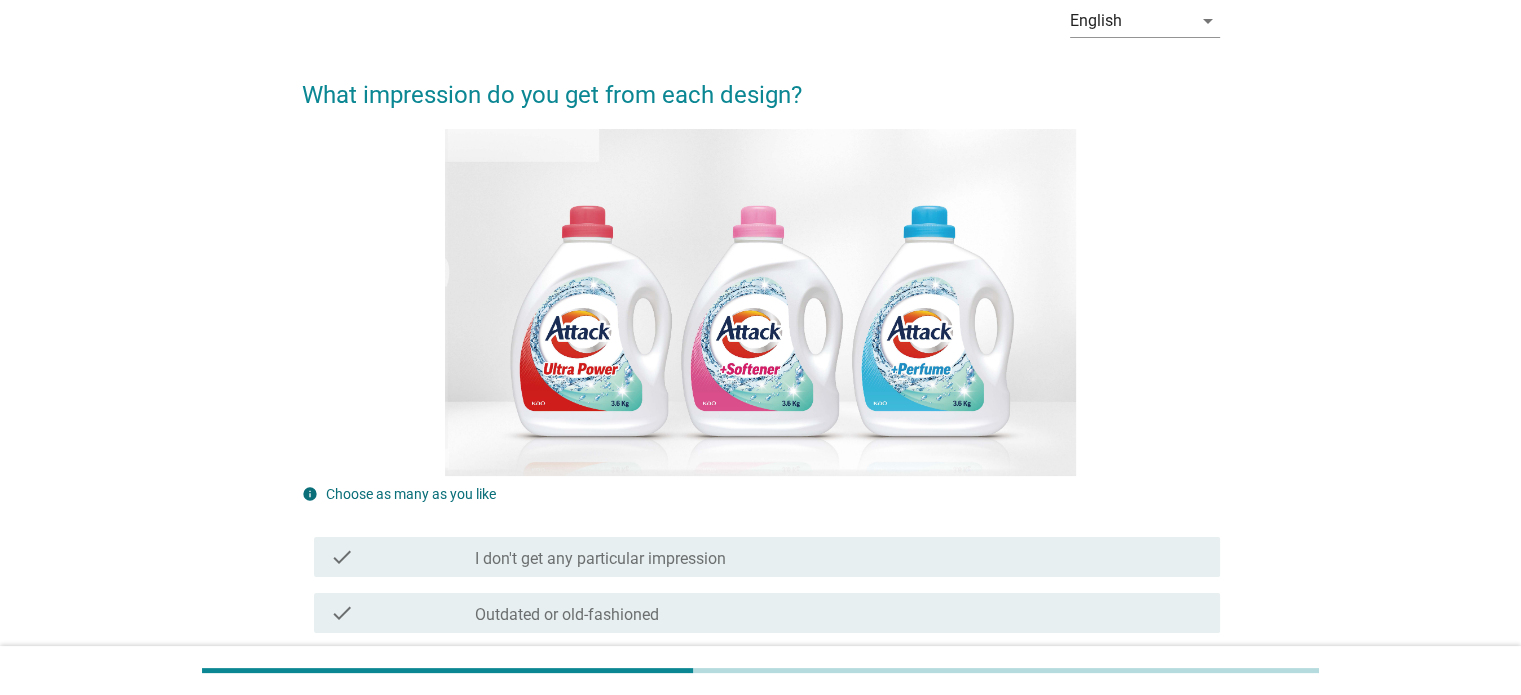 scroll, scrollTop: 200, scrollLeft: 0, axis: vertical 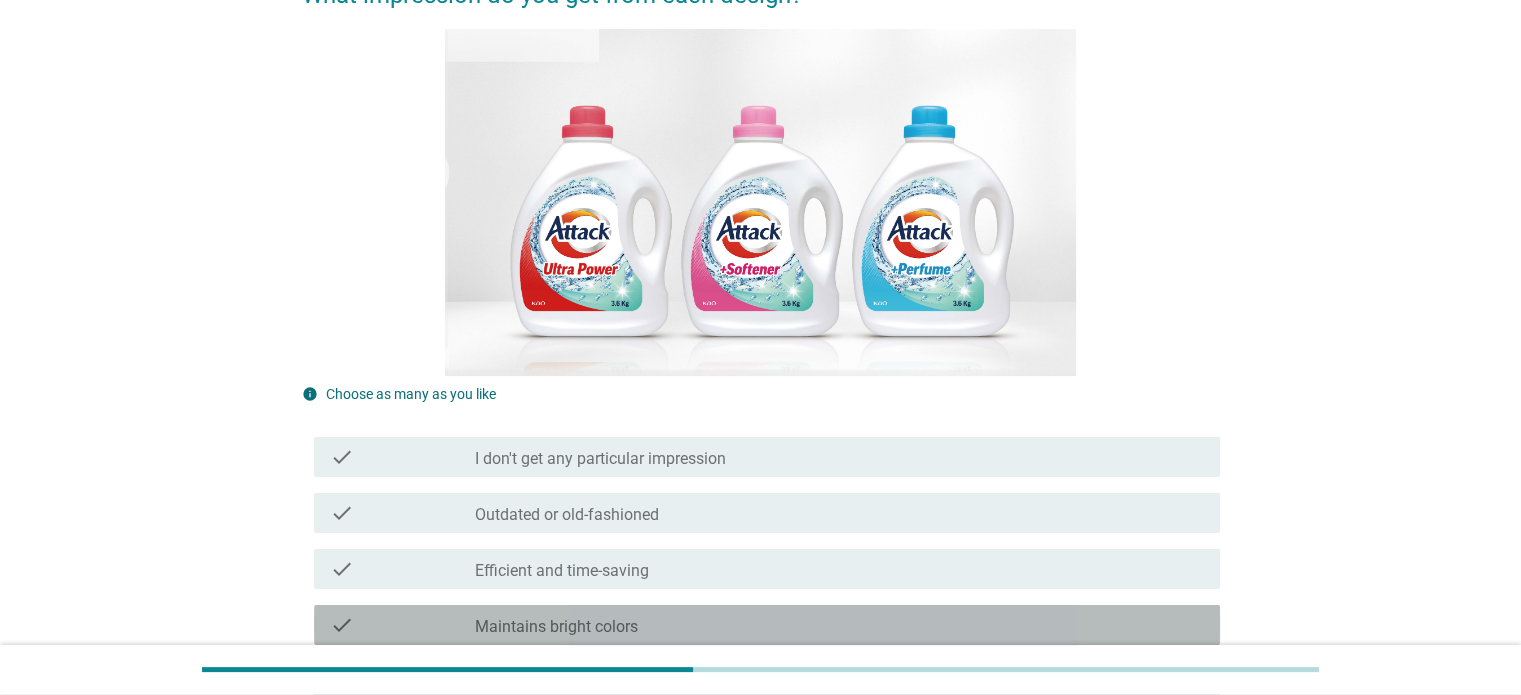 click on "check_box_outline_blank Maintains bright colors" at bounding box center [839, 625] 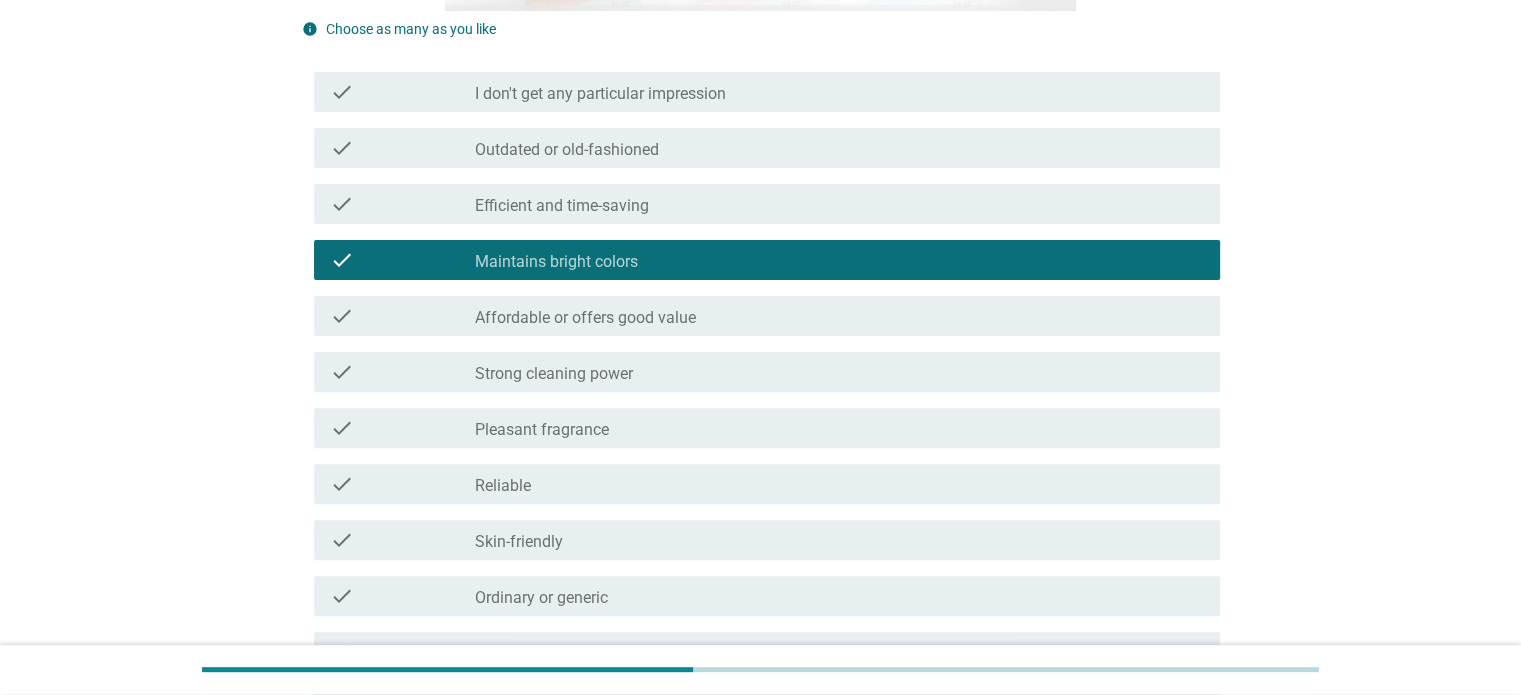 scroll, scrollTop: 600, scrollLeft: 0, axis: vertical 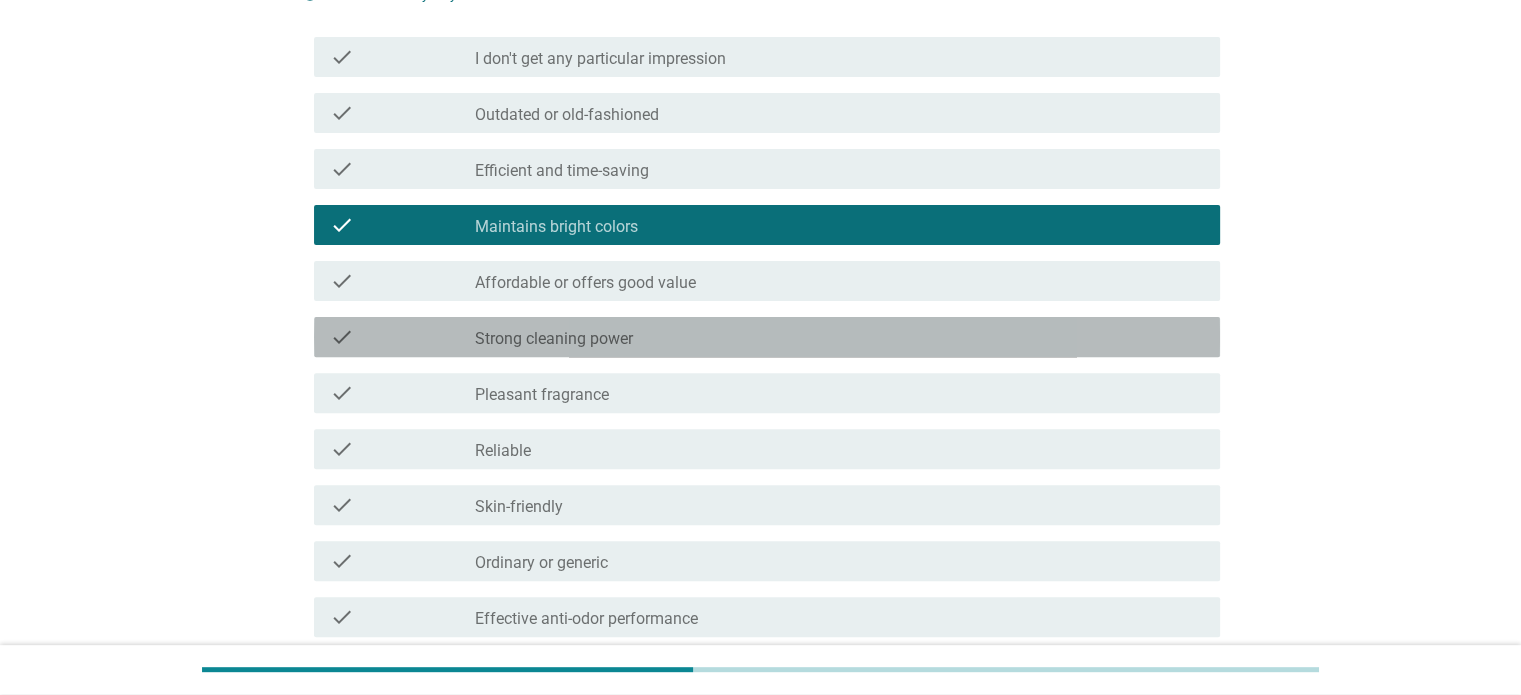 click on "check_box_outline_blank Strong cleaning power" at bounding box center [839, 337] 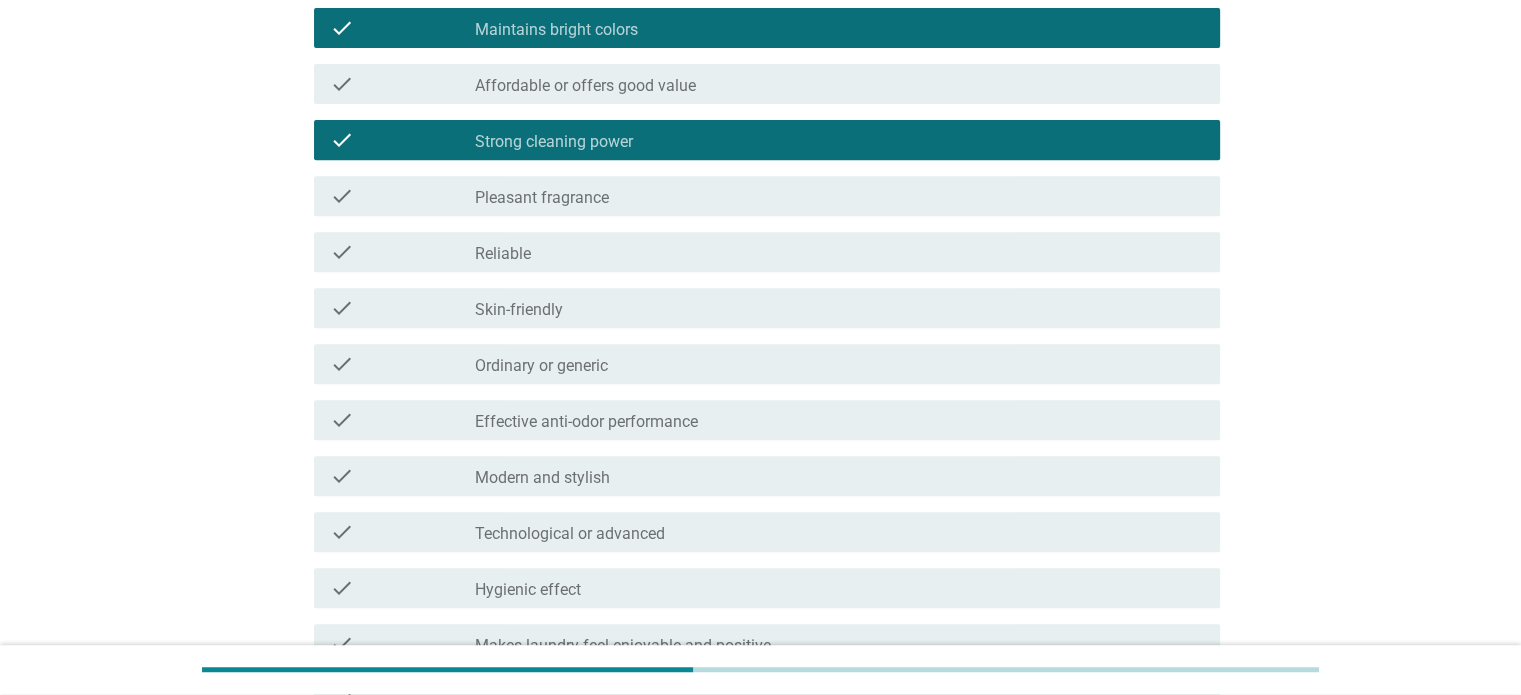 scroll, scrollTop: 800, scrollLeft: 0, axis: vertical 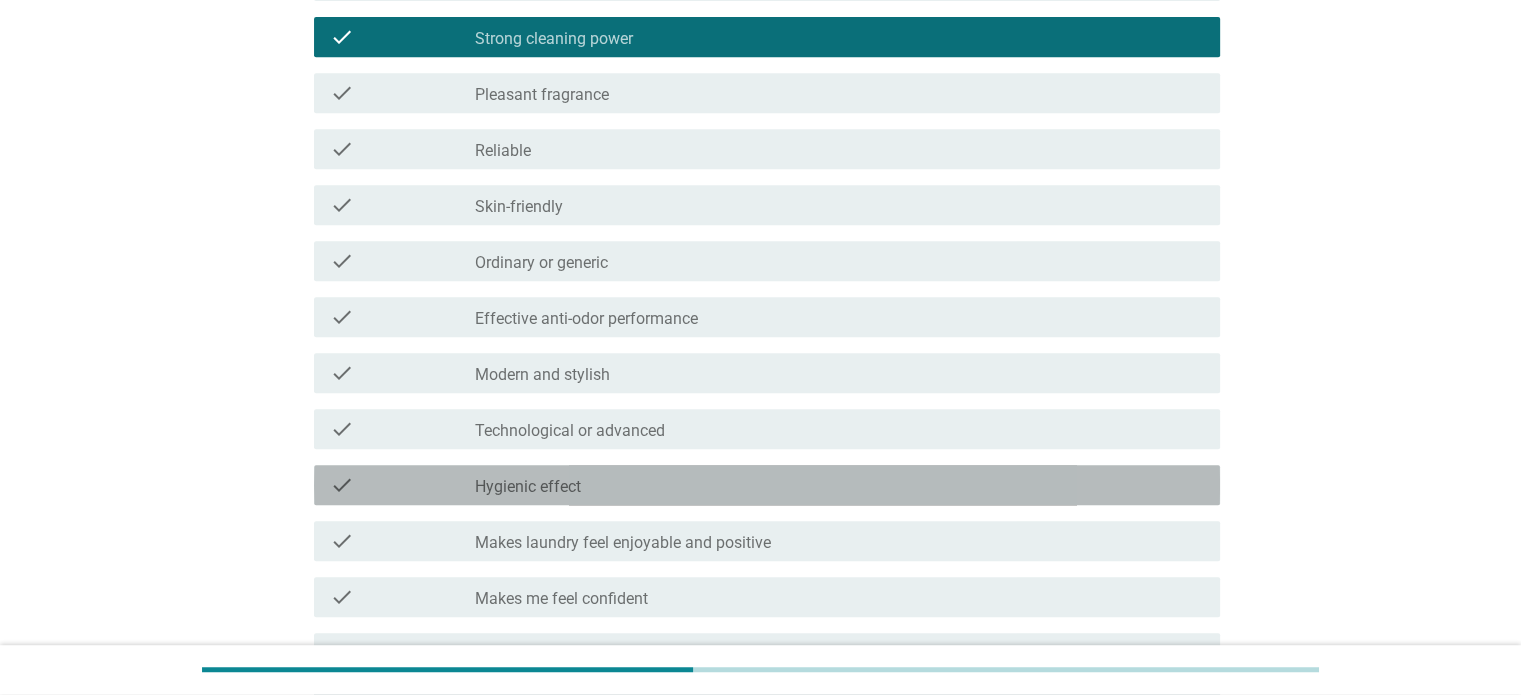 click on "check_box_outline_blank Hygienic effect" at bounding box center (839, 485) 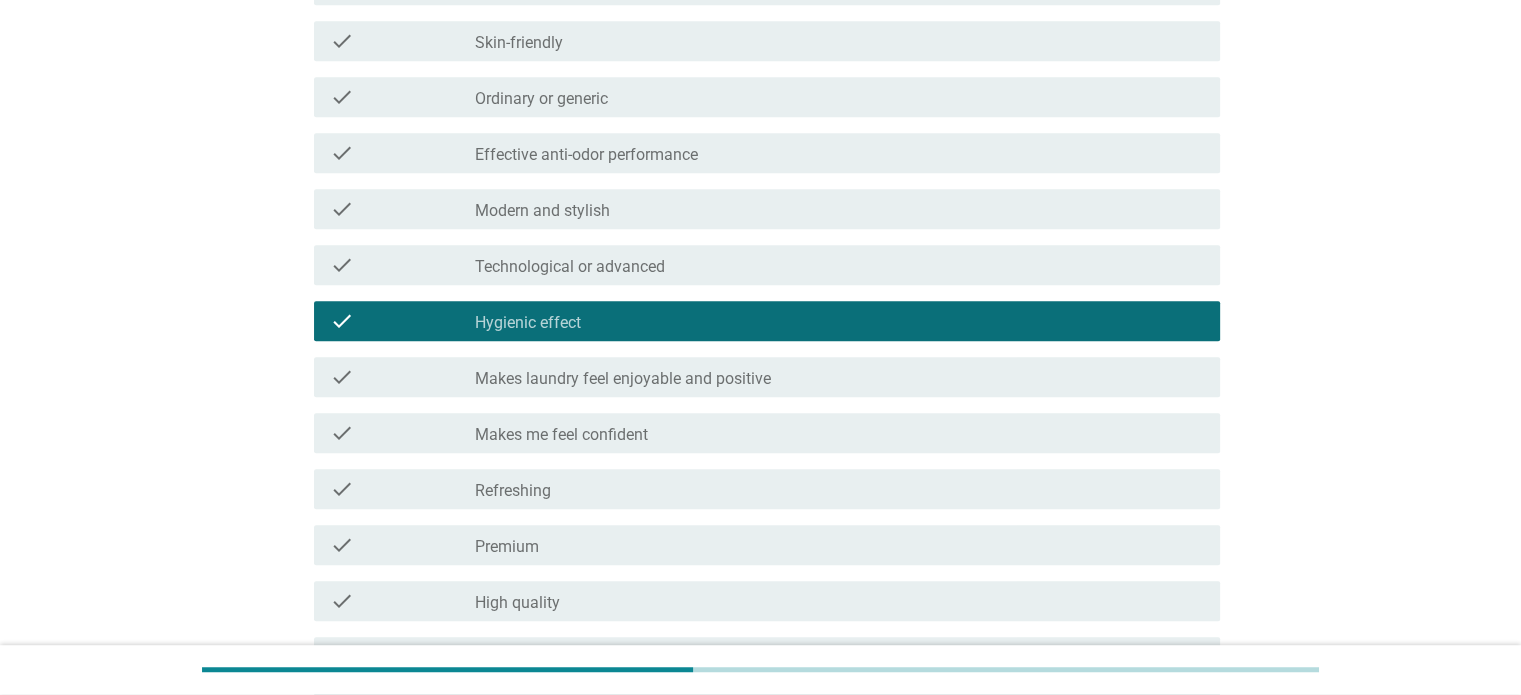 scroll, scrollTop: 1100, scrollLeft: 0, axis: vertical 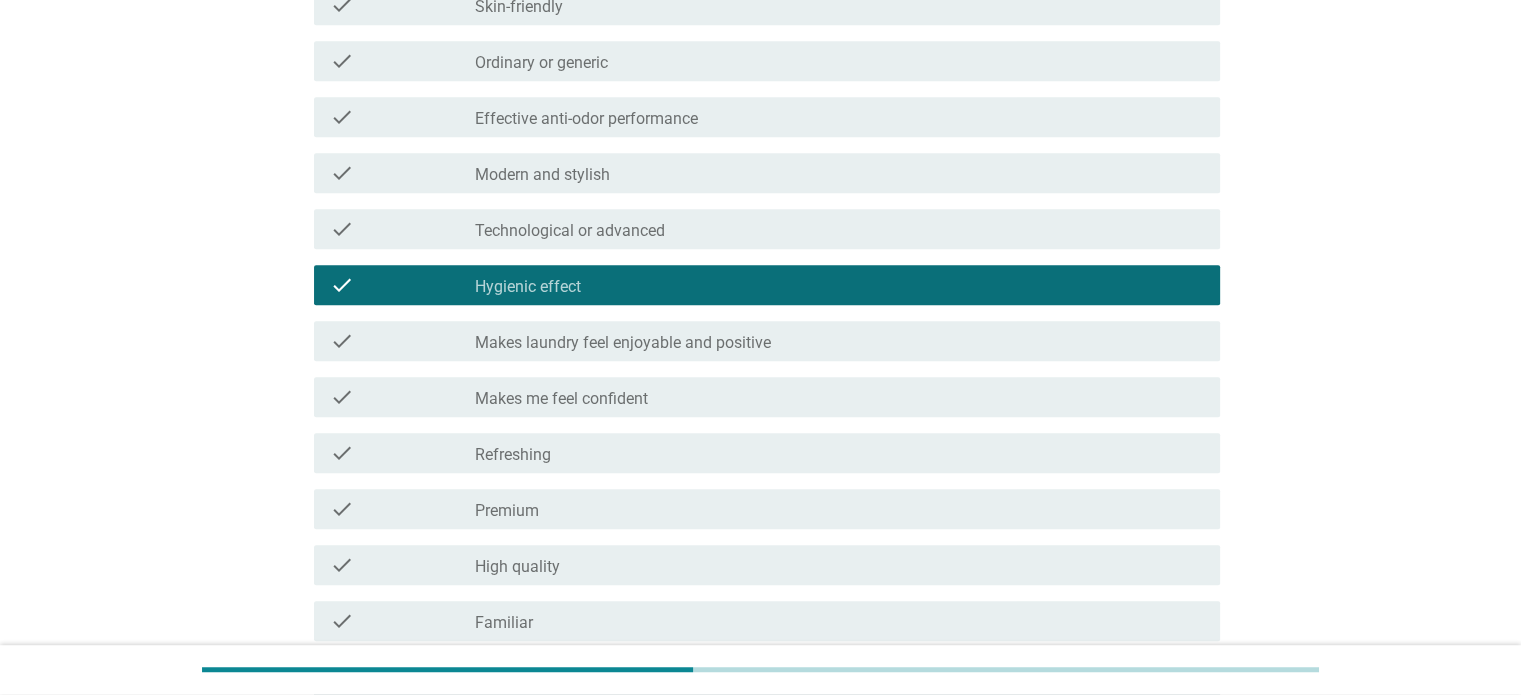 click on "check     check_box_outline_blank Refreshing" at bounding box center (767, 453) 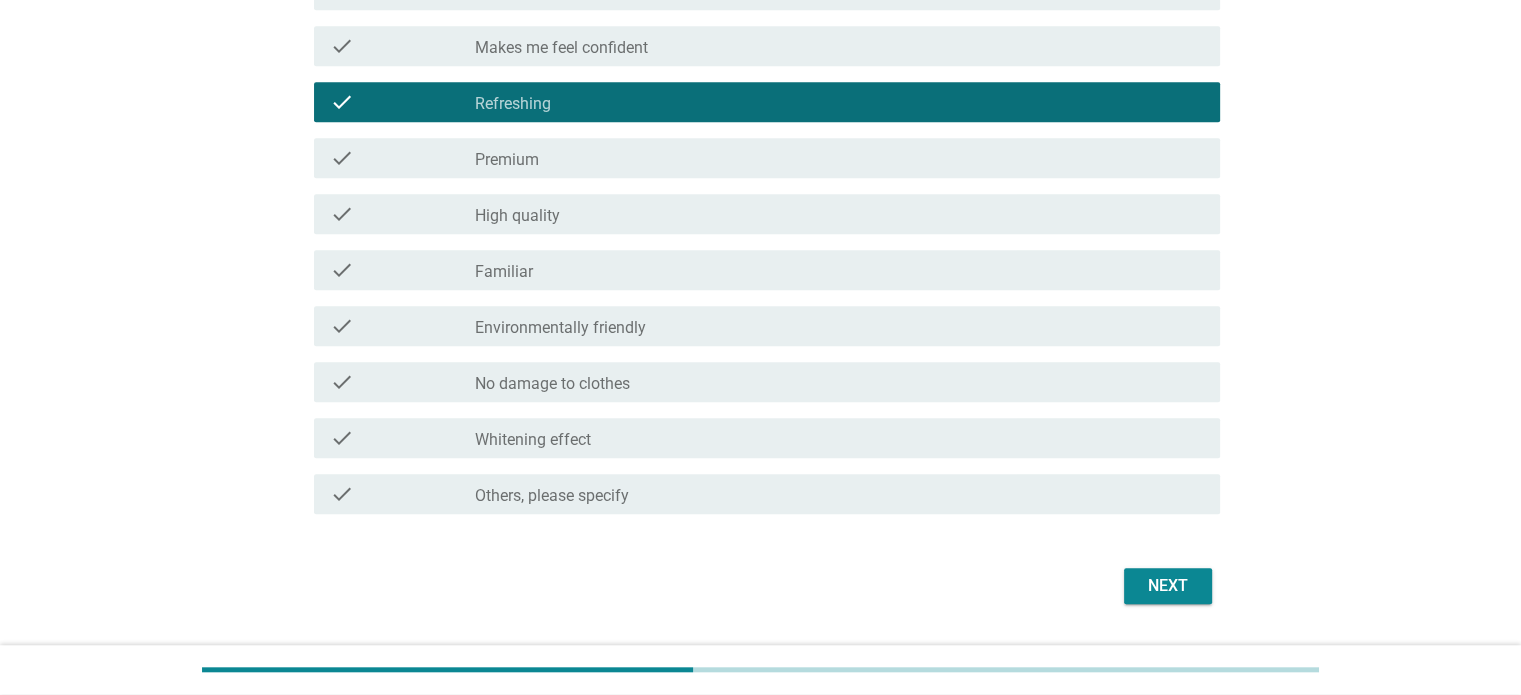 scroll, scrollTop: 1500, scrollLeft: 0, axis: vertical 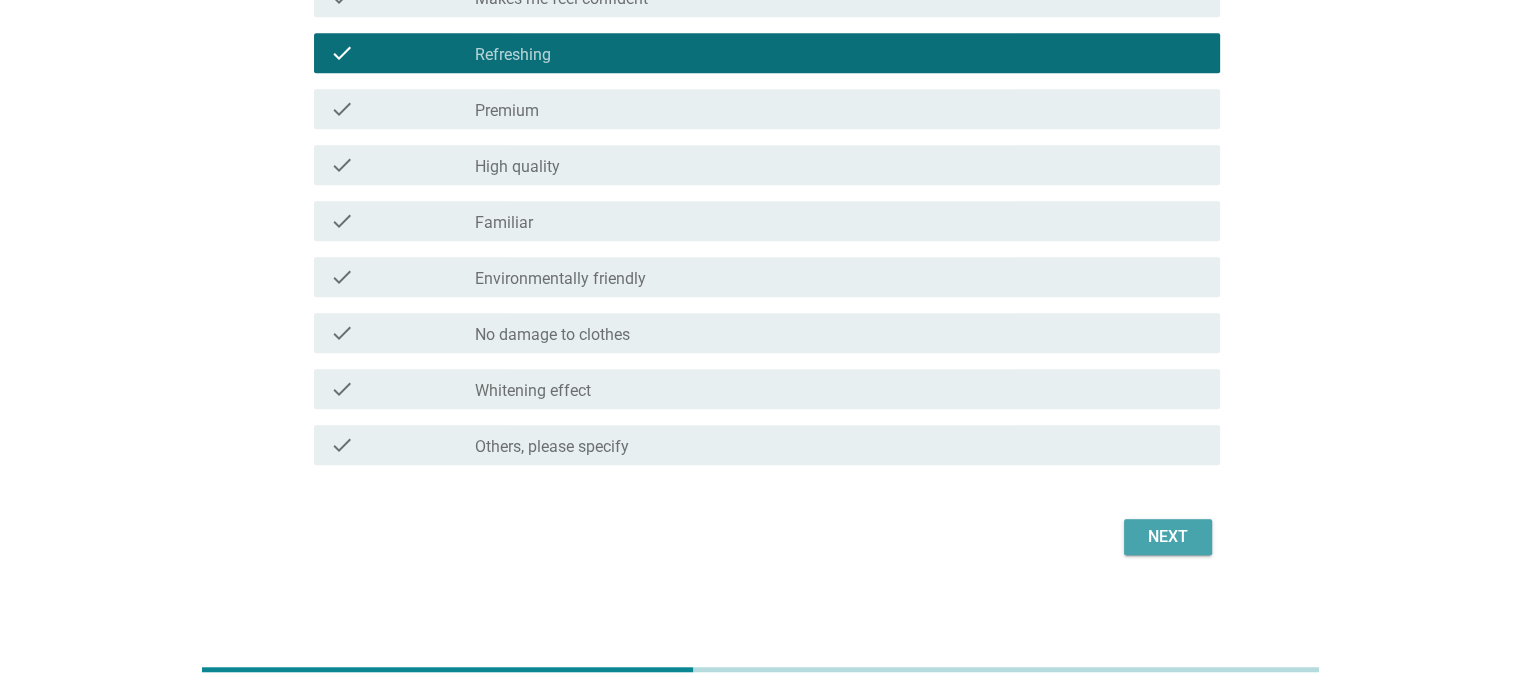 click on "Next" at bounding box center (1168, 537) 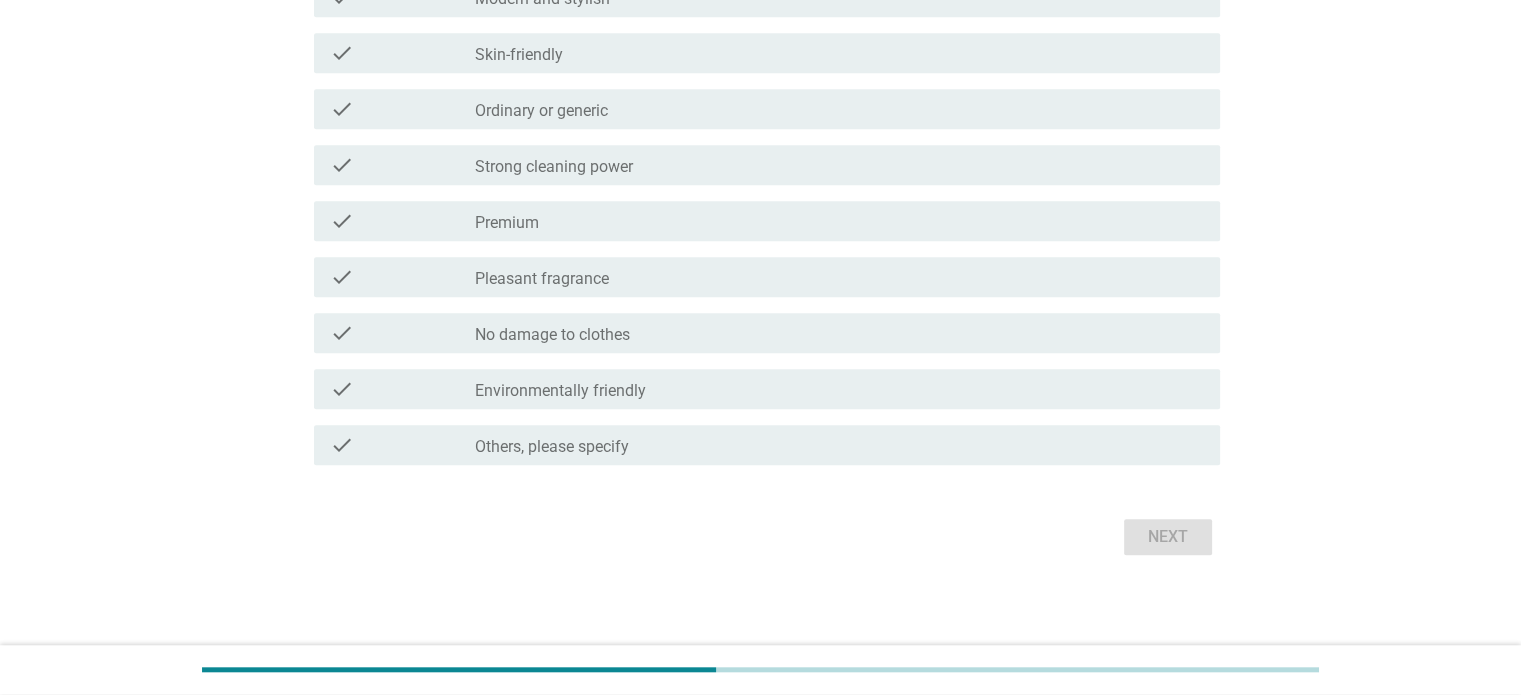 scroll 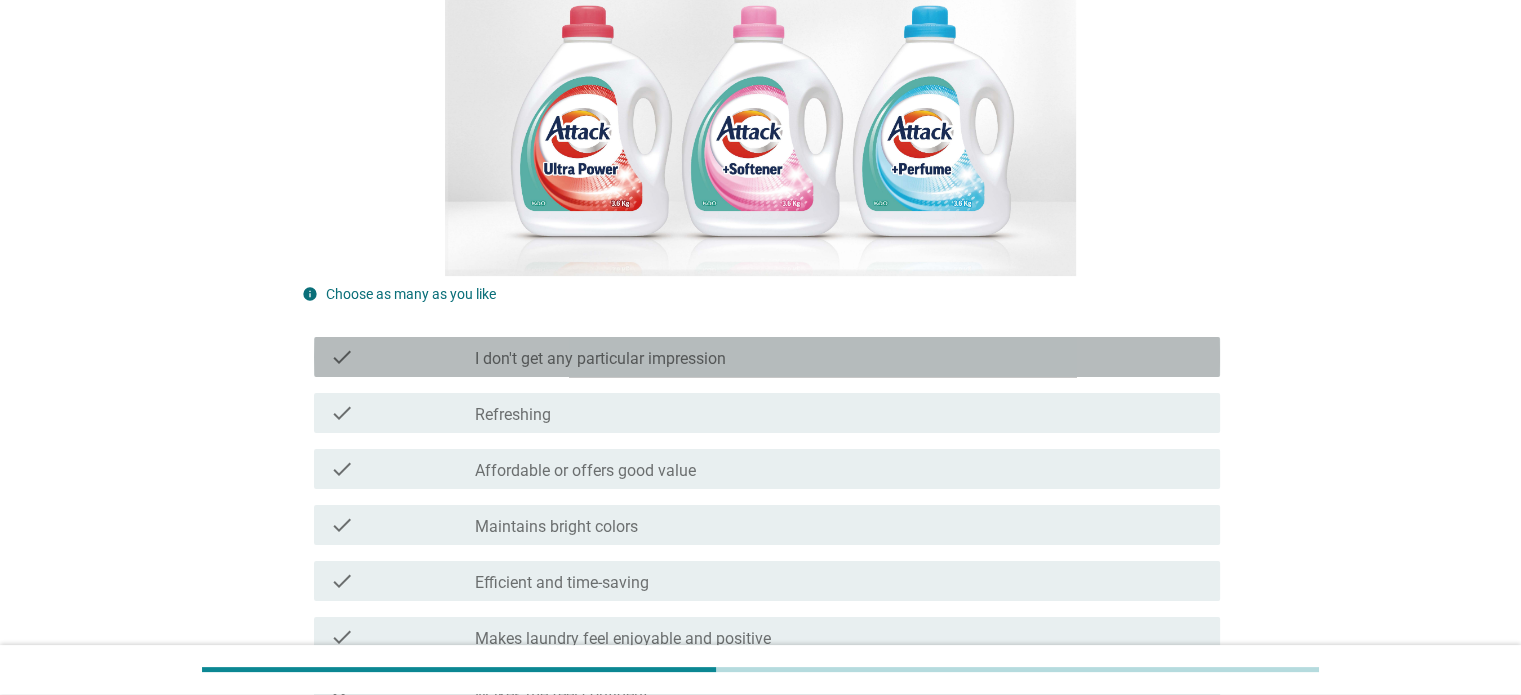 click on "I don't get any particular impression" at bounding box center [600, 359] 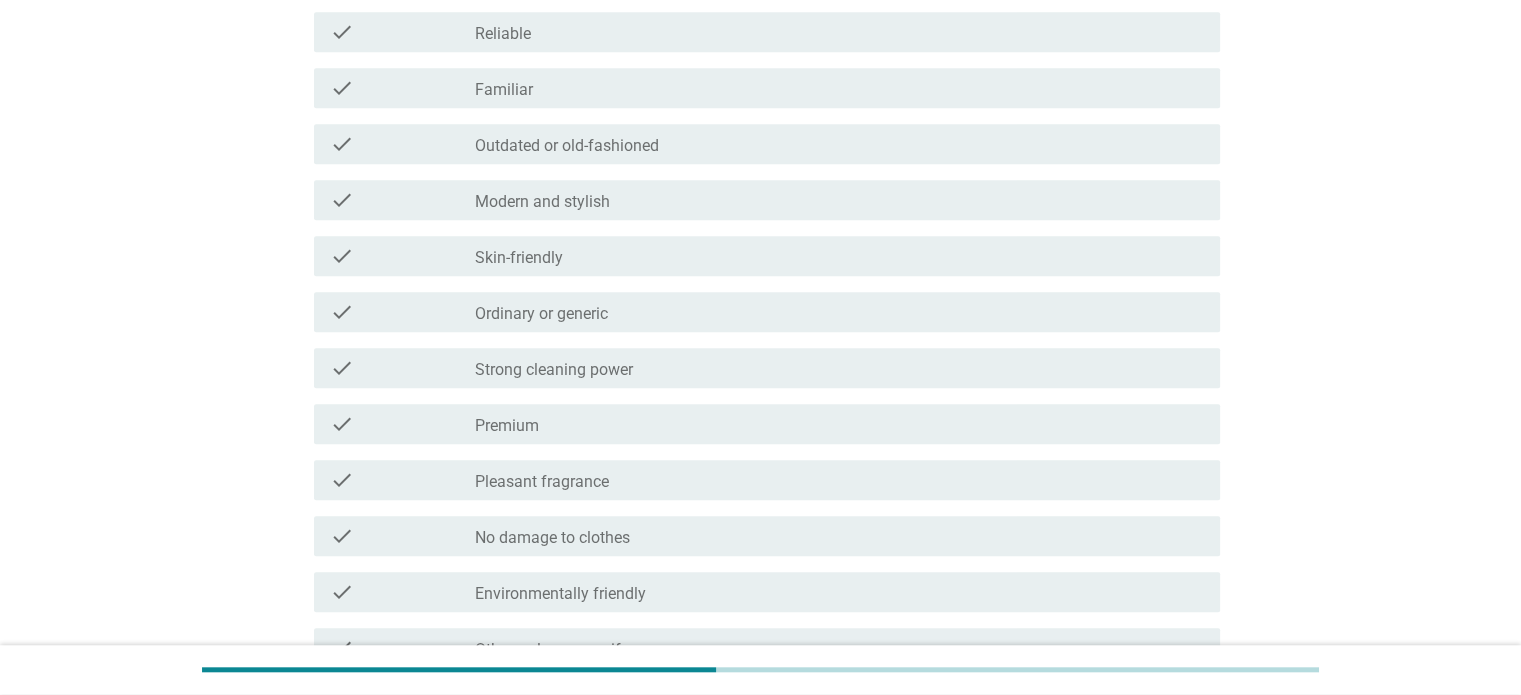 scroll, scrollTop: 1503, scrollLeft: 0, axis: vertical 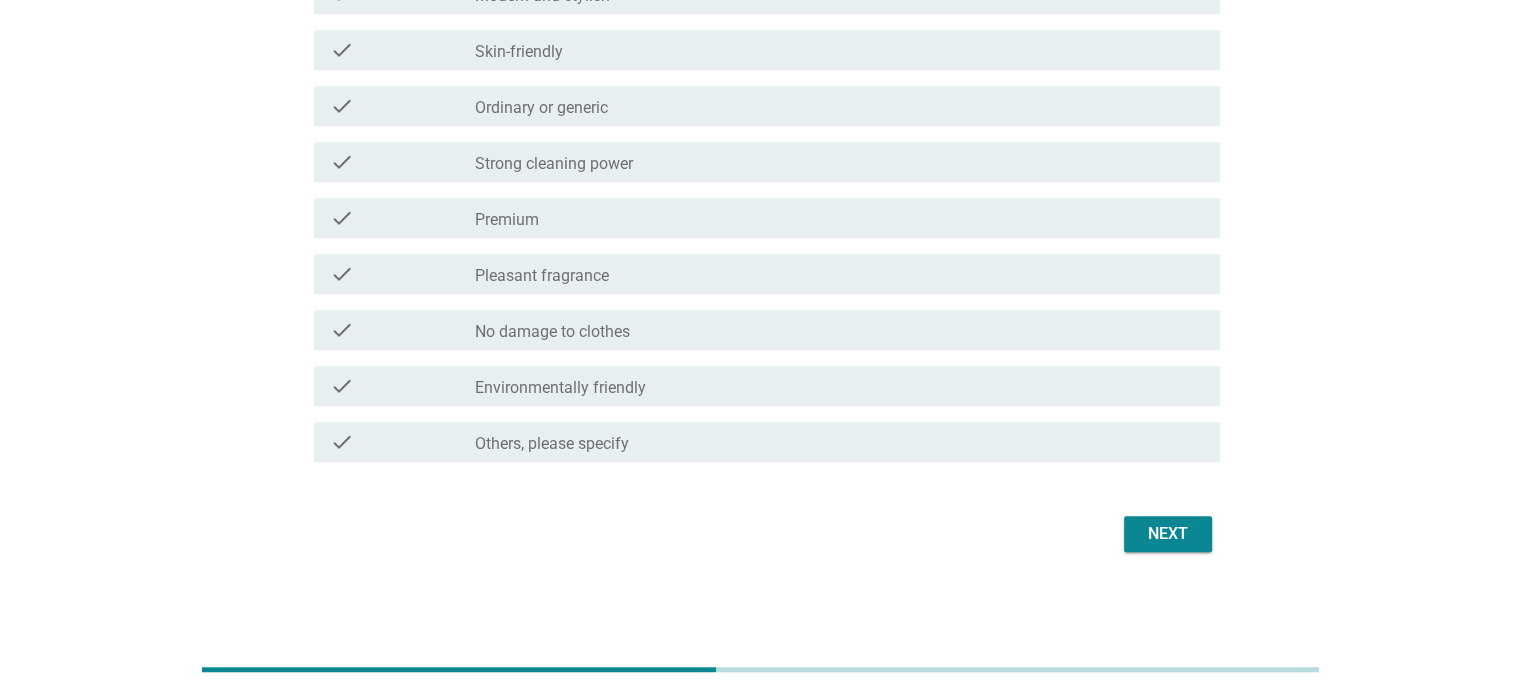 click on "check     check_box_outline_blank Skin-friendly" at bounding box center [767, 50] 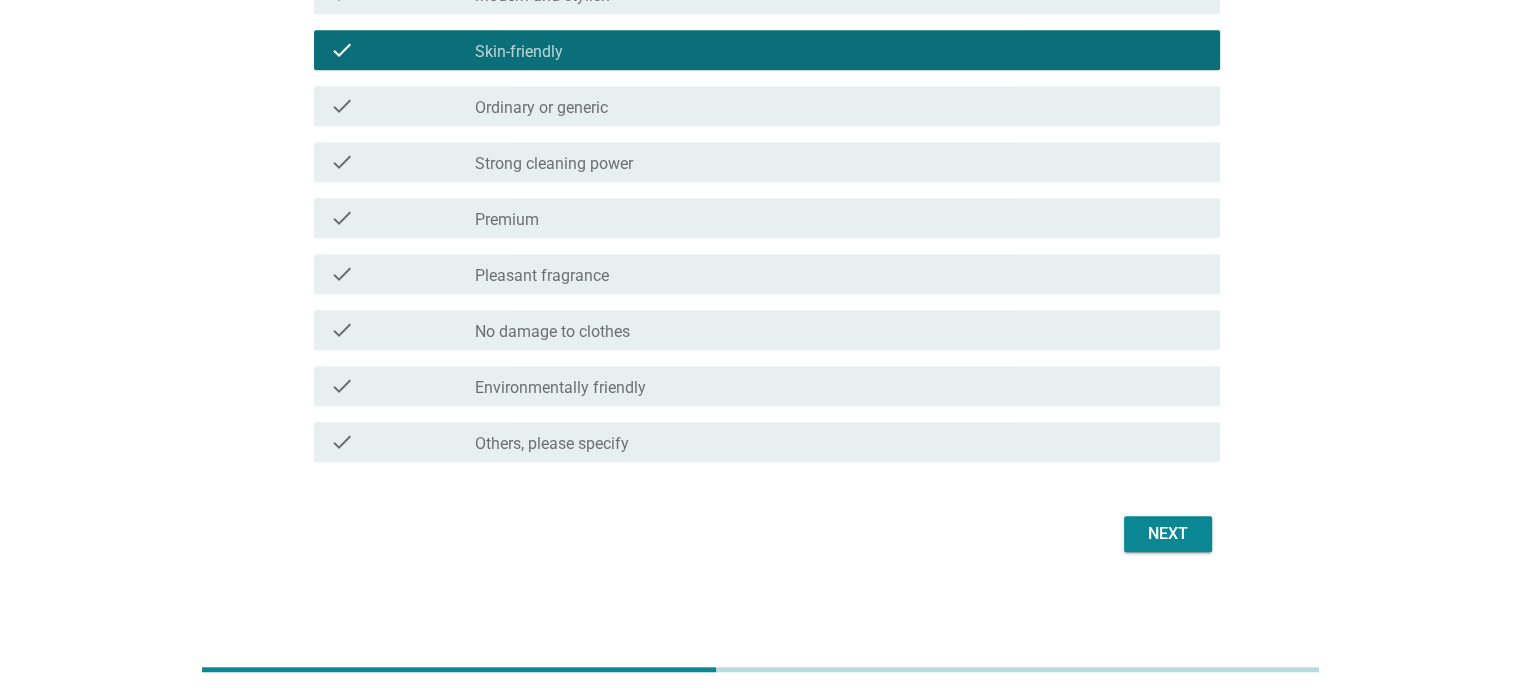 click on "check     check_box_outline_blank Ordinary or generic" at bounding box center [761, 106] 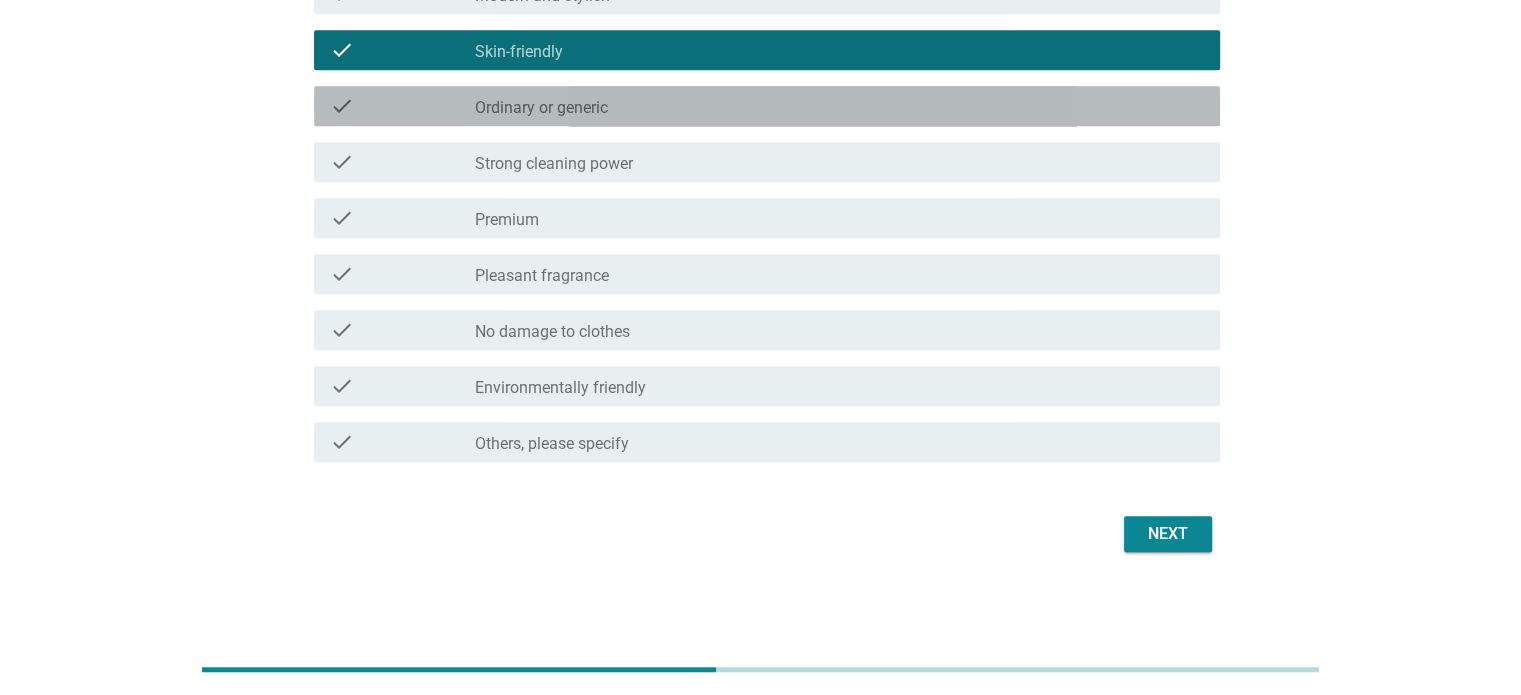 click on "check_box_outline_blank Ordinary or generic" at bounding box center [839, 106] 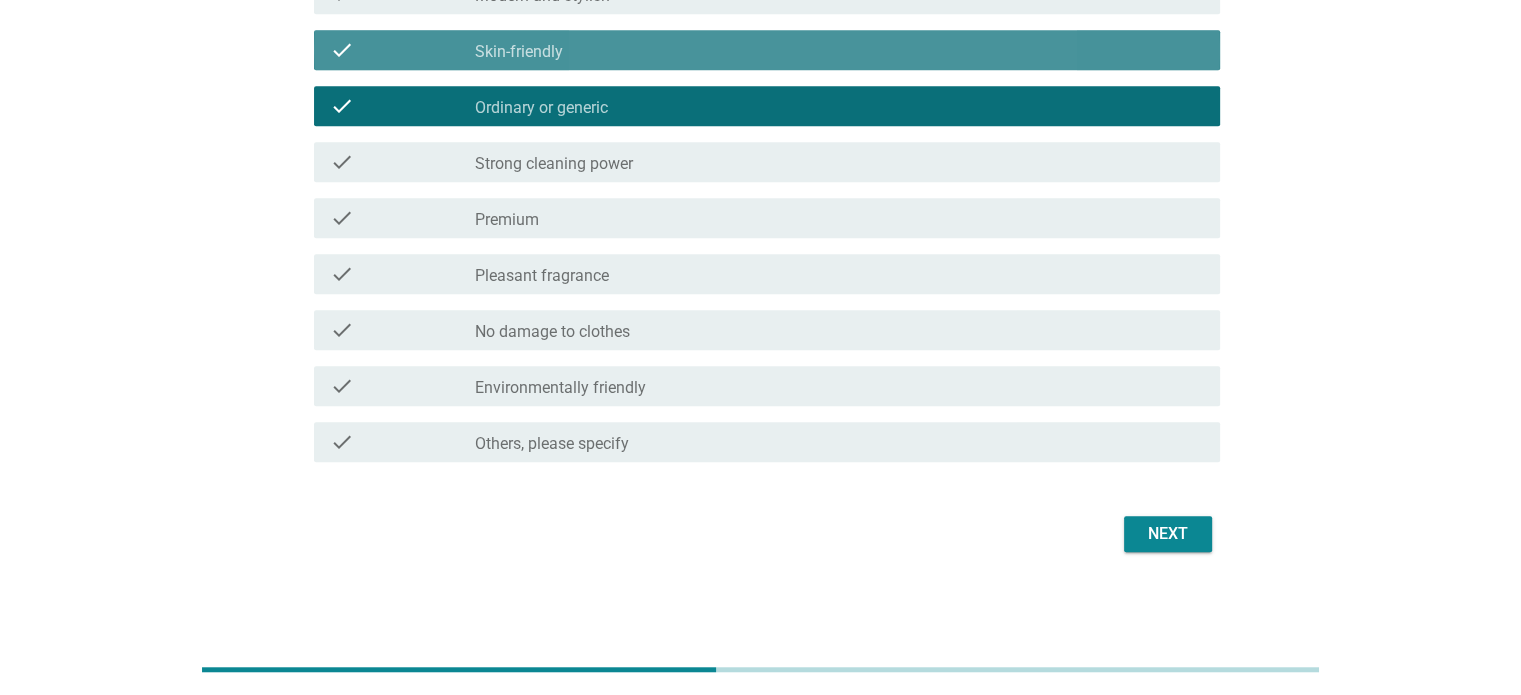 click on "check_box_outline_blank Skin-friendly" at bounding box center (839, 50) 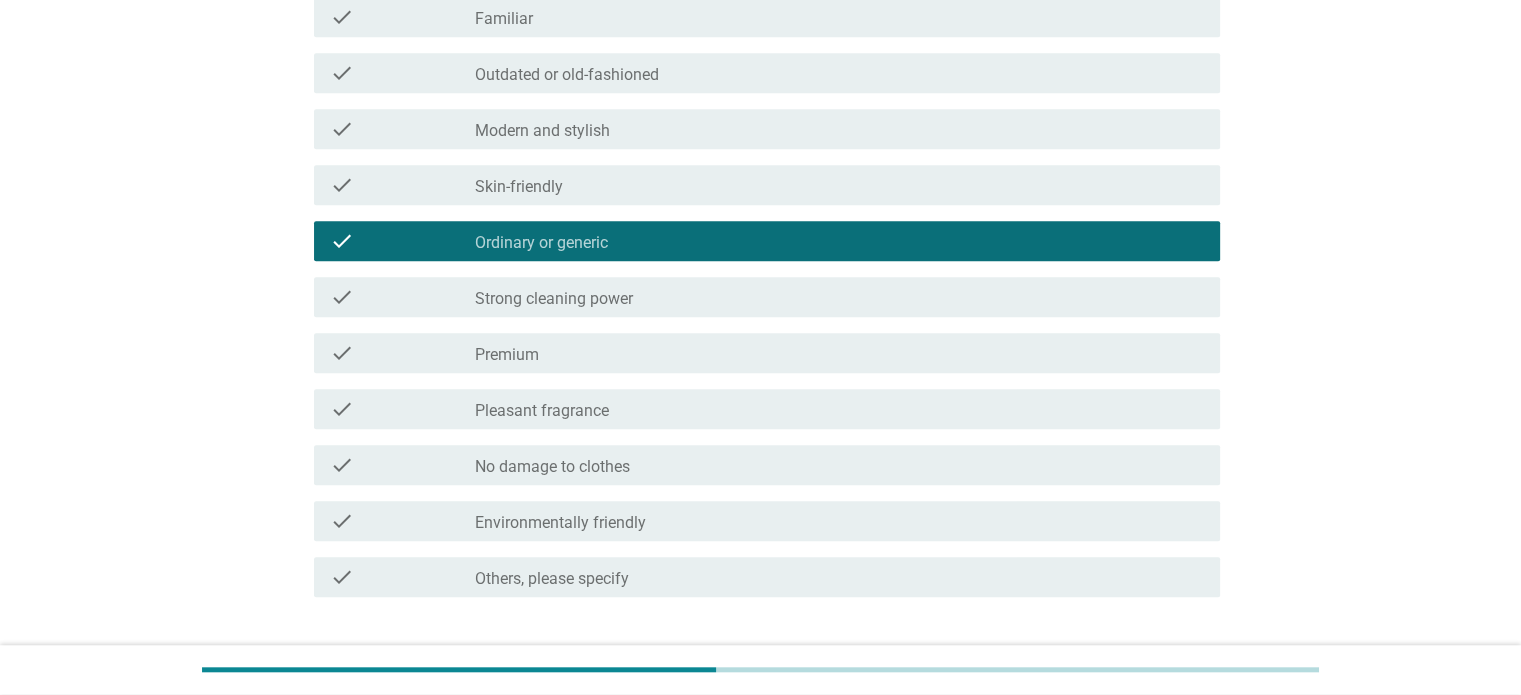 scroll, scrollTop: 1403, scrollLeft: 0, axis: vertical 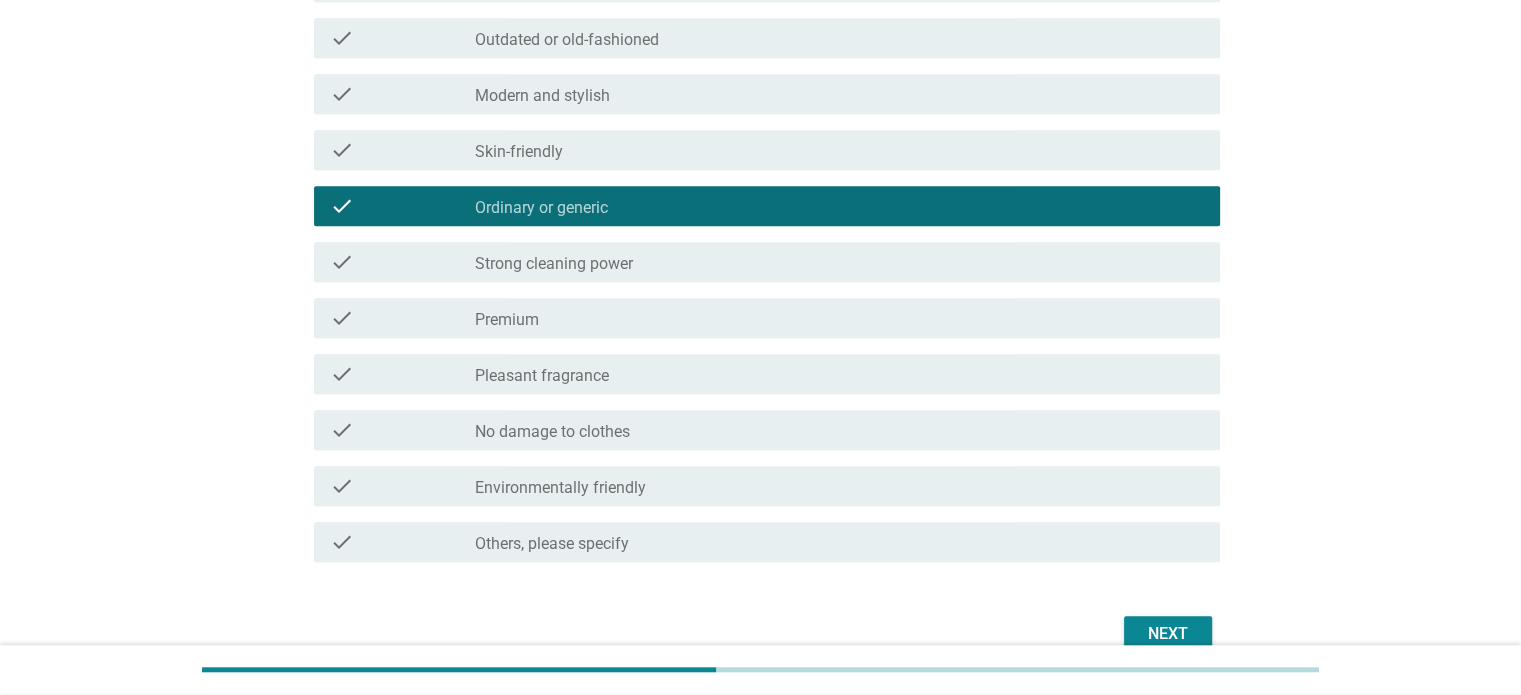 click on "Next" at bounding box center (761, 634) 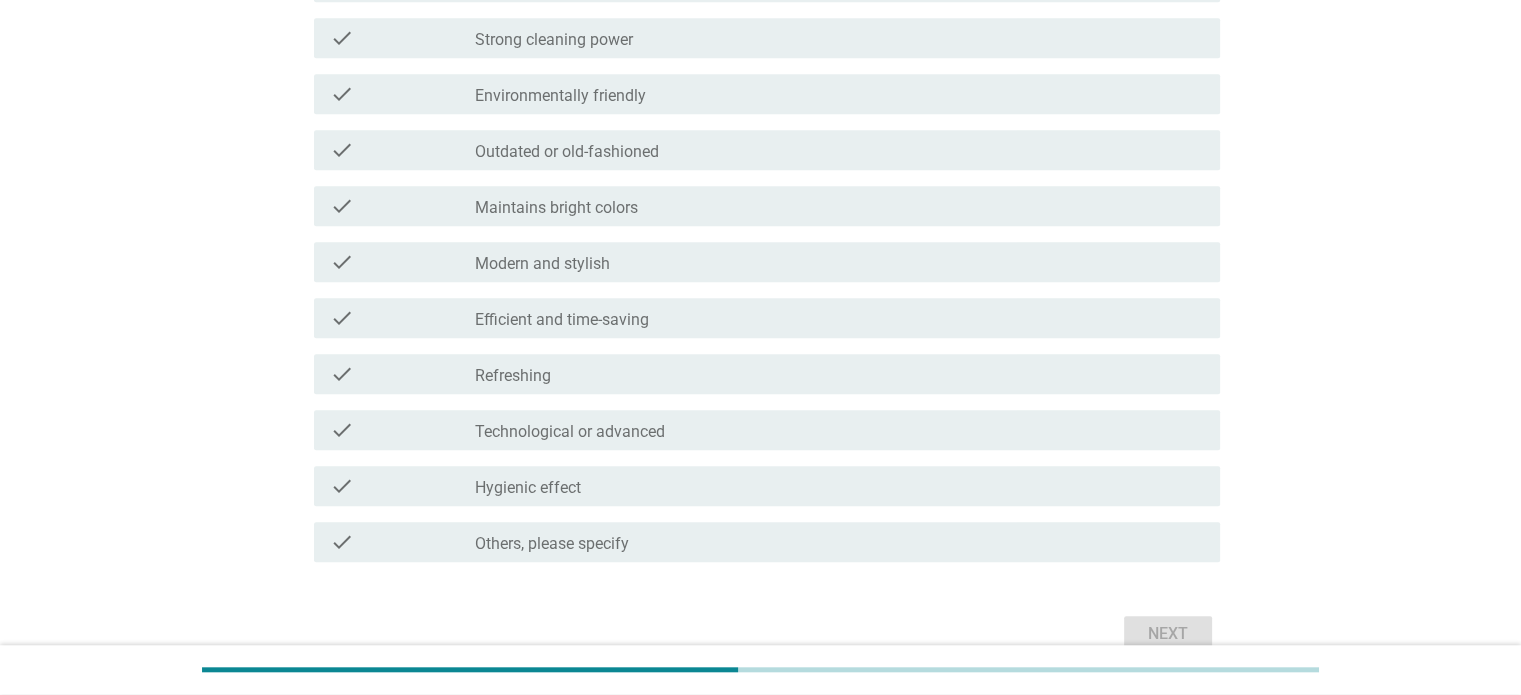 scroll, scrollTop: 0, scrollLeft: 0, axis: both 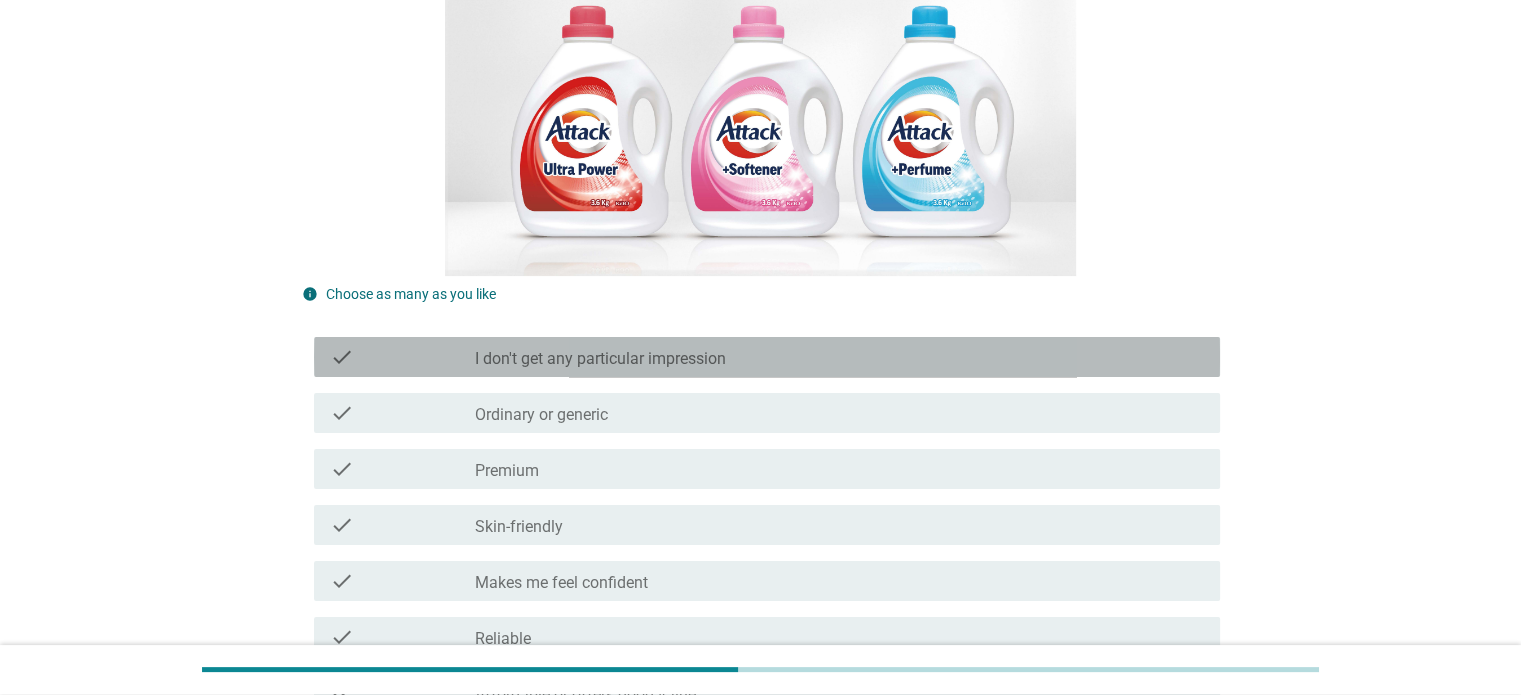 click on "check_box_outline_blank I don't get any particular impression" at bounding box center (839, 357) 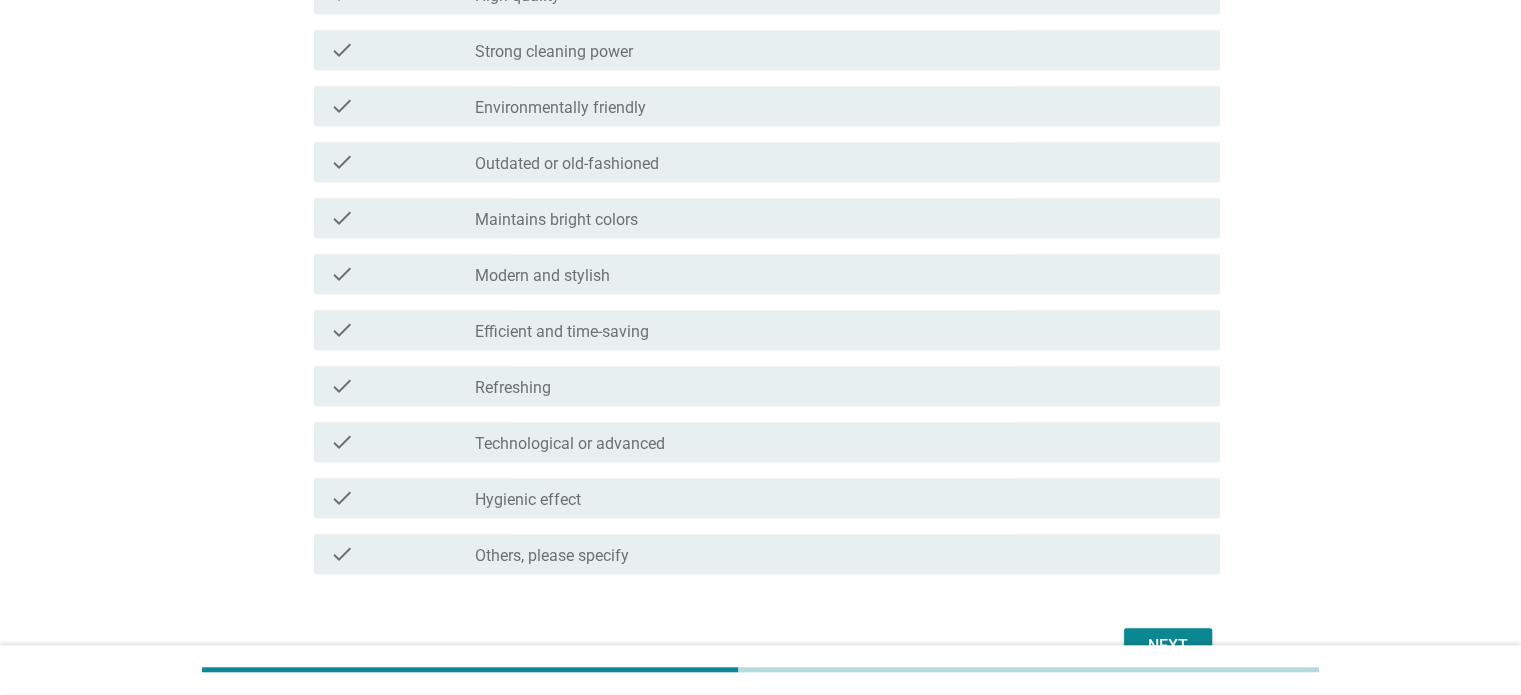 scroll, scrollTop: 1503, scrollLeft: 0, axis: vertical 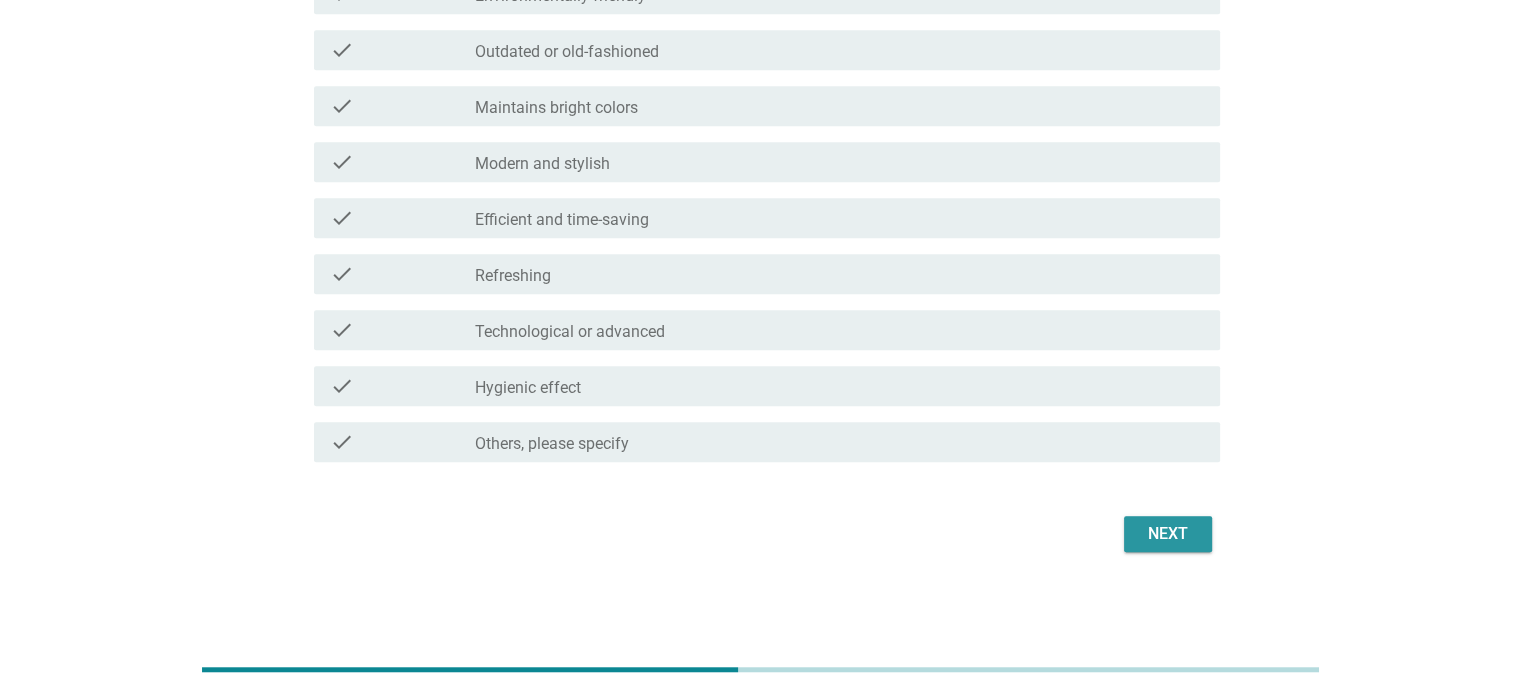 click on "Next" at bounding box center (1168, 534) 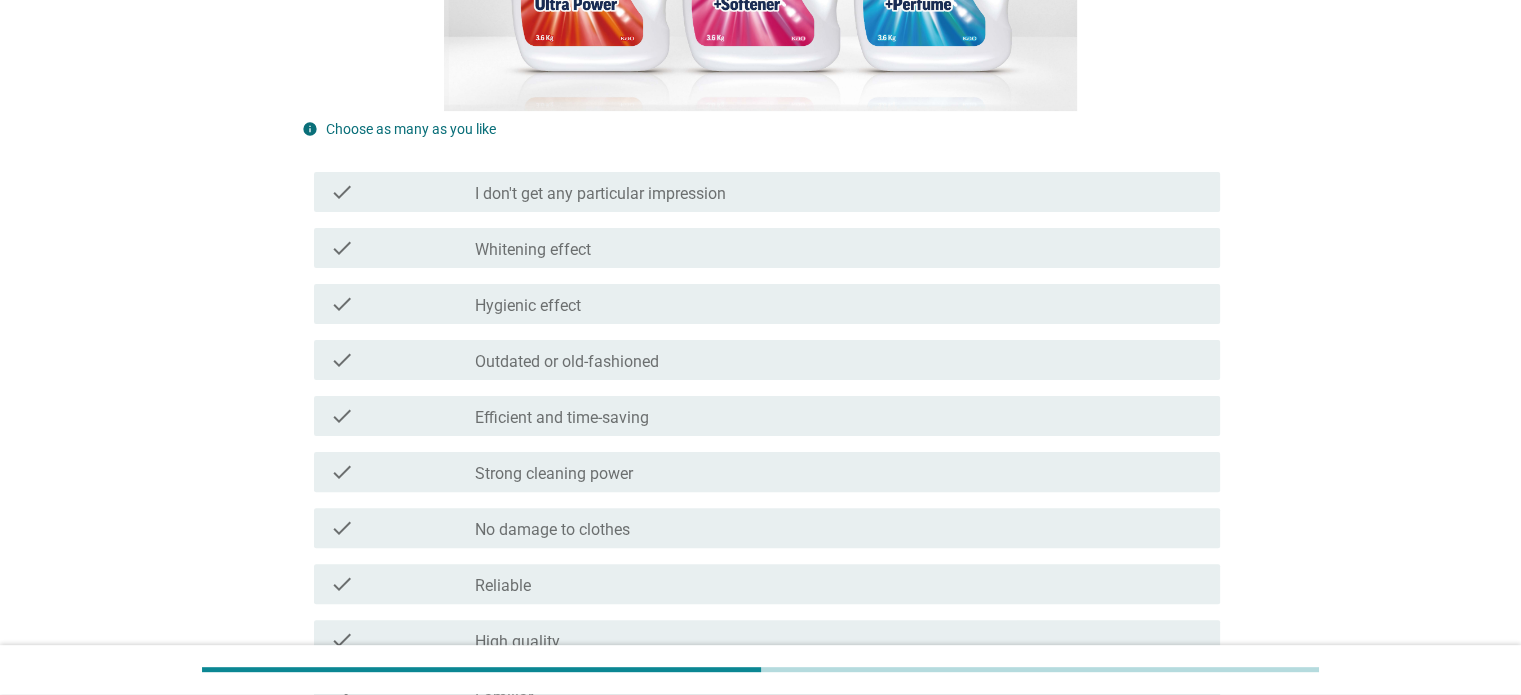scroll, scrollTop: 500, scrollLeft: 0, axis: vertical 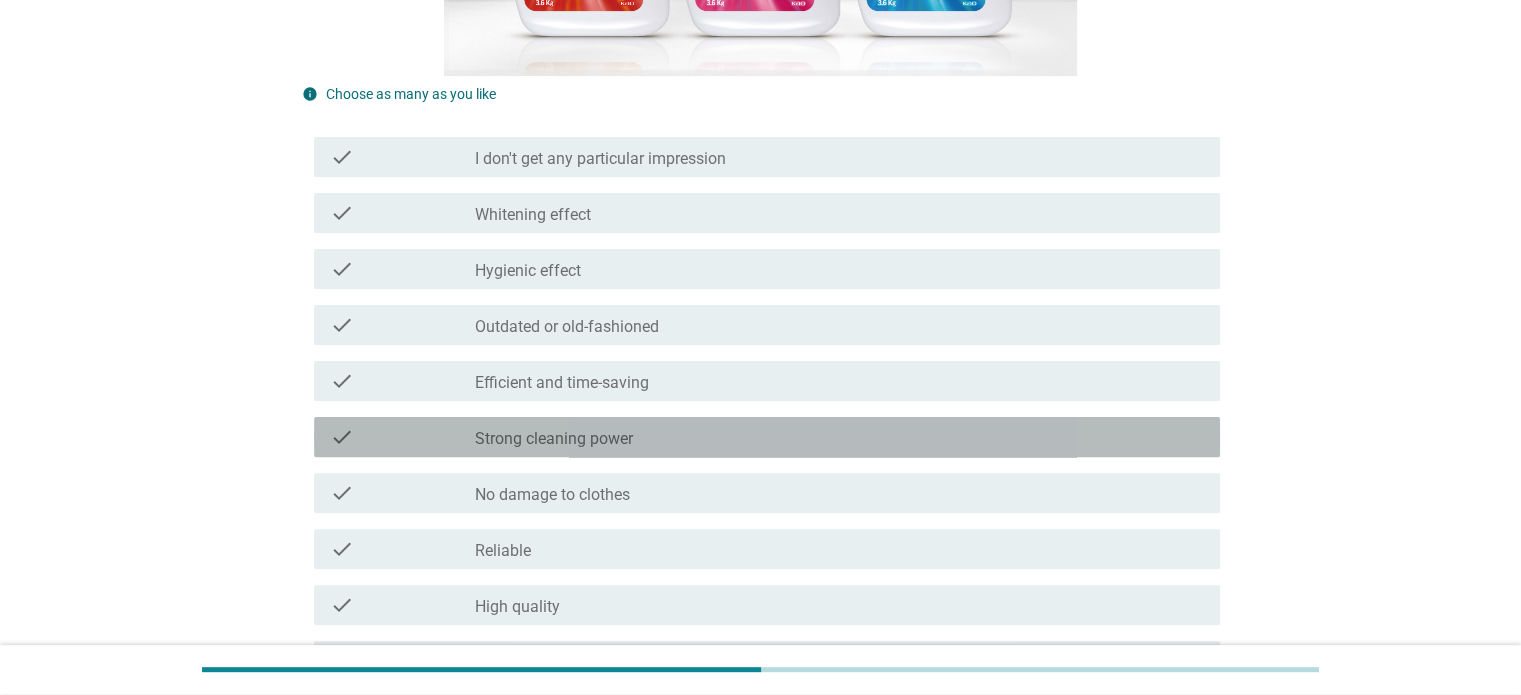 click on "check_box_outline_blank Strong cleaning power" at bounding box center (839, 437) 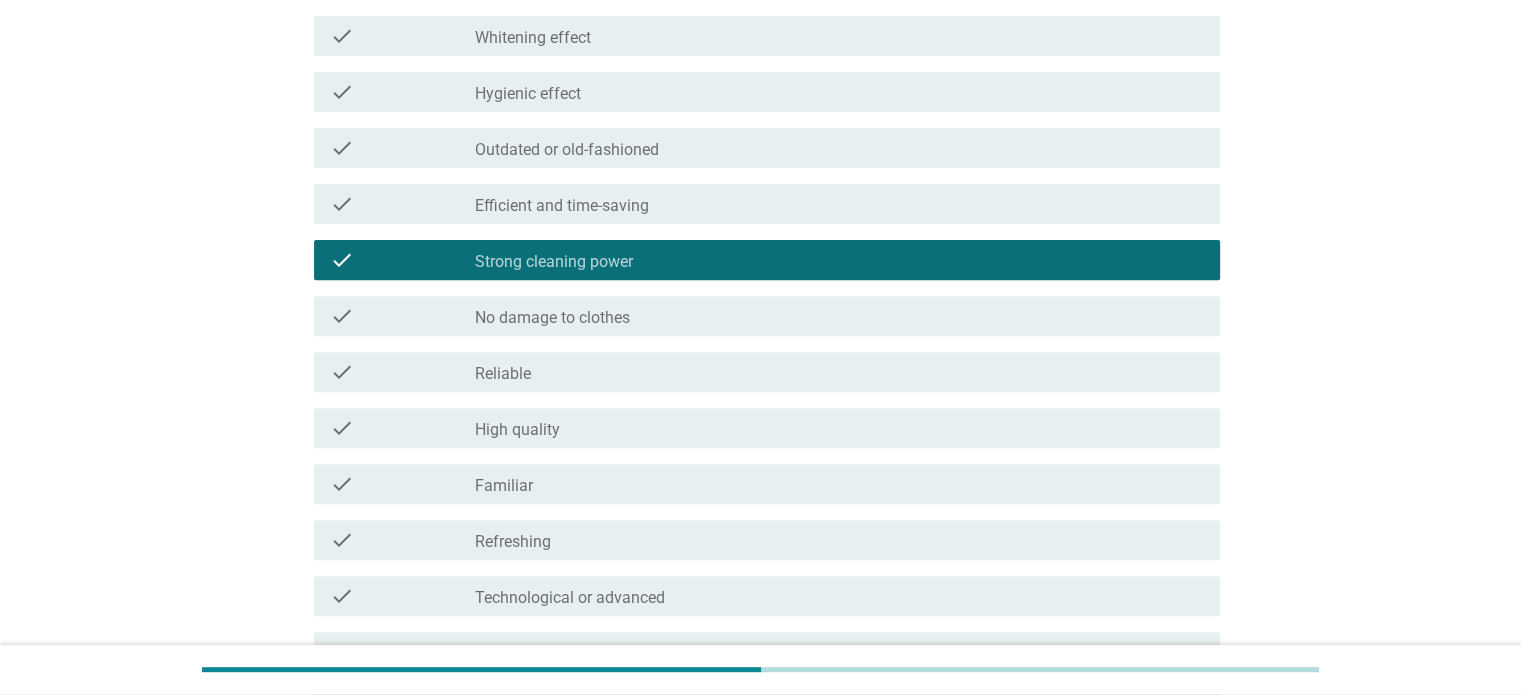scroll, scrollTop: 800, scrollLeft: 0, axis: vertical 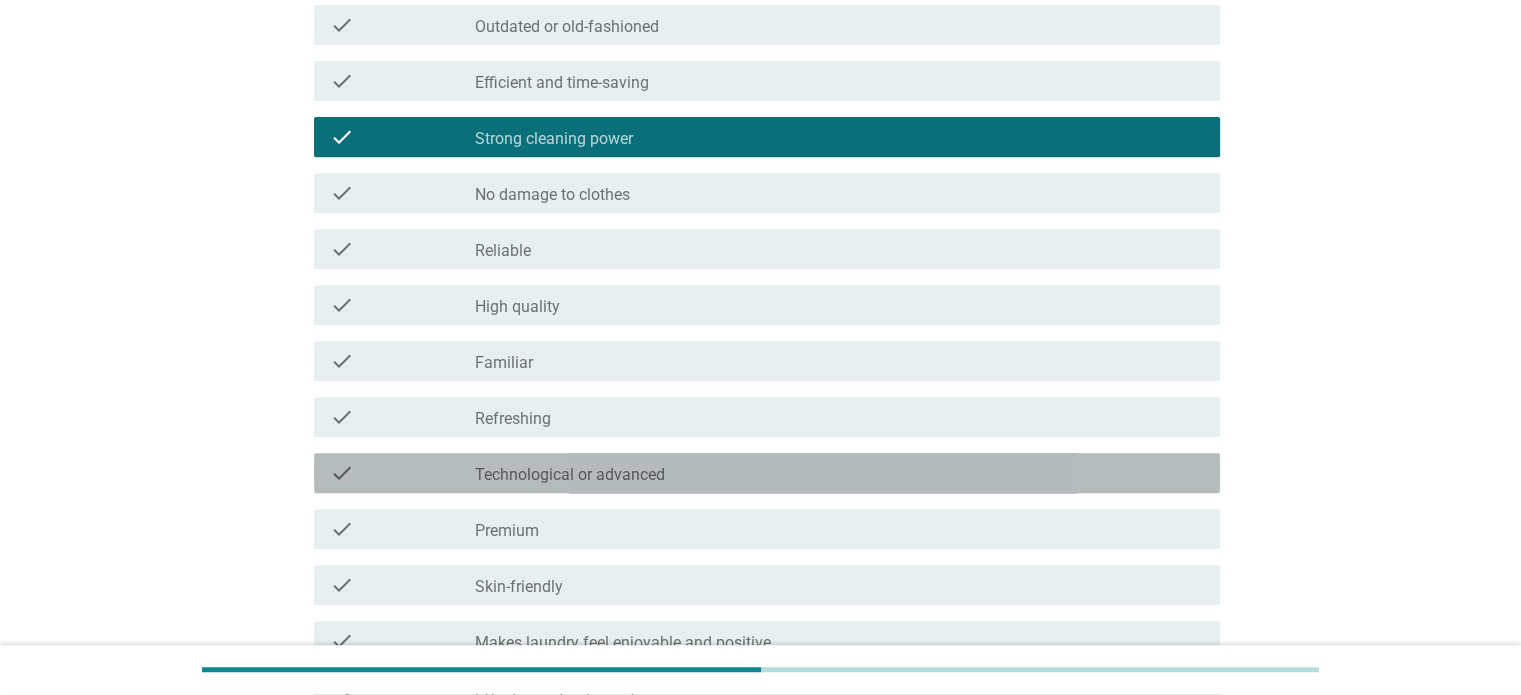 click on "Technological or advanced" at bounding box center (570, 475) 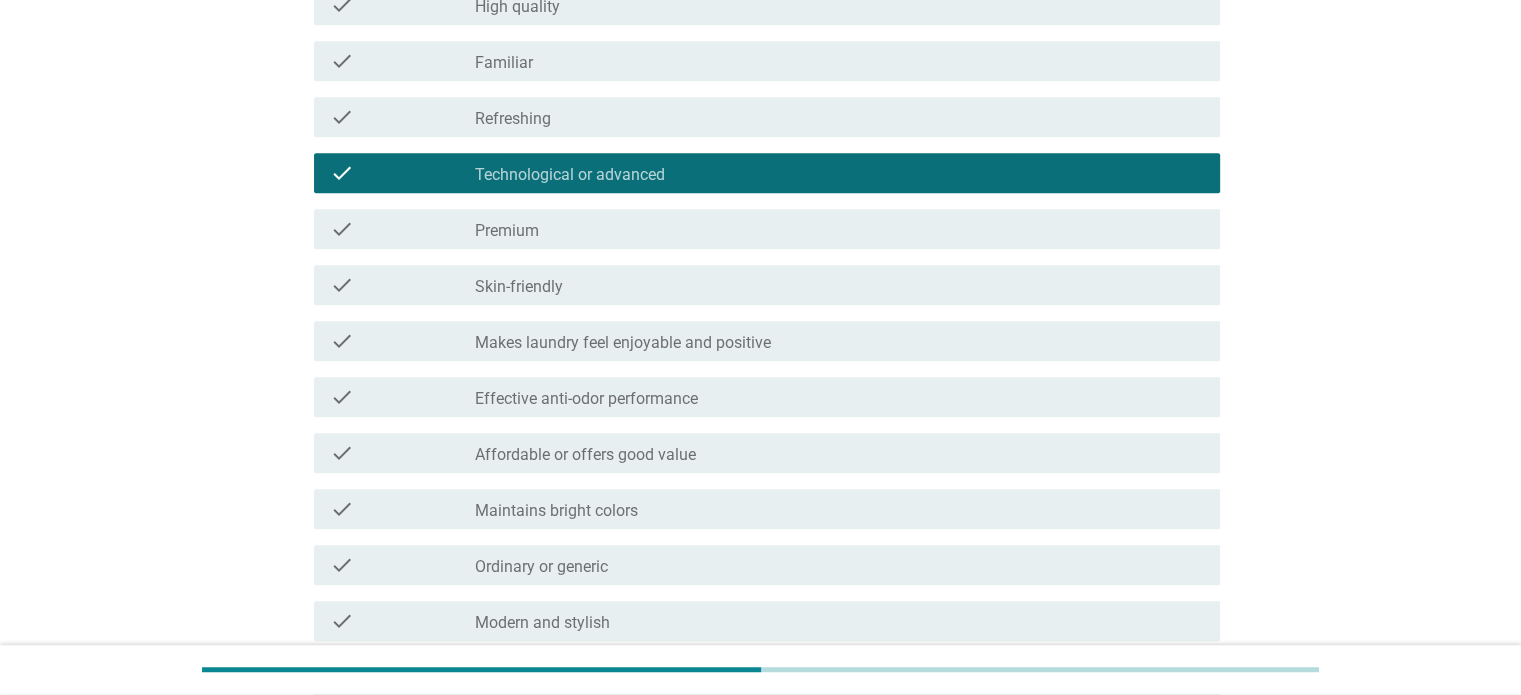 scroll, scrollTop: 1200, scrollLeft: 0, axis: vertical 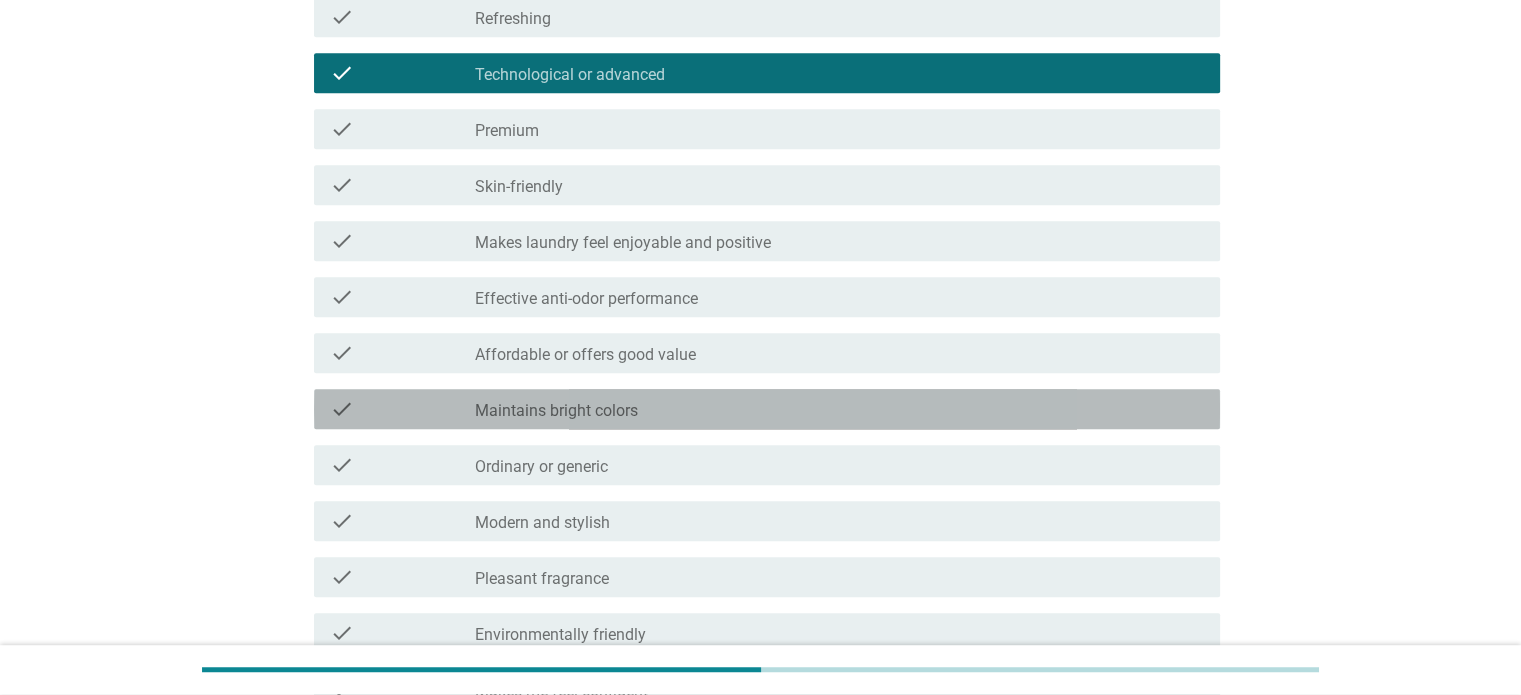 click on "check_box_outline_blank Maintains bright colors" at bounding box center [839, 409] 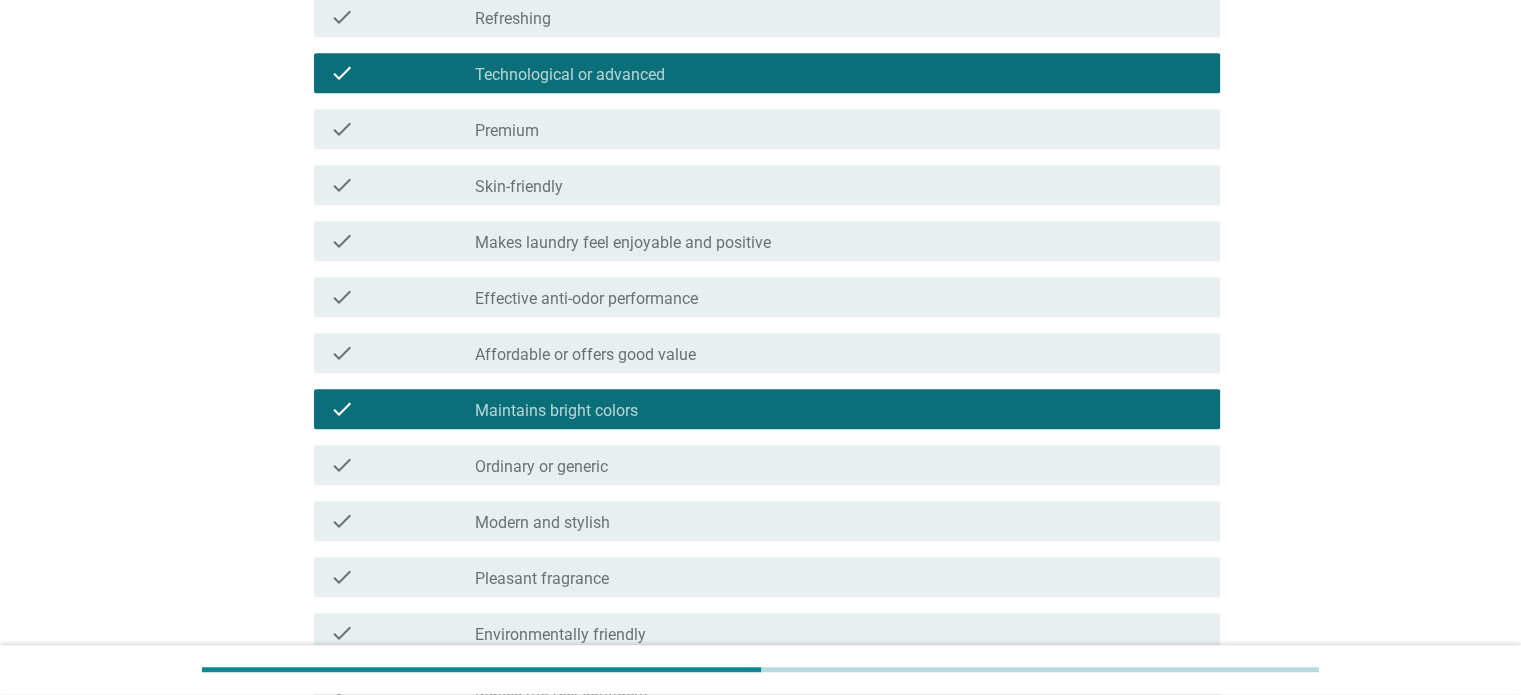 scroll, scrollTop: 1400, scrollLeft: 0, axis: vertical 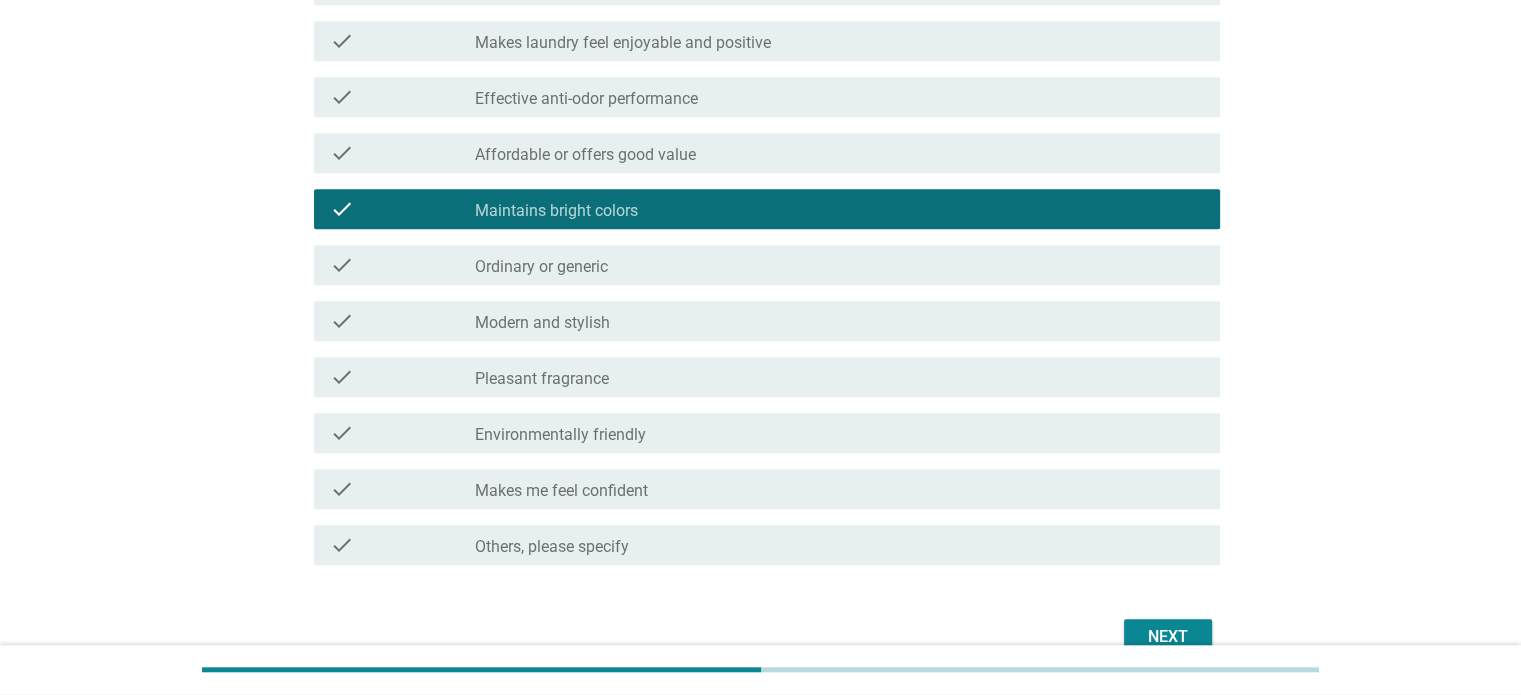click on "Next" at bounding box center (1168, 637) 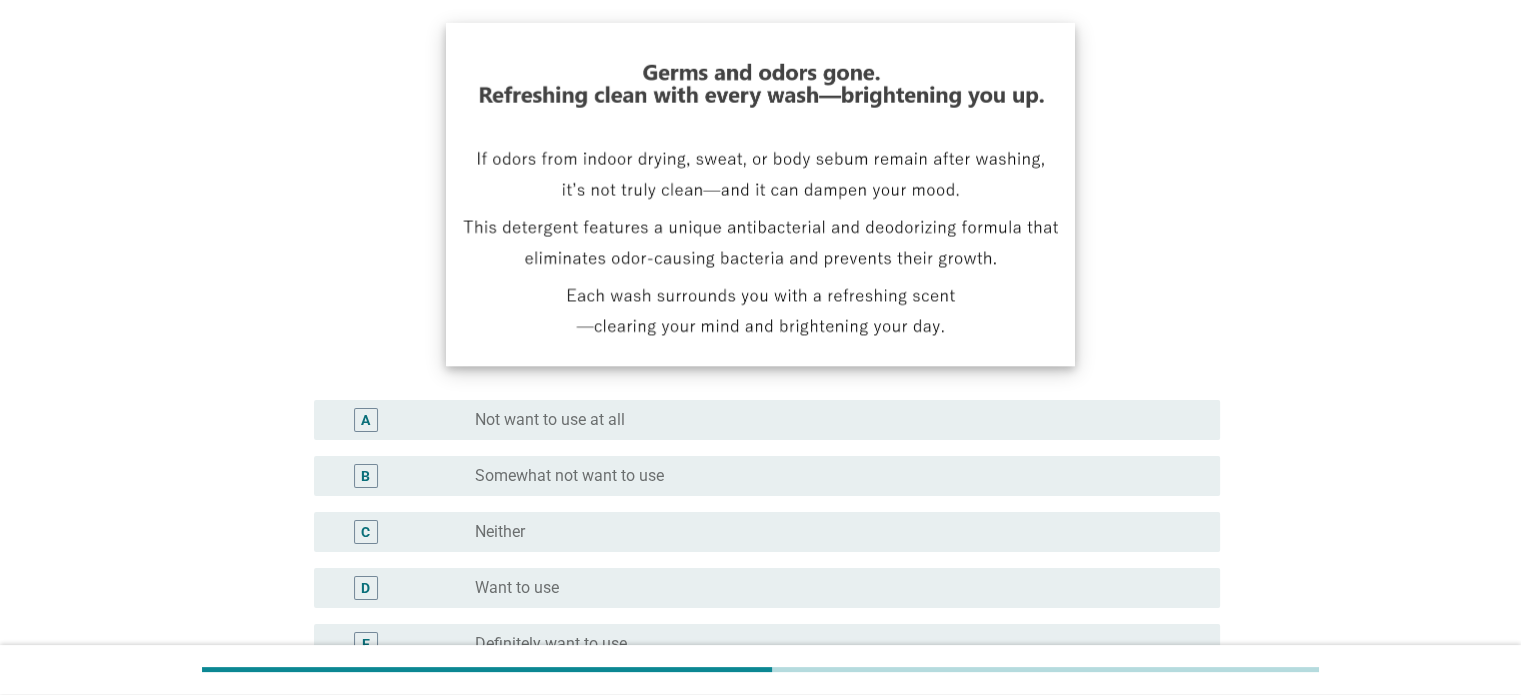 scroll, scrollTop: 300, scrollLeft: 0, axis: vertical 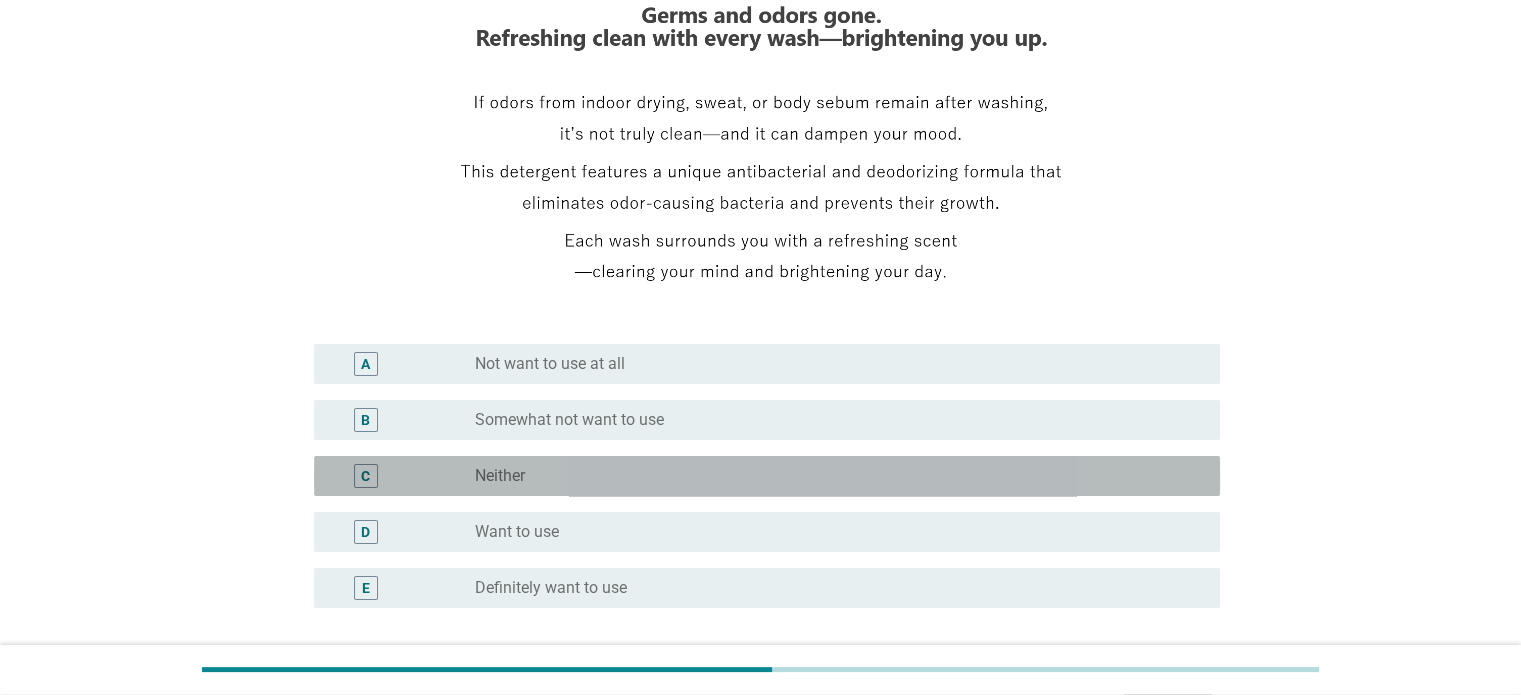 click on "C     radio_button_unchecked Neither" at bounding box center (767, 476) 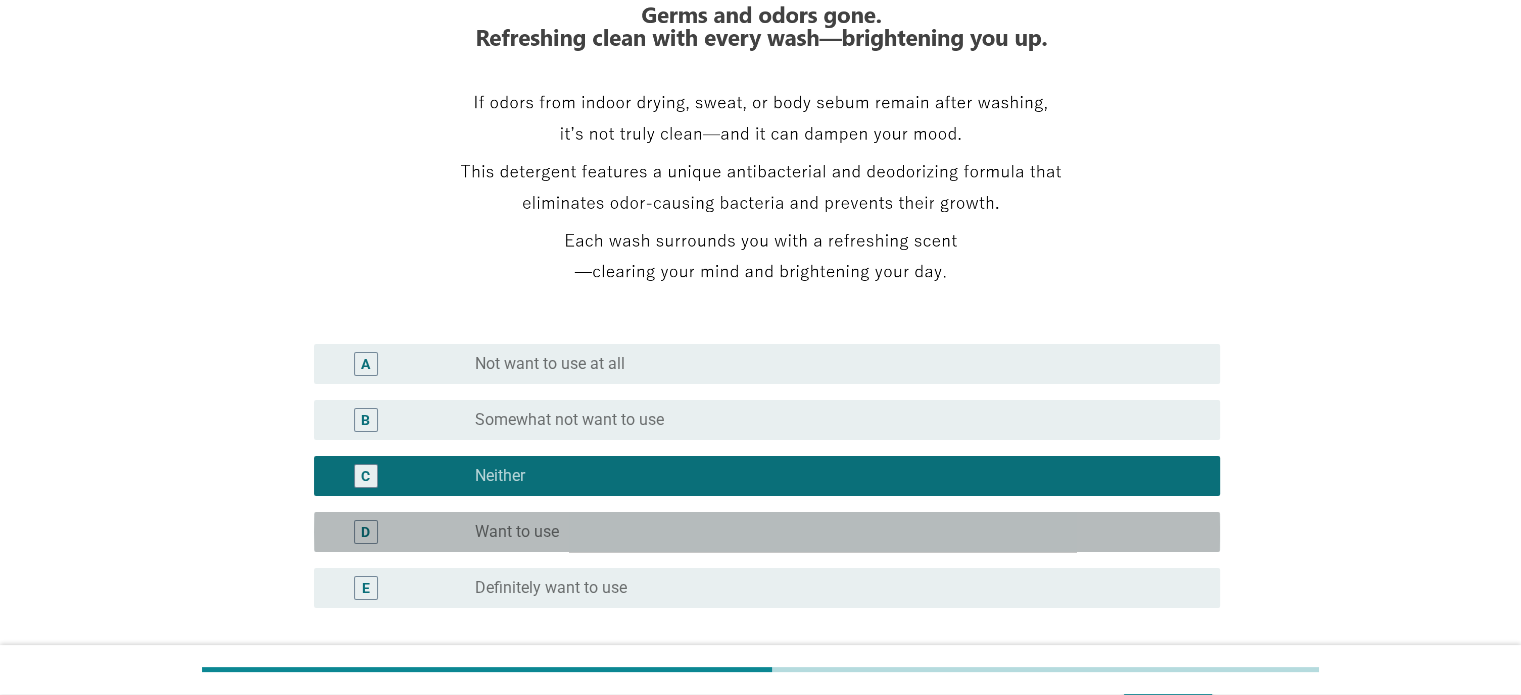 click on "D     radio_button_unchecked Want to use" at bounding box center (767, 532) 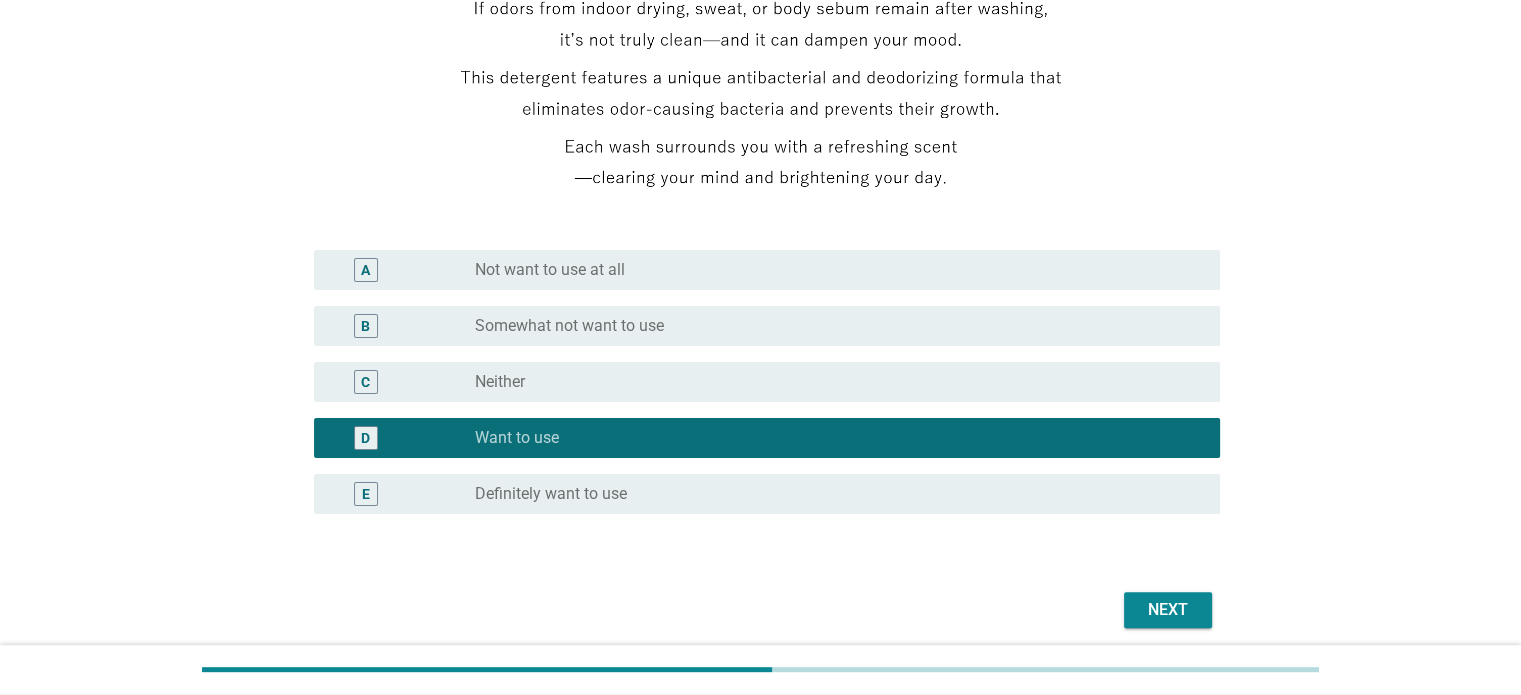 scroll, scrollTop: 470, scrollLeft: 0, axis: vertical 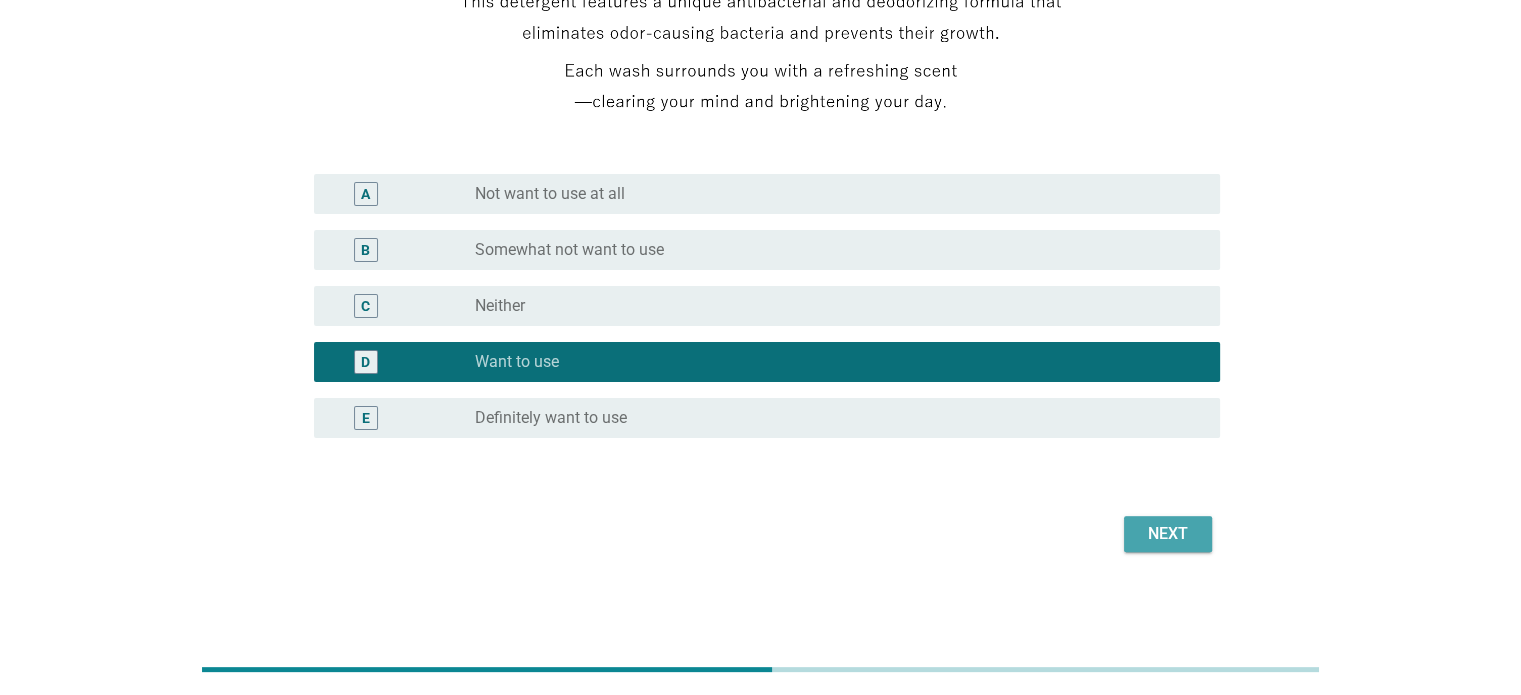 click on "Next" at bounding box center (1168, 534) 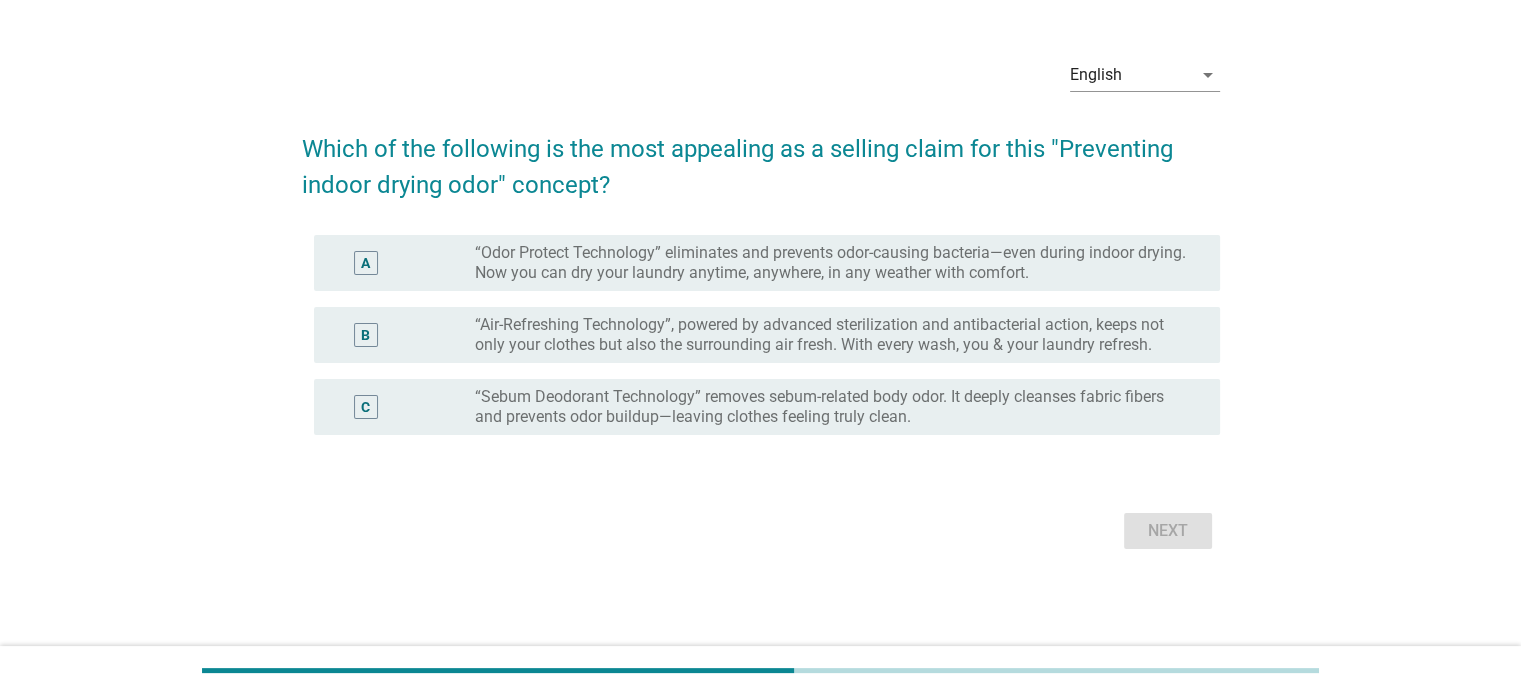scroll, scrollTop: 0, scrollLeft: 0, axis: both 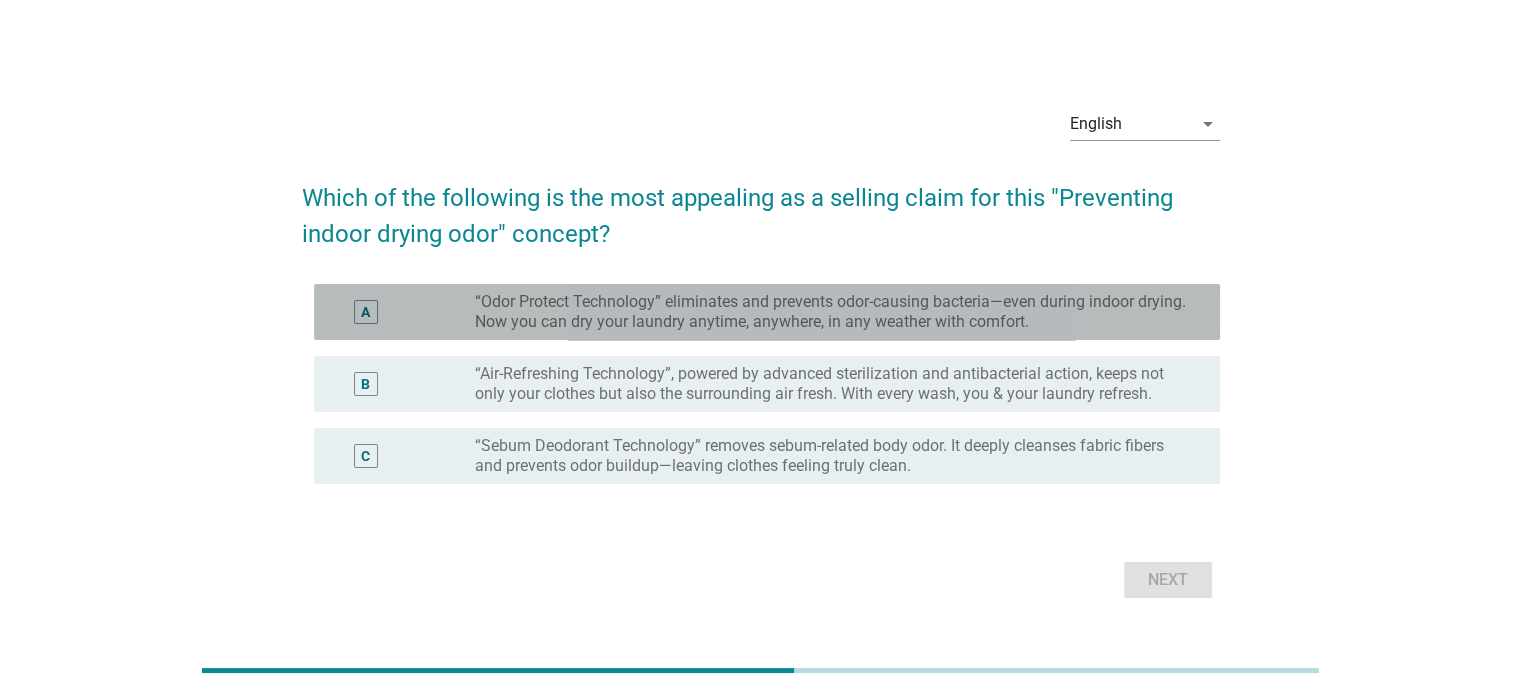 click on "“Odor Protect Technology” eliminates and prevents odor-causing bacteria—even during indoor drying. Now you can dry your laundry anytime, anywhere, in any weather with comfort." at bounding box center (831, 312) 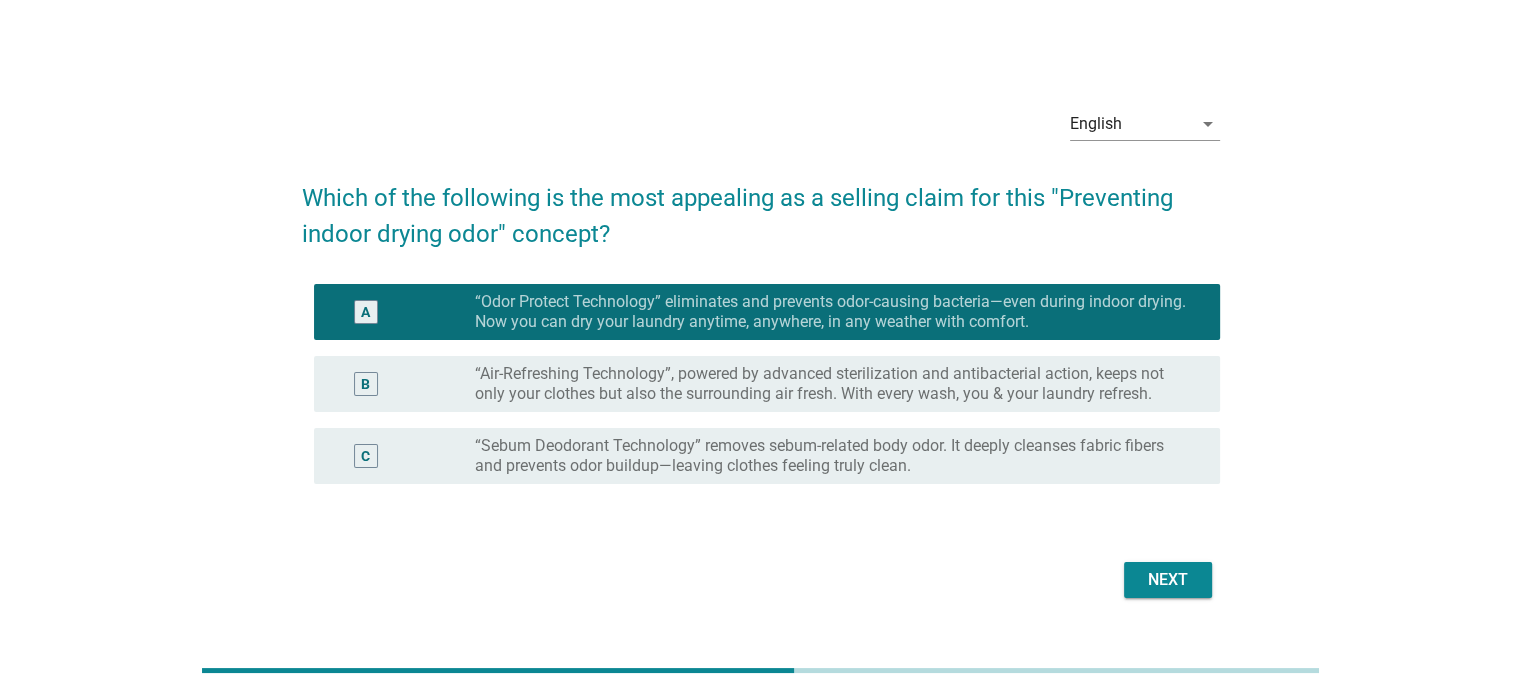 click on "Next" at bounding box center [1168, 580] 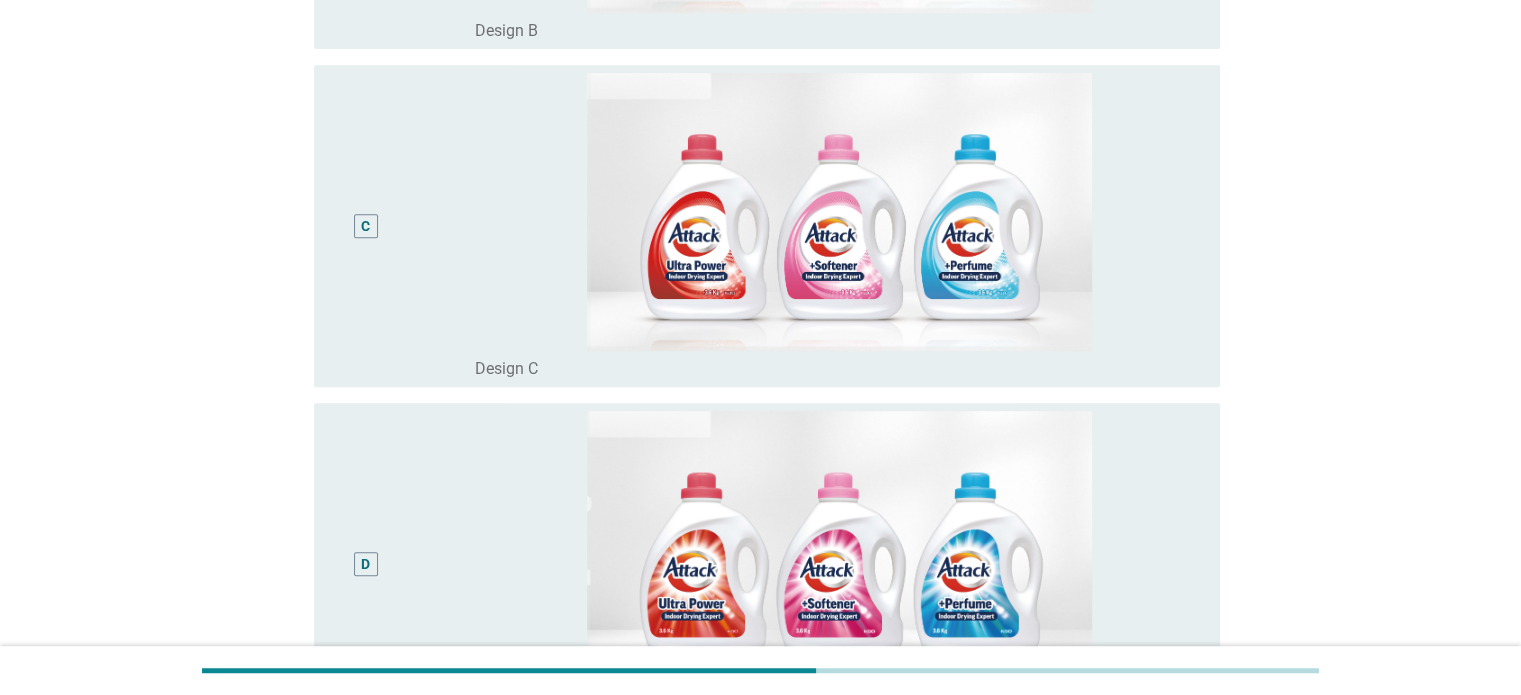 scroll, scrollTop: 1000, scrollLeft: 0, axis: vertical 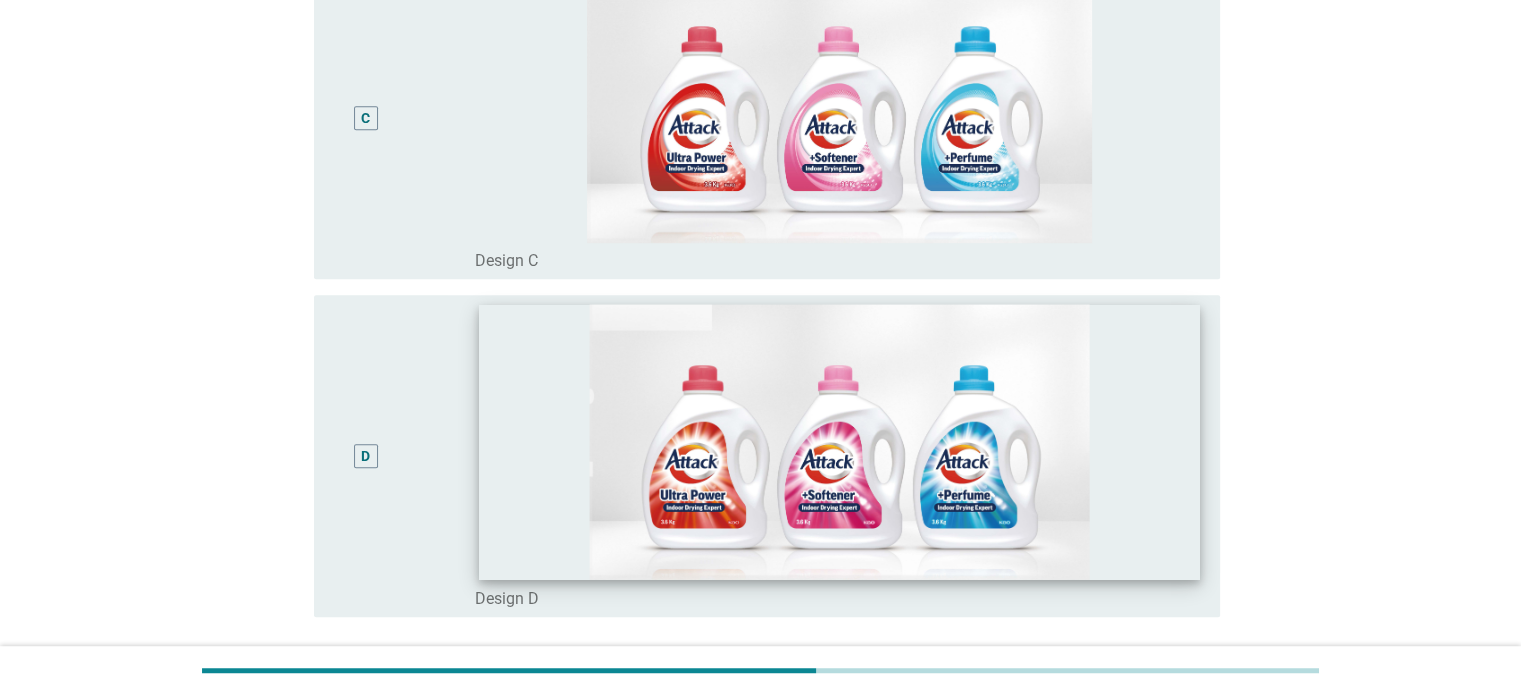 click at bounding box center [839, 441] 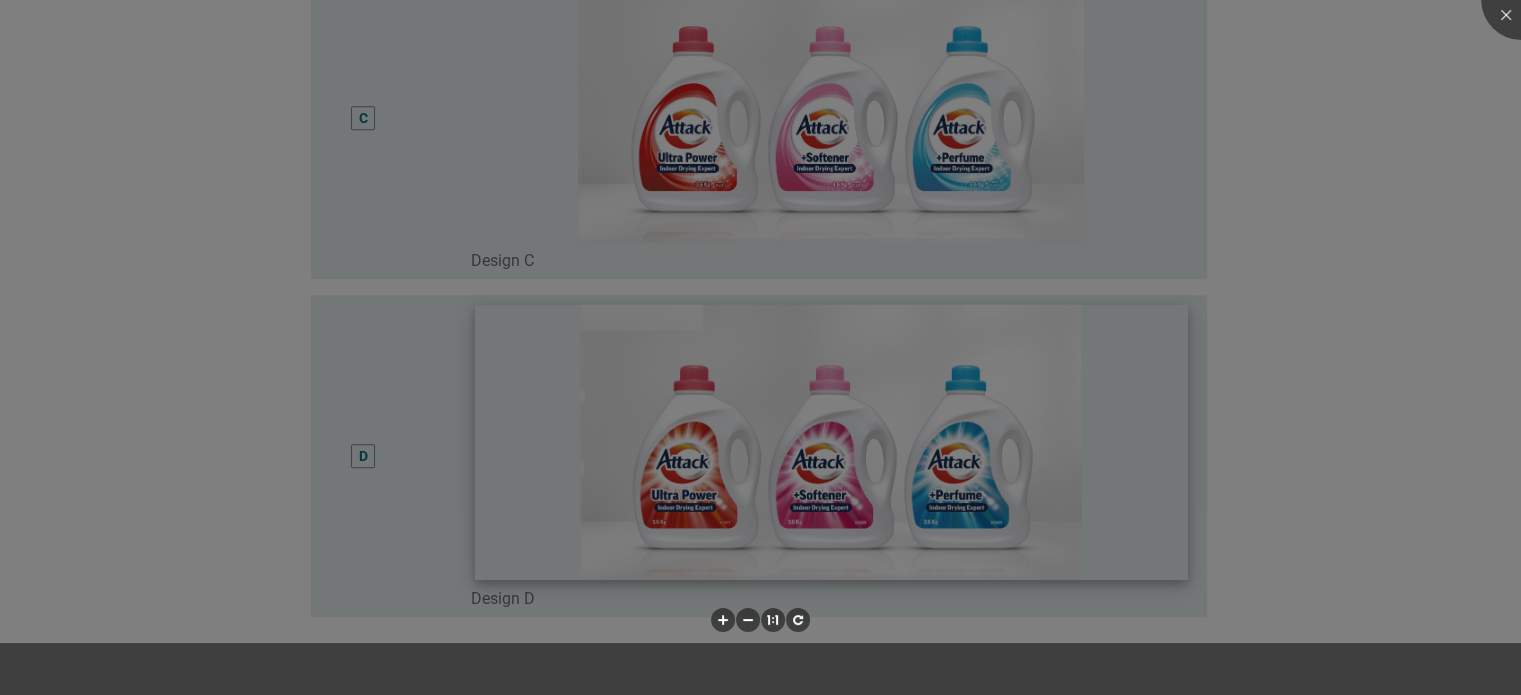 scroll, scrollTop: 1130, scrollLeft: 0, axis: vertical 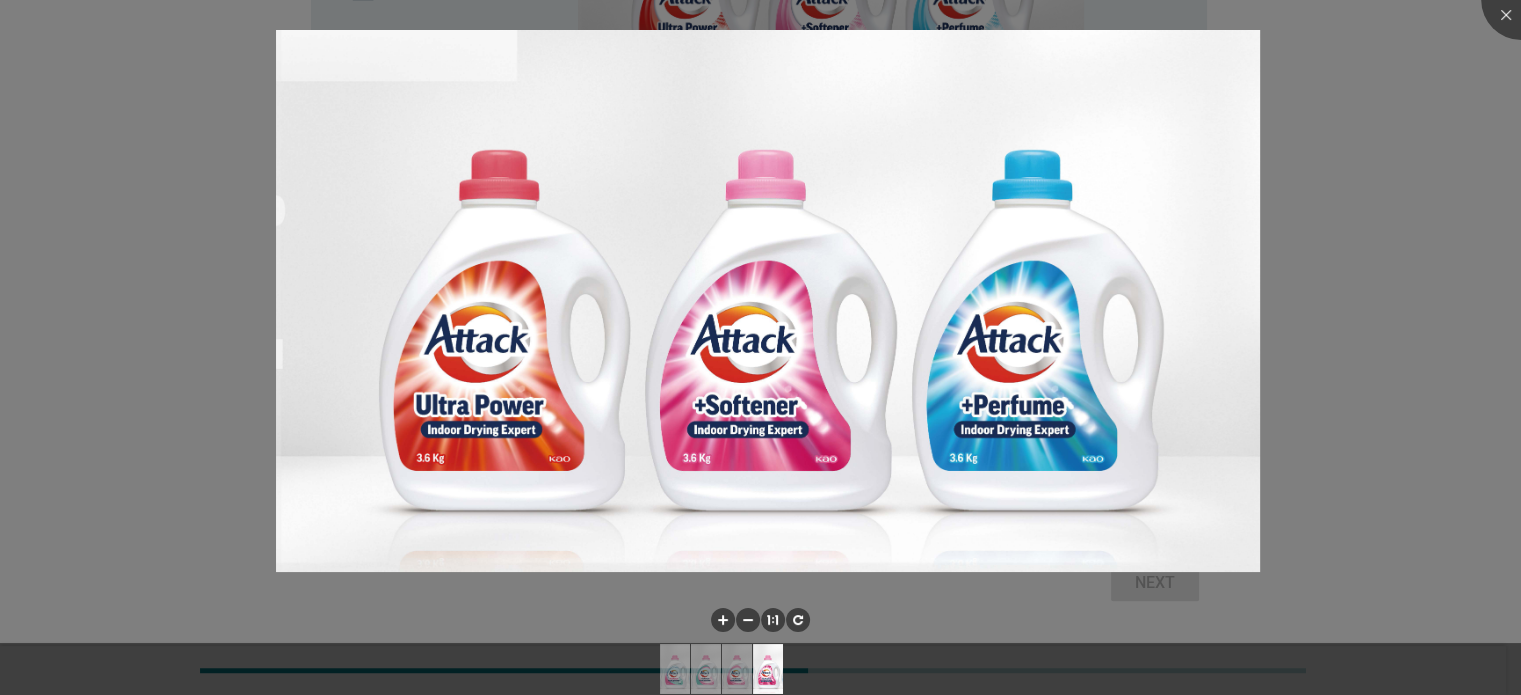 click at bounding box center [760, 347] 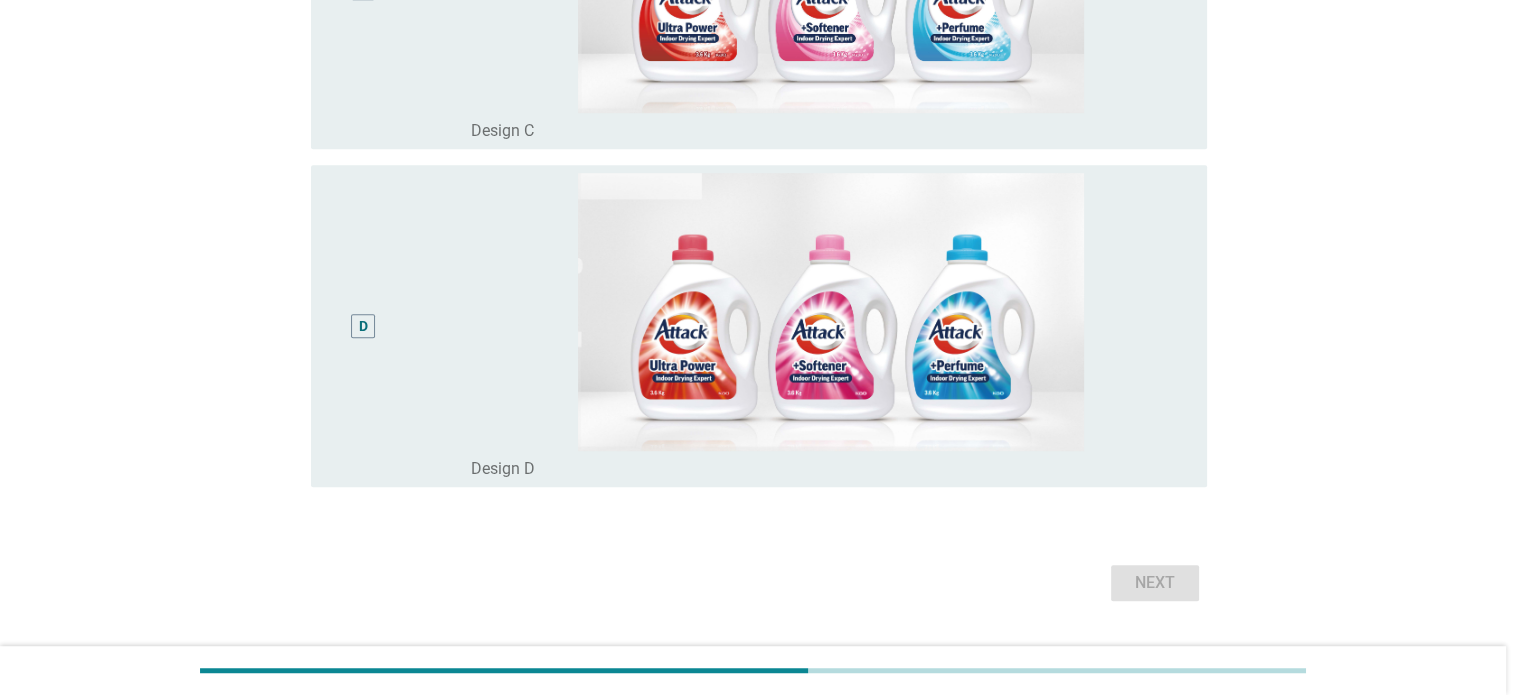 click on "D" at bounding box center [363, 326] 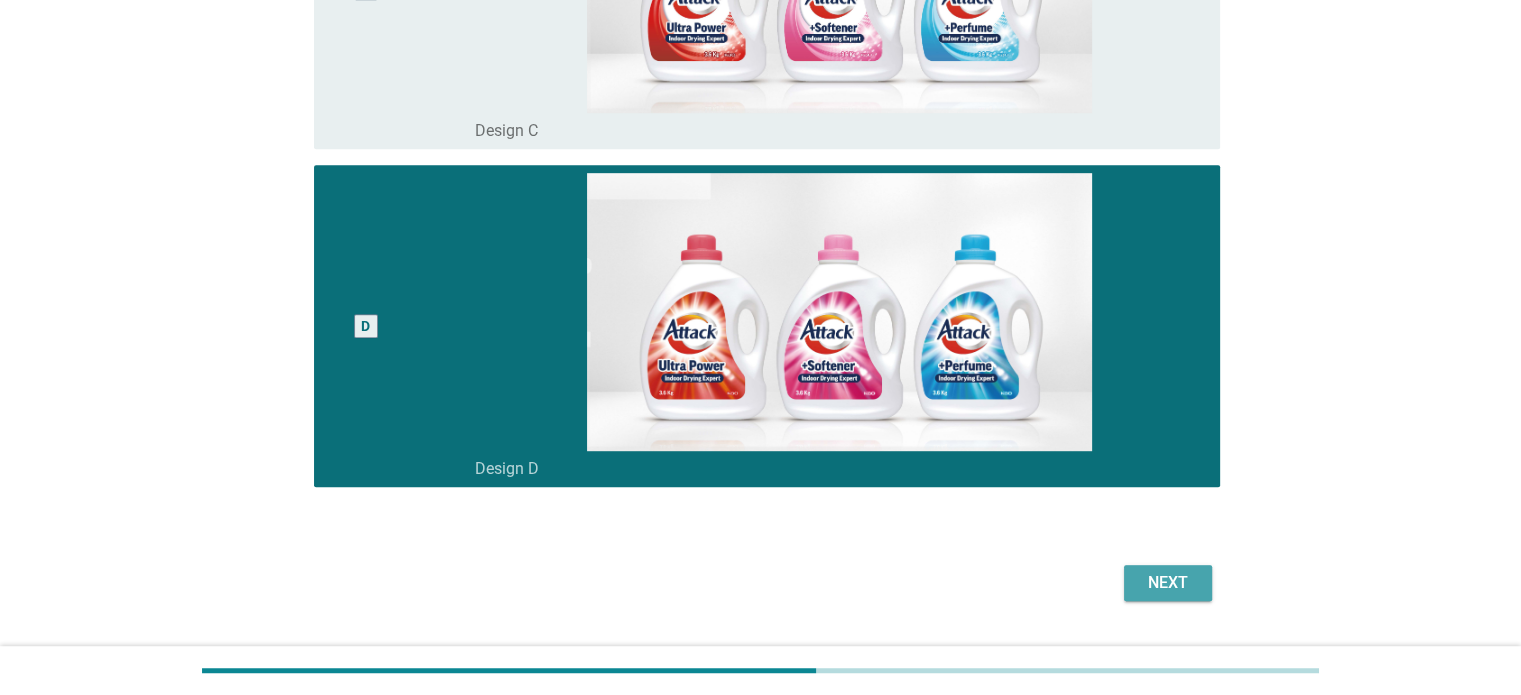 click on "Next" at bounding box center [1168, 583] 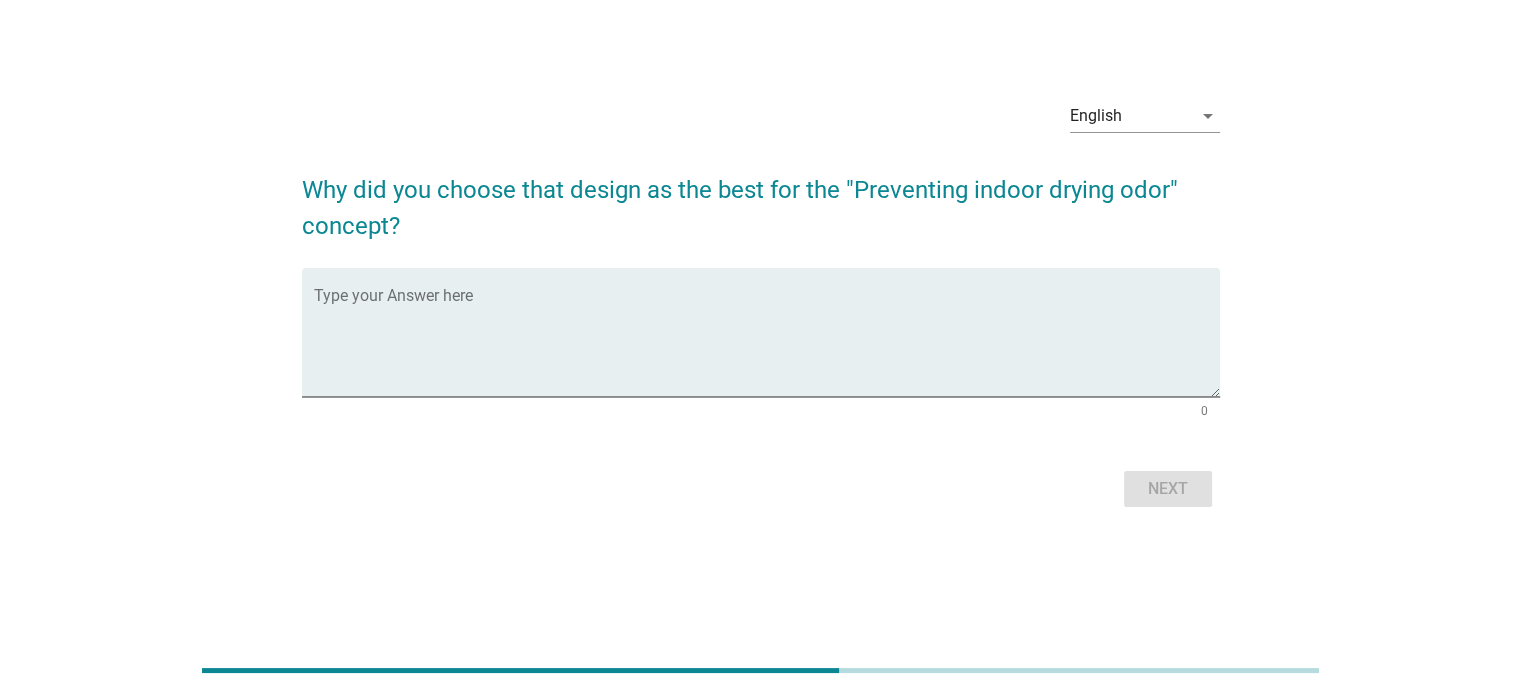 scroll, scrollTop: 0, scrollLeft: 0, axis: both 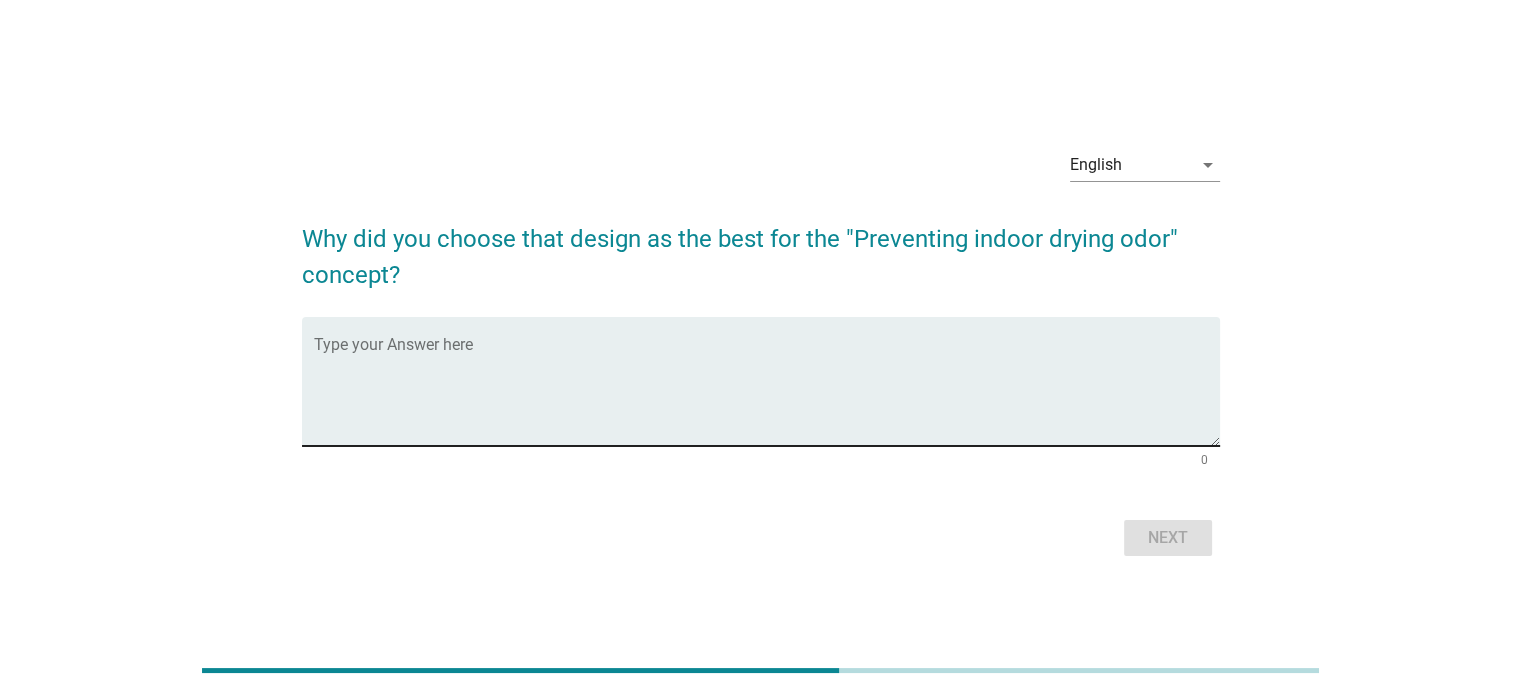 click at bounding box center [767, 393] 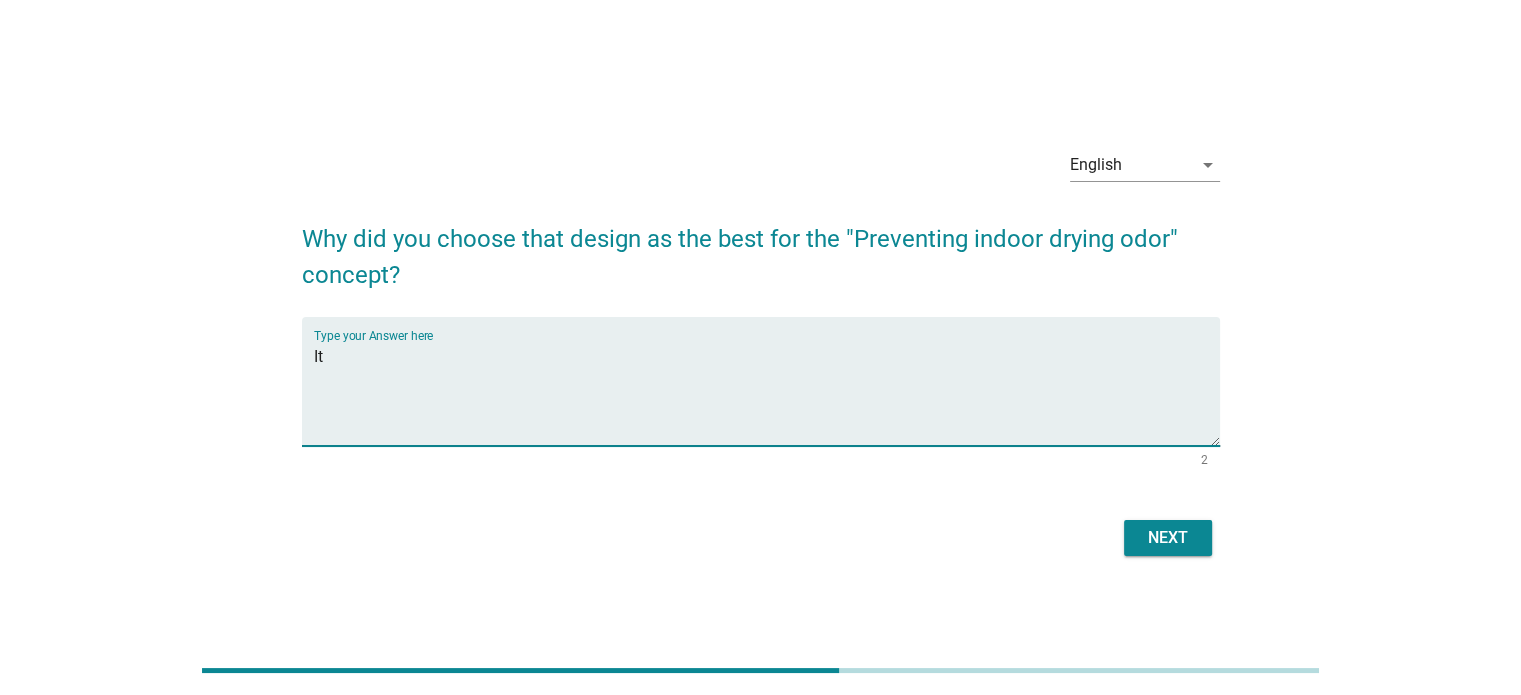 type on "I" 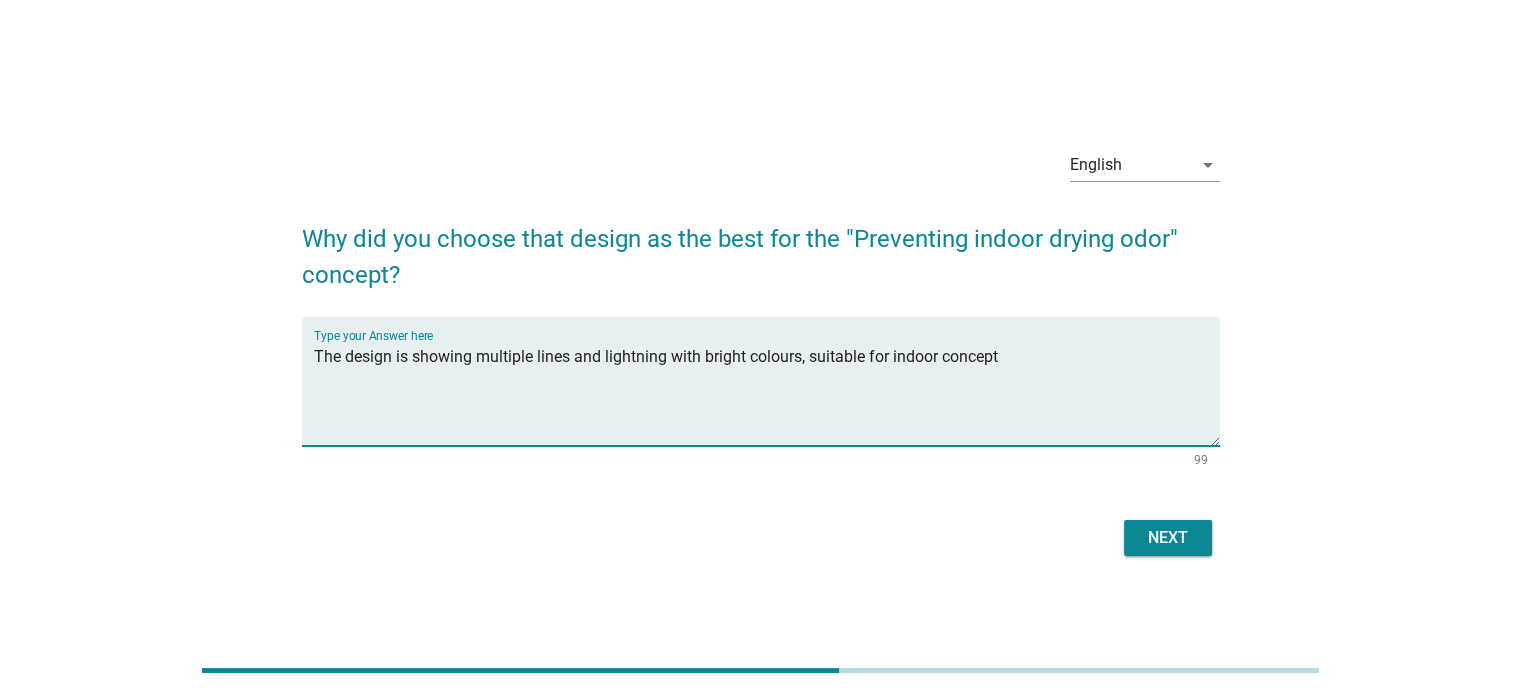 type on "The design is showing multiple lines and lightning with bright colours, suitable for indoor concept" 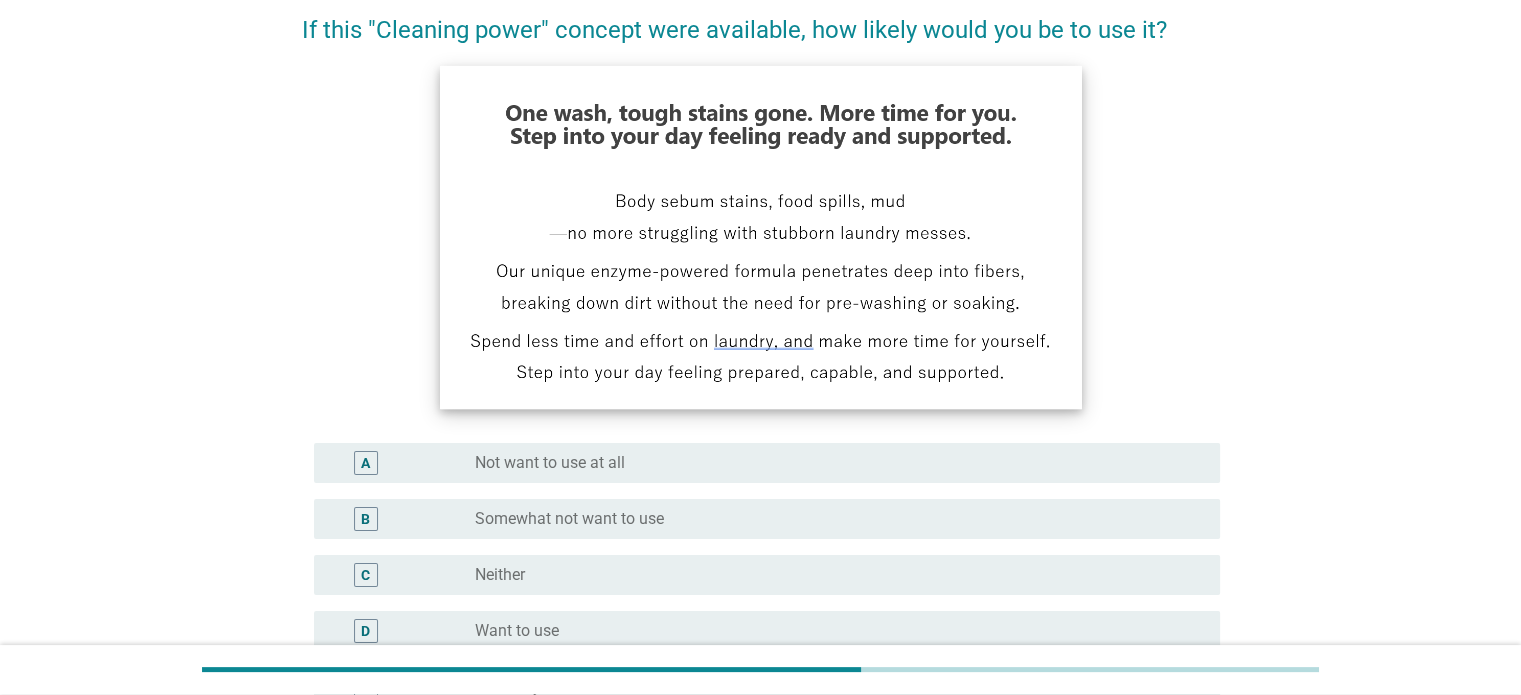 scroll, scrollTop: 200, scrollLeft: 0, axis: vertical 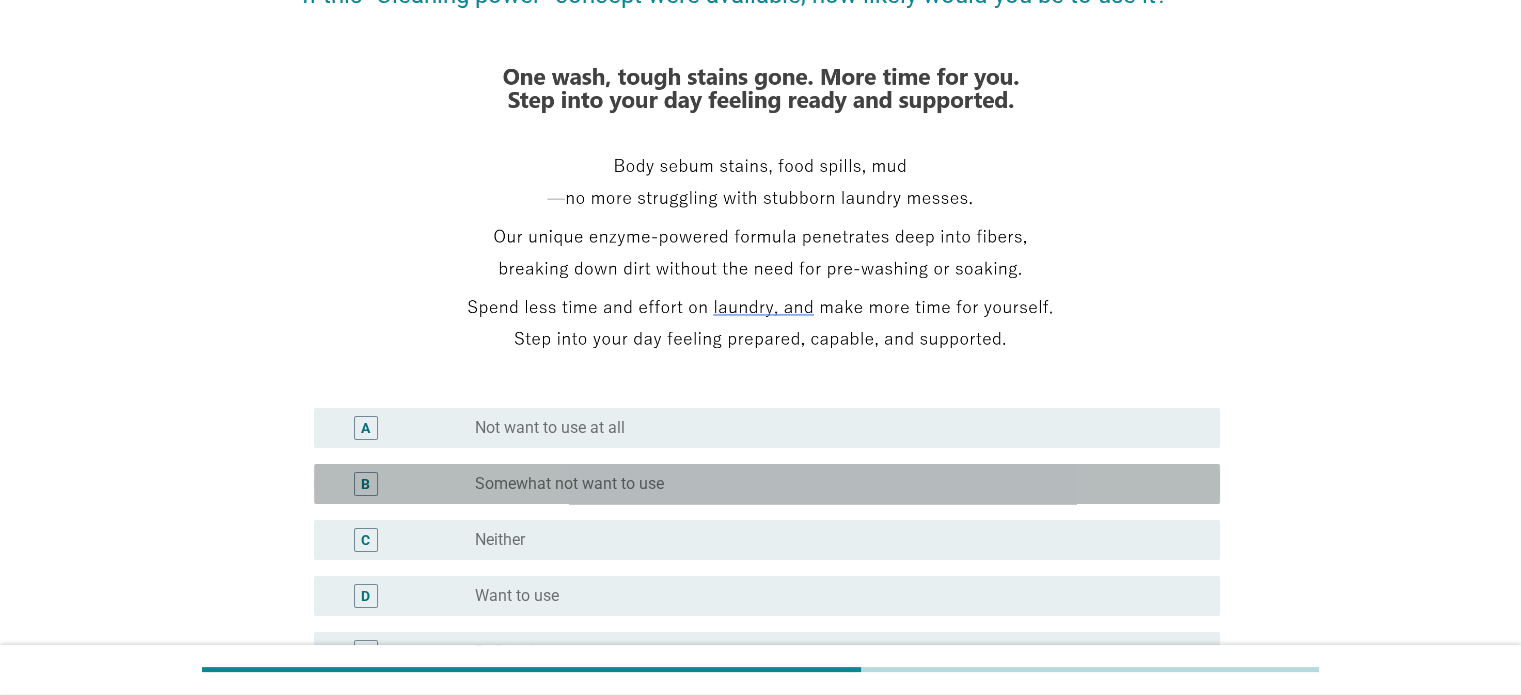 click on "B     radio_button_unchecked Somewhat not want to use" at bounding box center (767, 484) 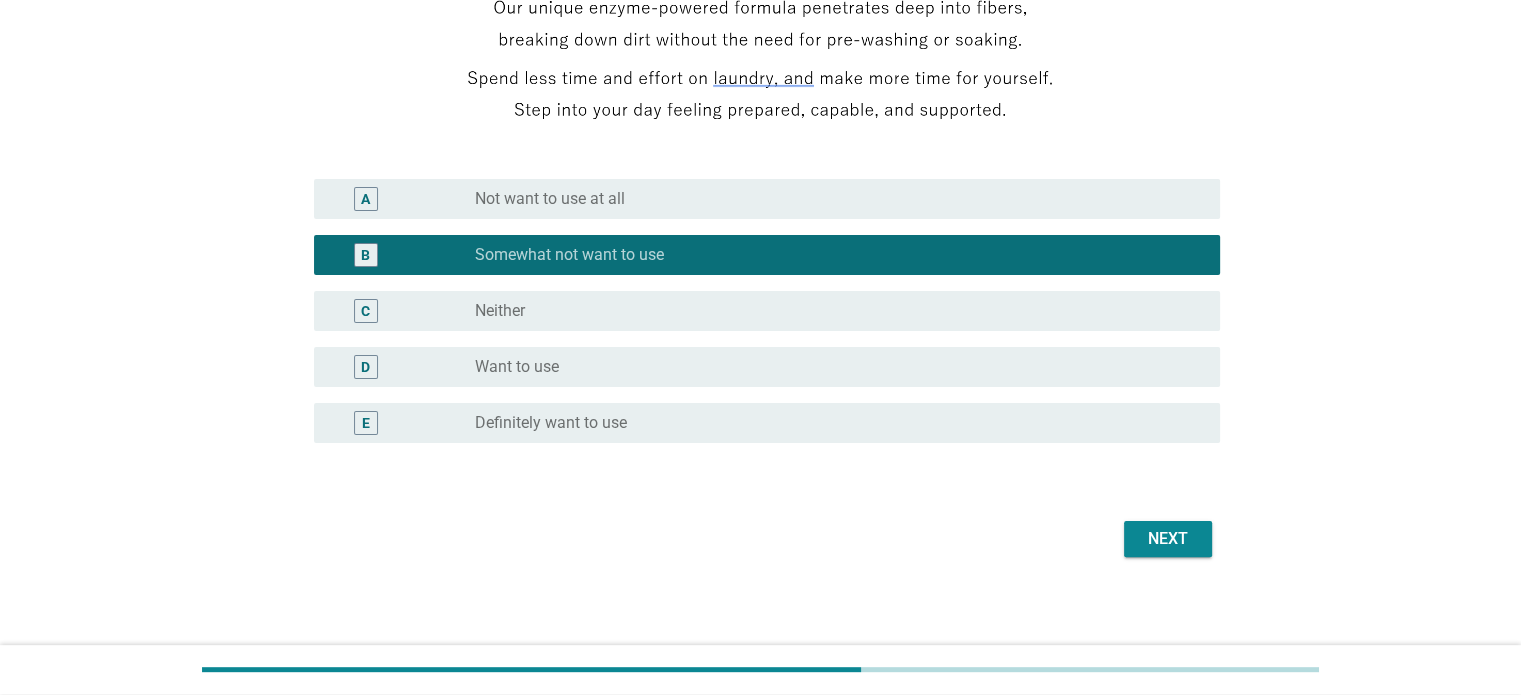 scroll, scrollTop: 434, scrollLeft: 0, axis: vertical 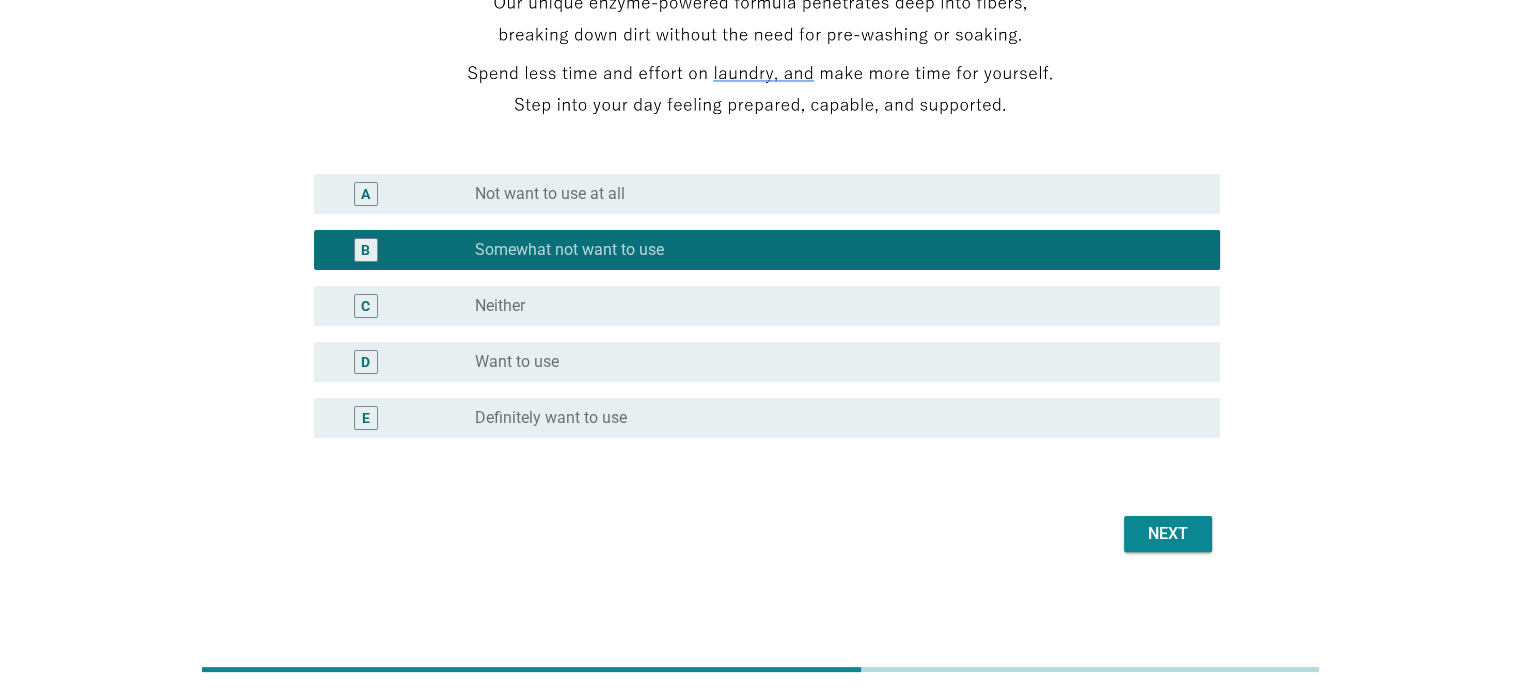 click on "Next" at bounding box center (1168, 534) 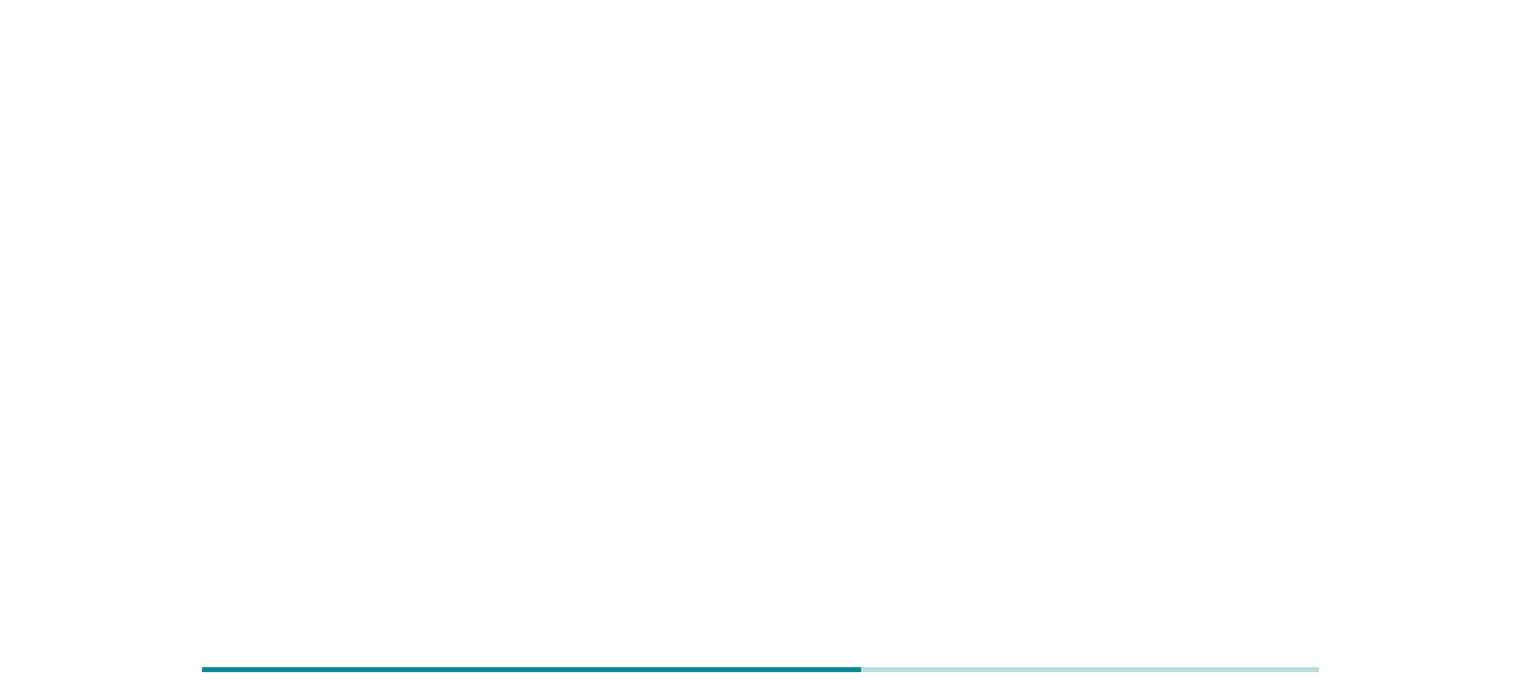 scroll, scrollTop: 0, scrollLeft: 0, axis: both 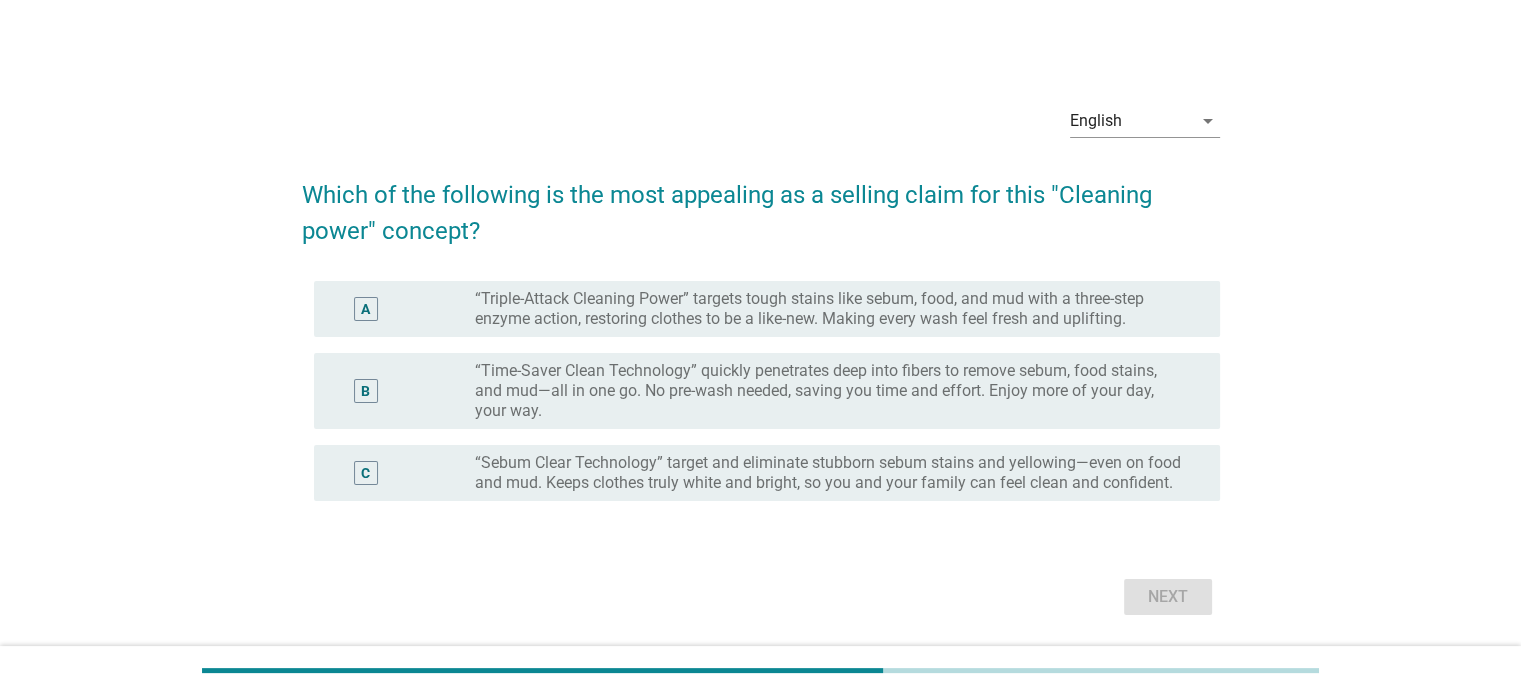 click on "“Triple-Attack Cleaning Power” targets tough stains like sebum, food, and mud with a three-step enzyme action, restoring clothes to be a like-new. Making every wash feel fresh and uplifting." at bounding box center [831, 309] 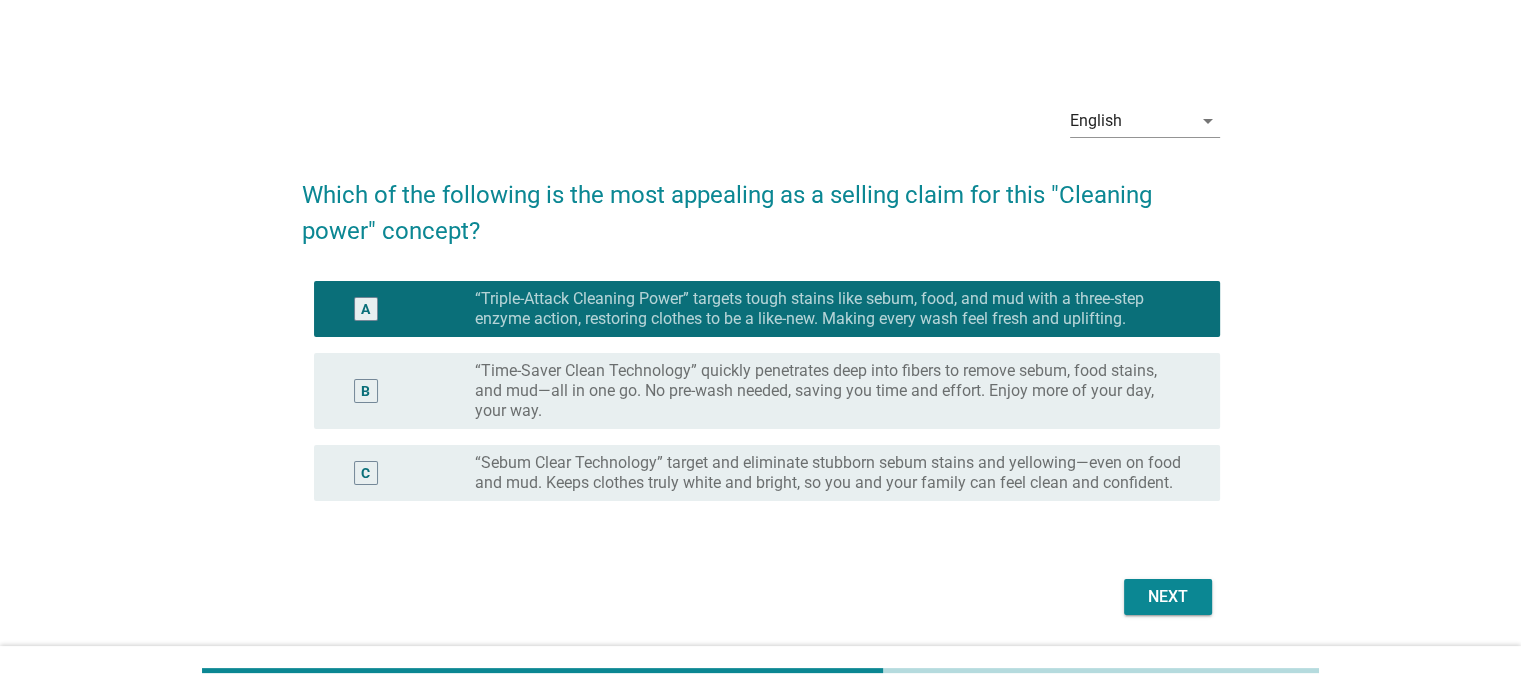 click on "Next" at bounding box center [1168, 597] 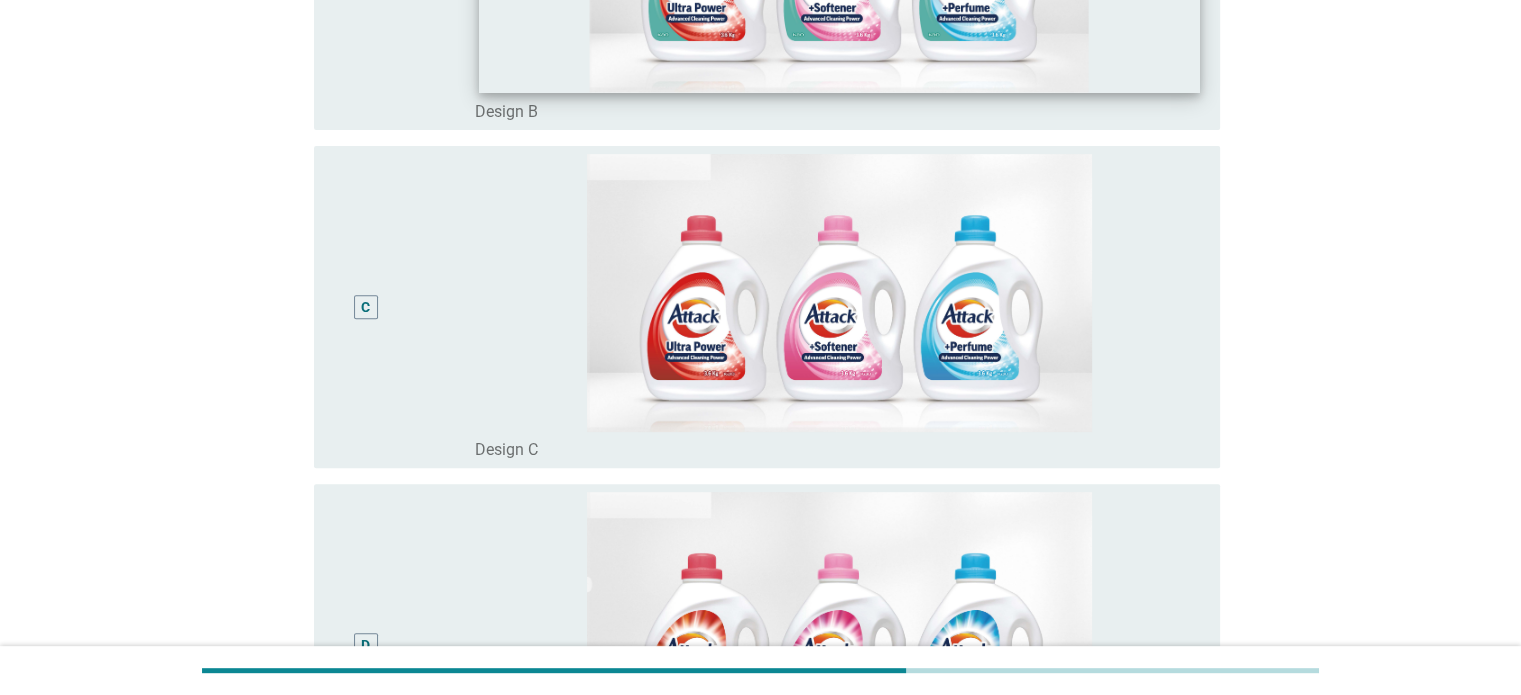 scroll, scrollTop: 1000, scrollLeft: 0, axis: vertical 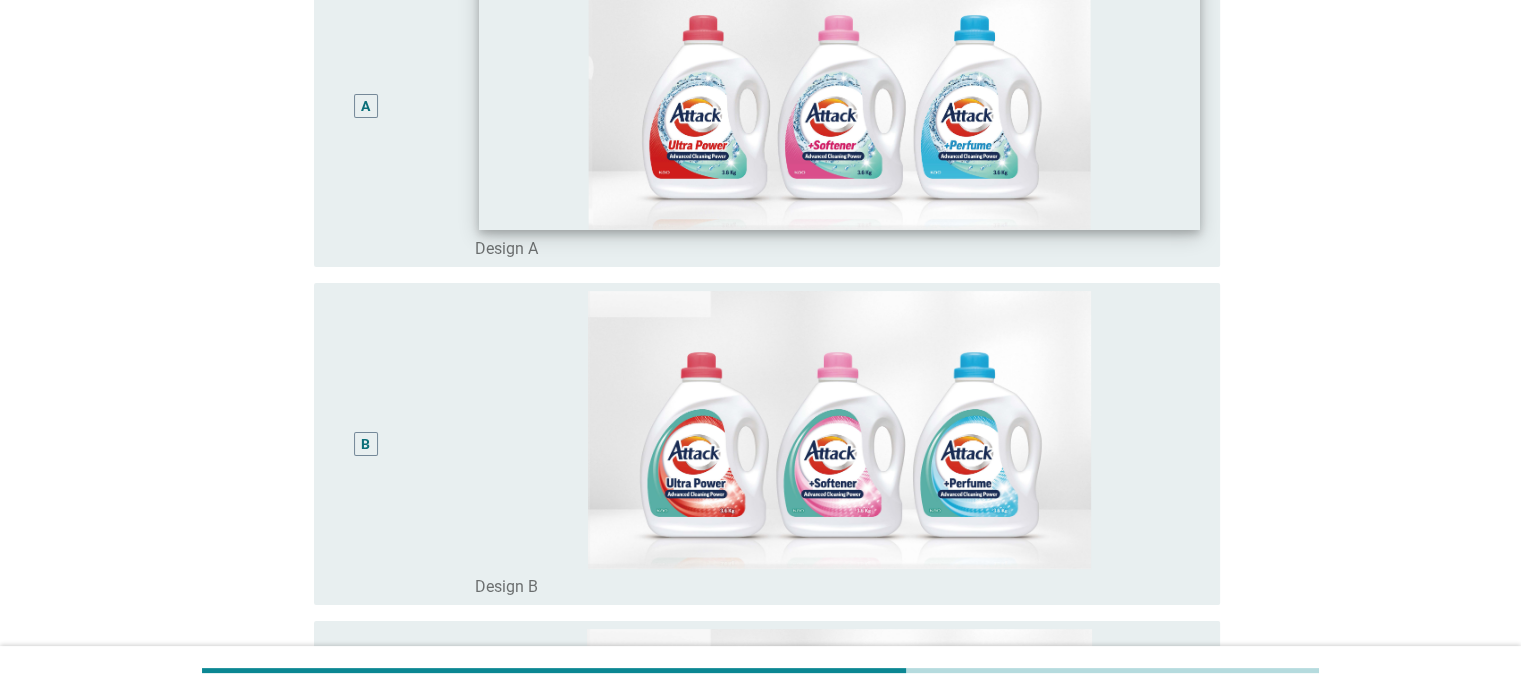 click at bounding box center [839, 91] 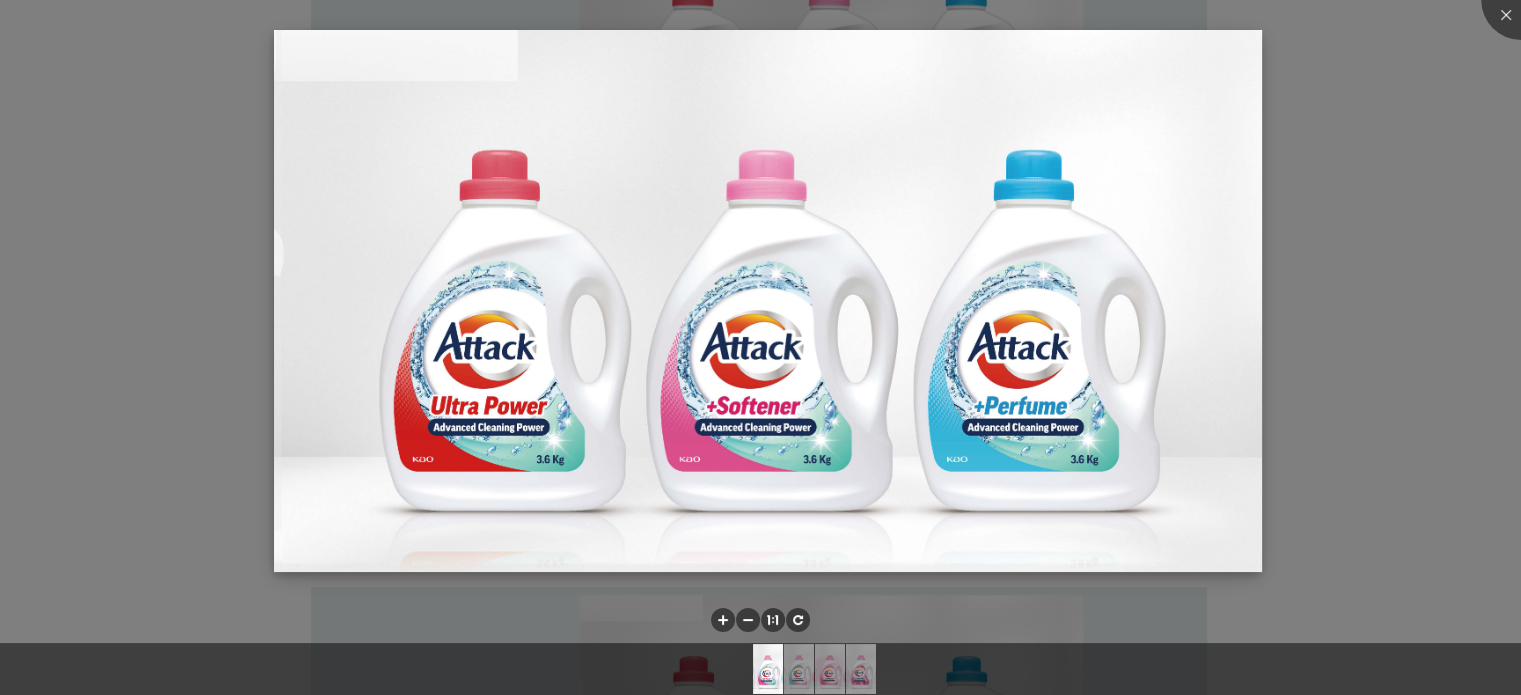 scroll, scrollTop: 900, scrollLeft: 0, axis: vertical 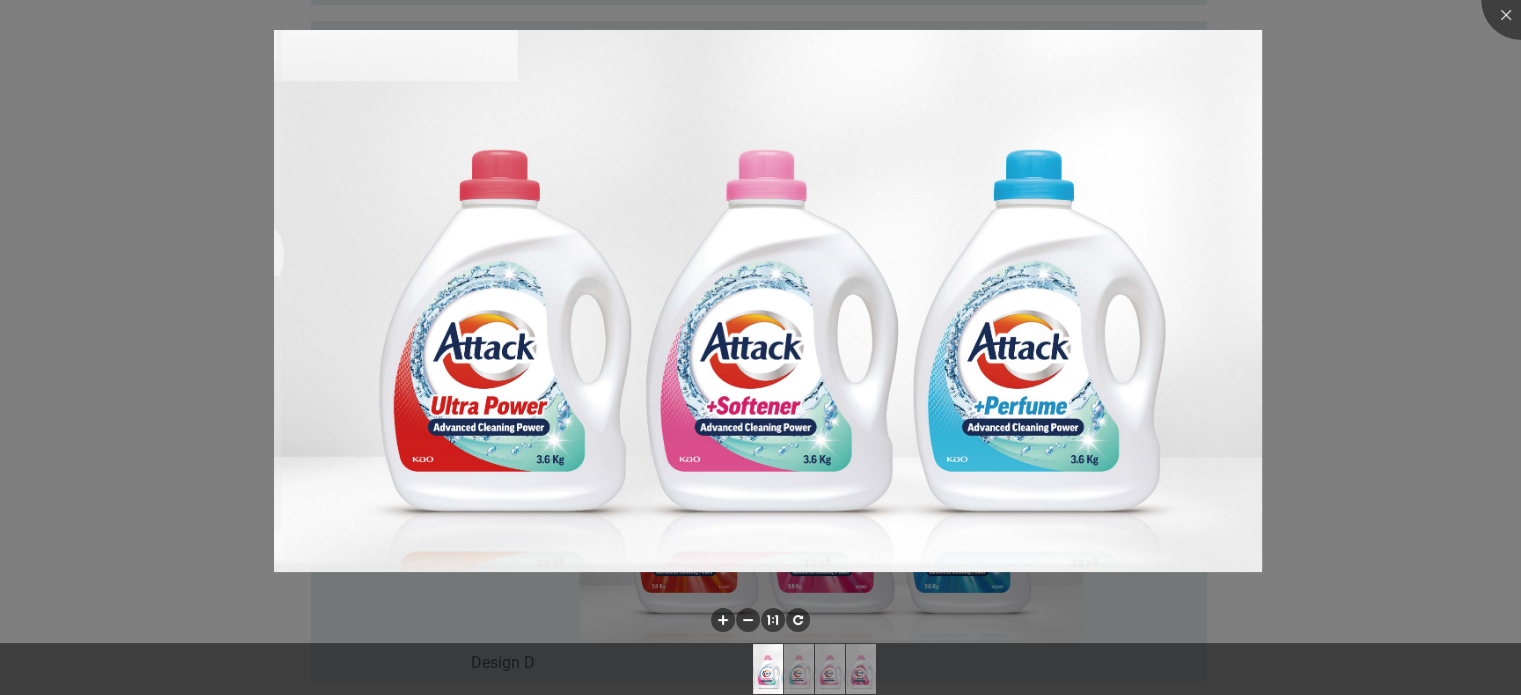 click at bounding box center [760, 347] 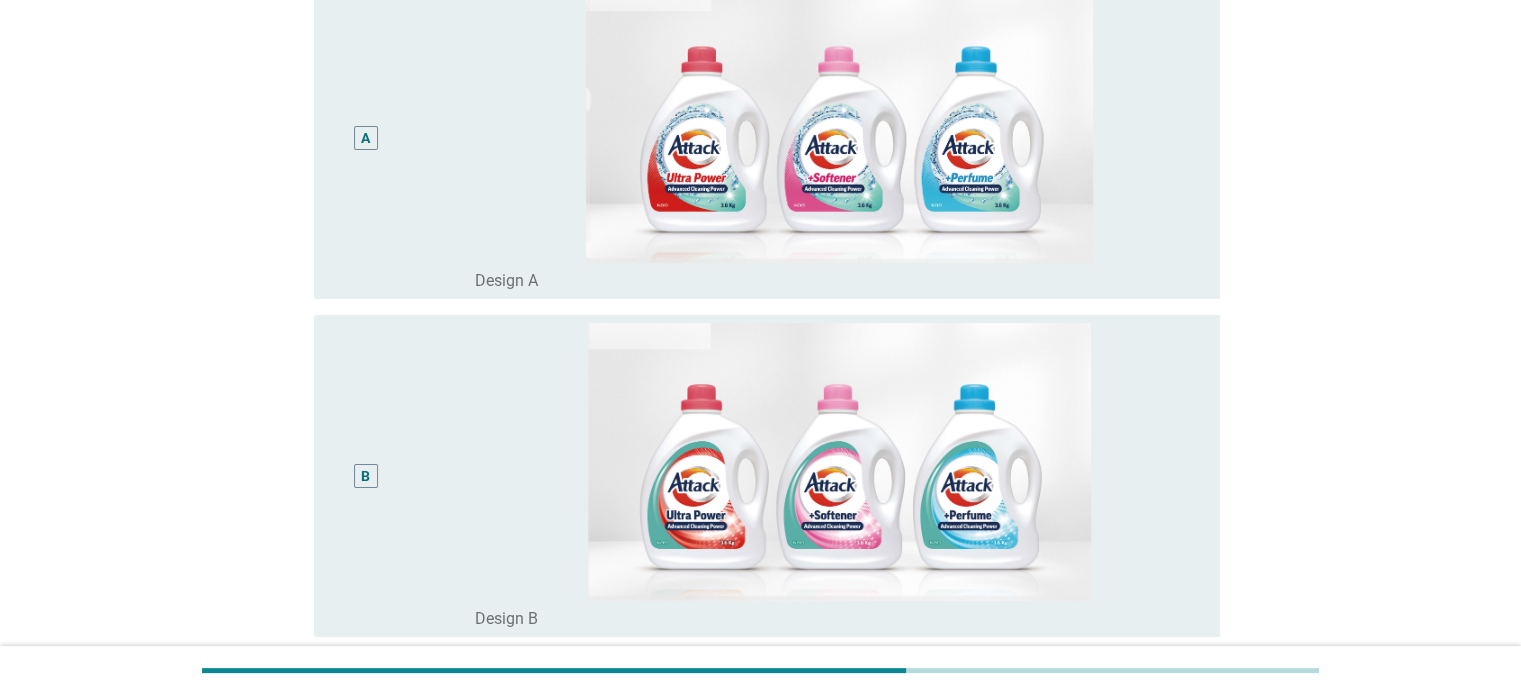 scroll, scrollTop: 0, scrollLeft: 0, axis: both 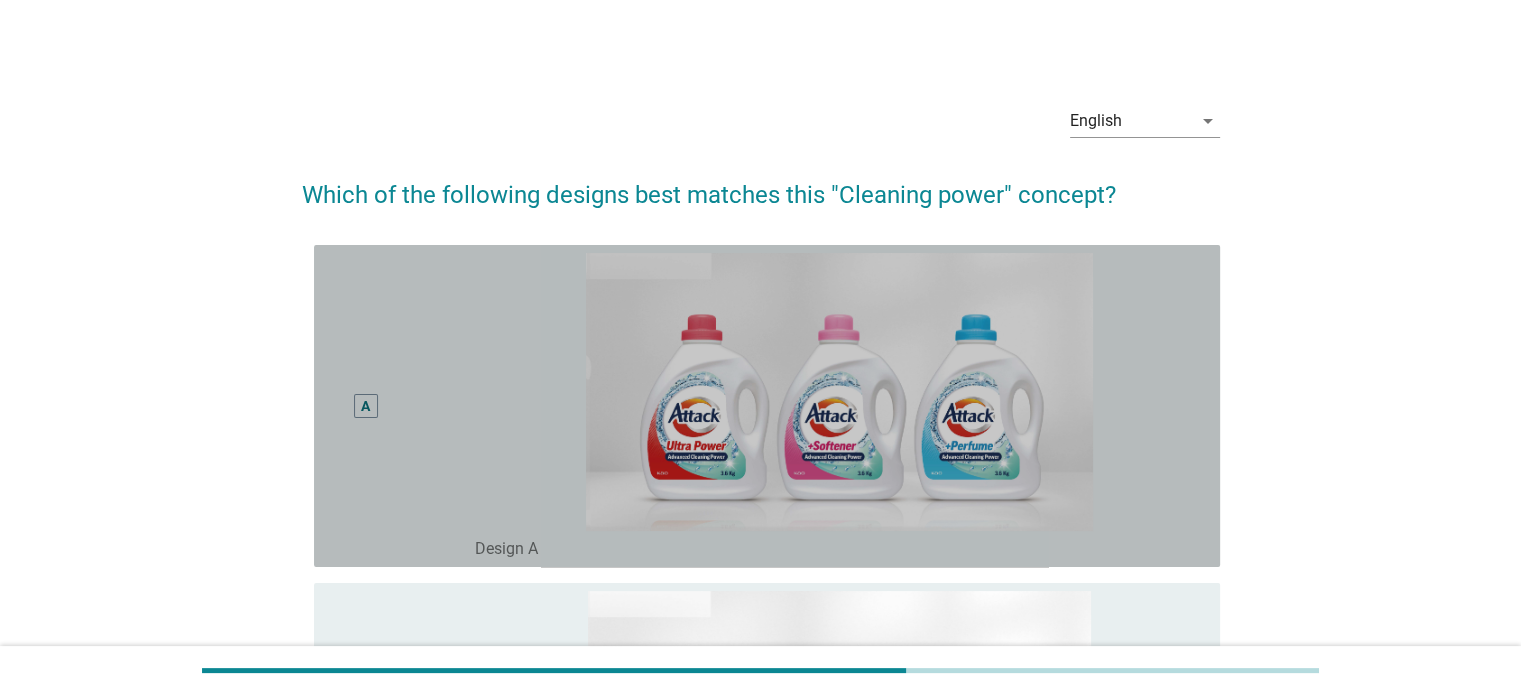 click on "A" at bounding box center (403, 406) 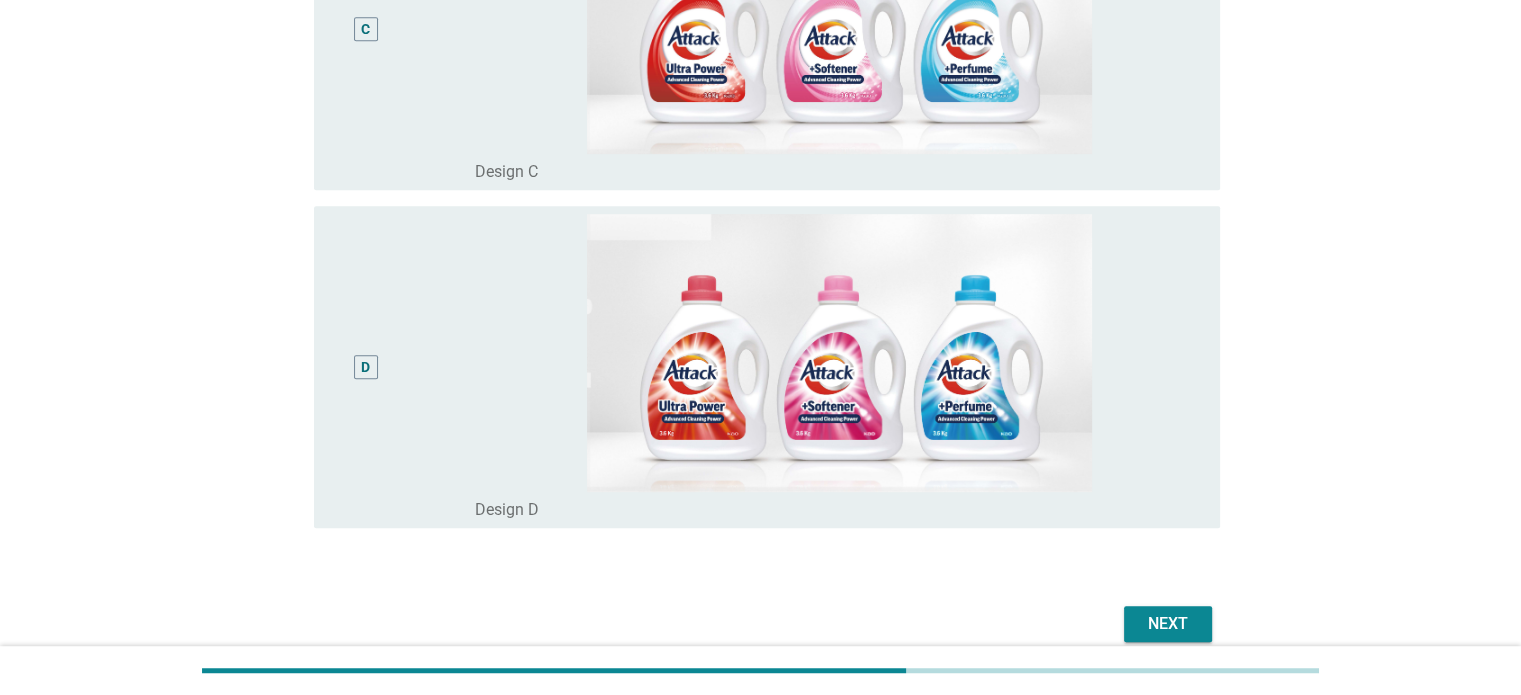 scroll, scrollTop: 1143, scrollLeft: 0, axis: vertical 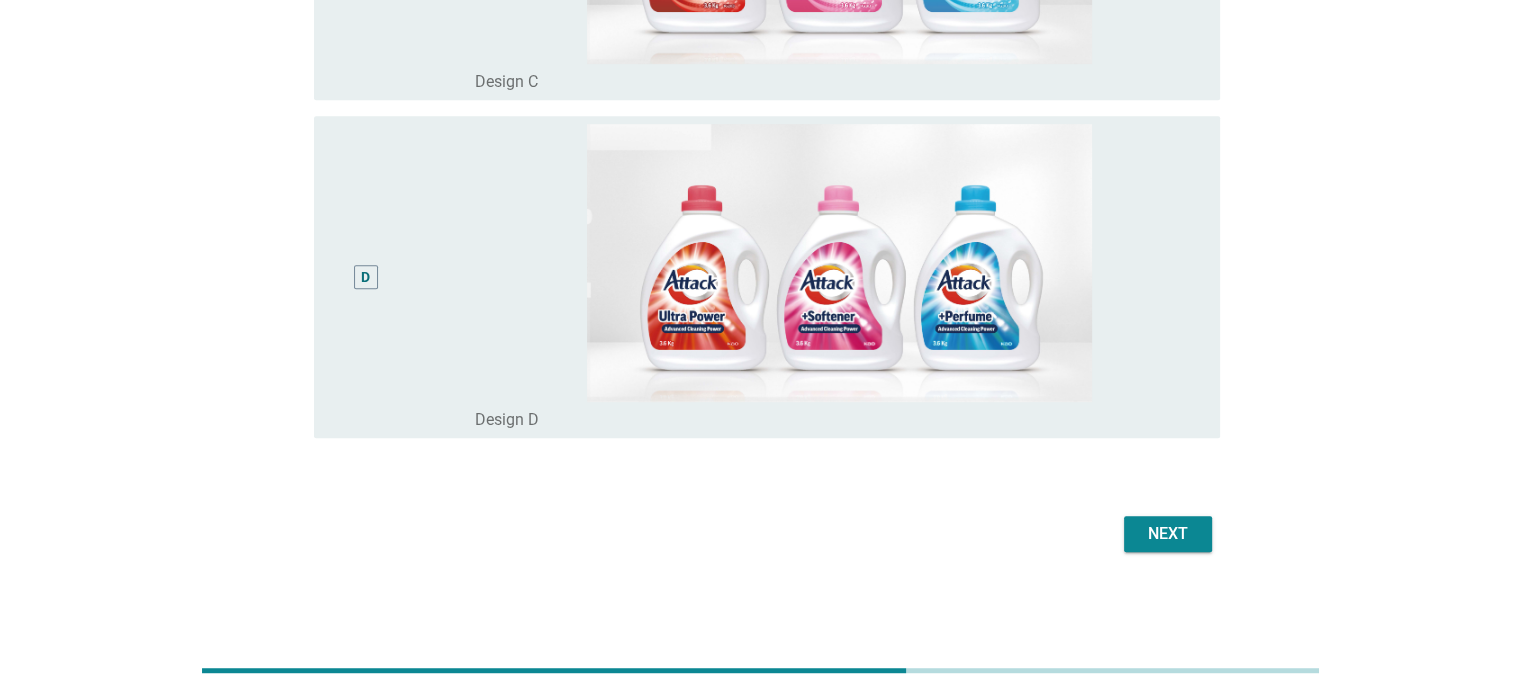 click on "Next" at bounding box center [761, 534] 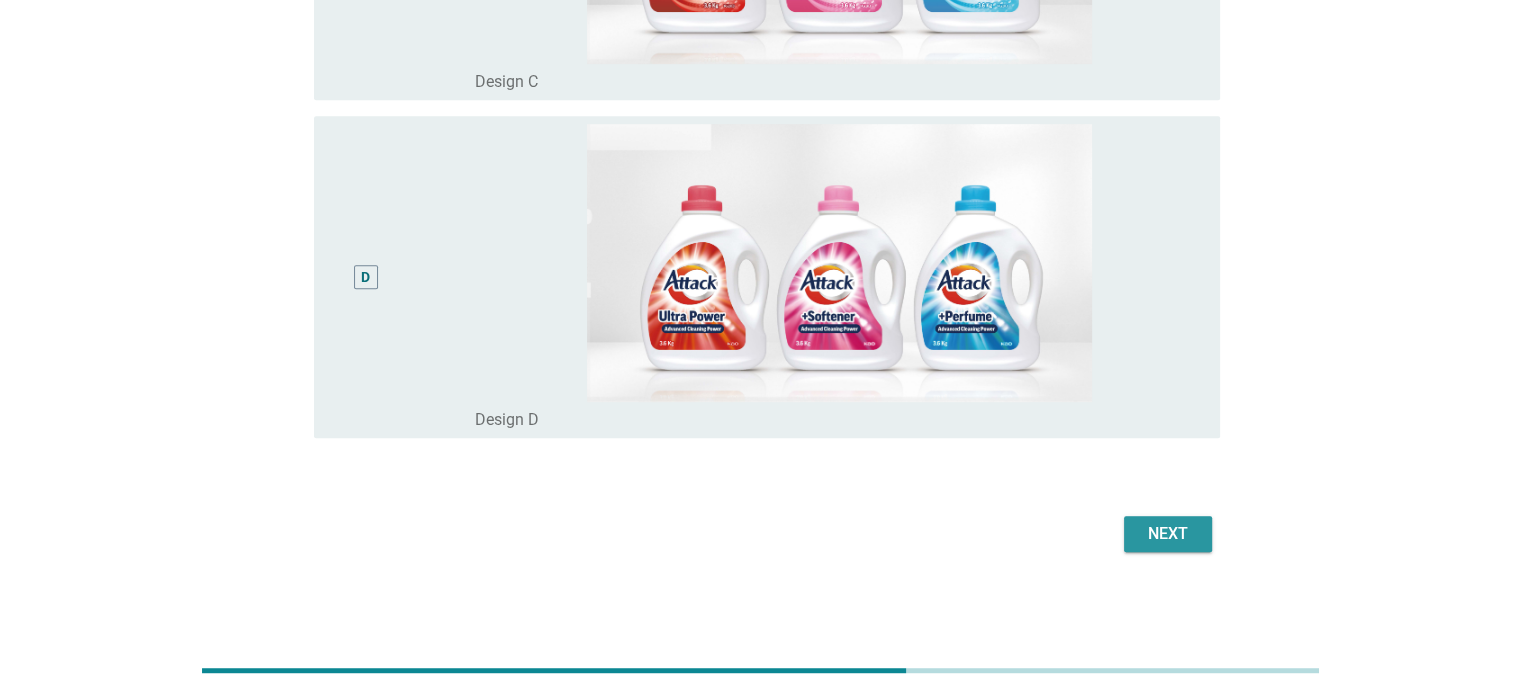 click on "Next" at bounding box center [1168, 534] 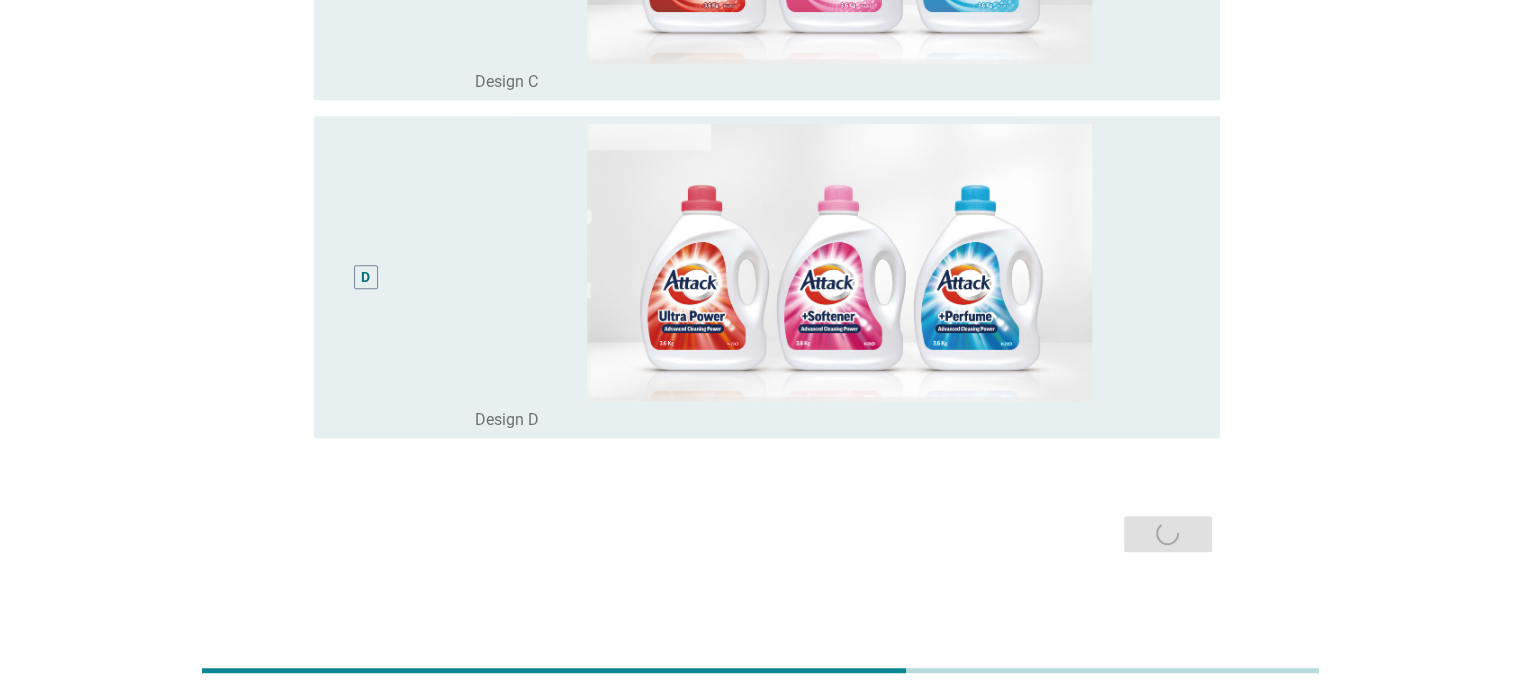 scroll, scrollTop: 0, scrollLeft: 0, axis: both 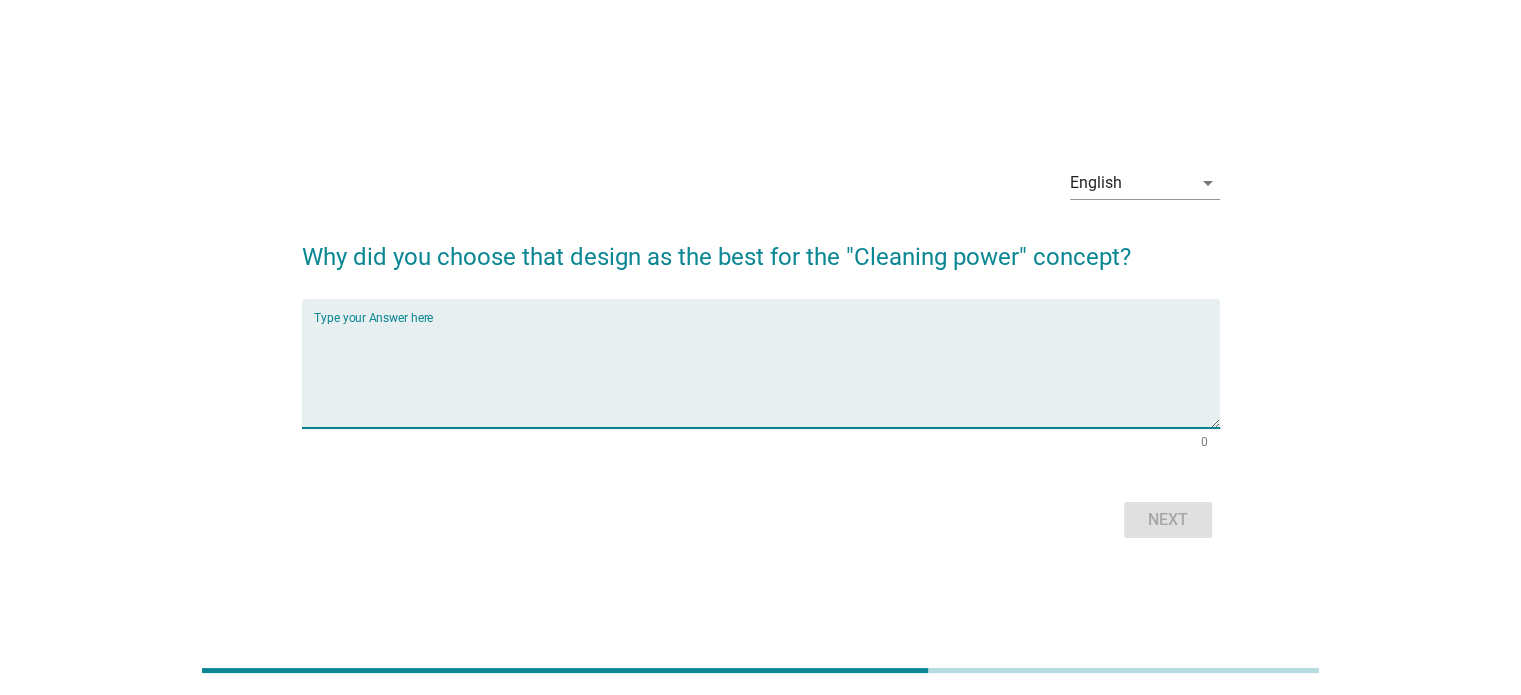 click at bounding box center [767, 375] 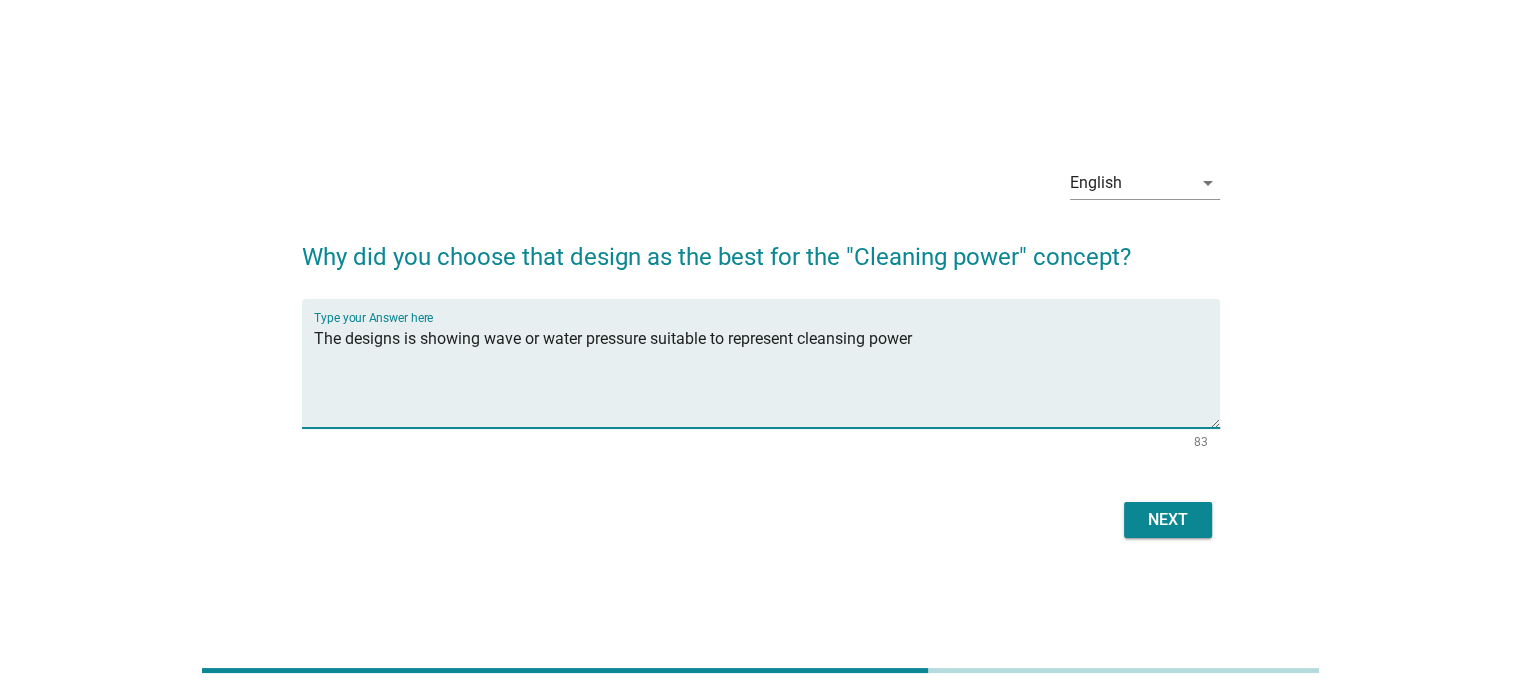 type on "The designs is showing wave or water pressure suitable to represent cleansing power" 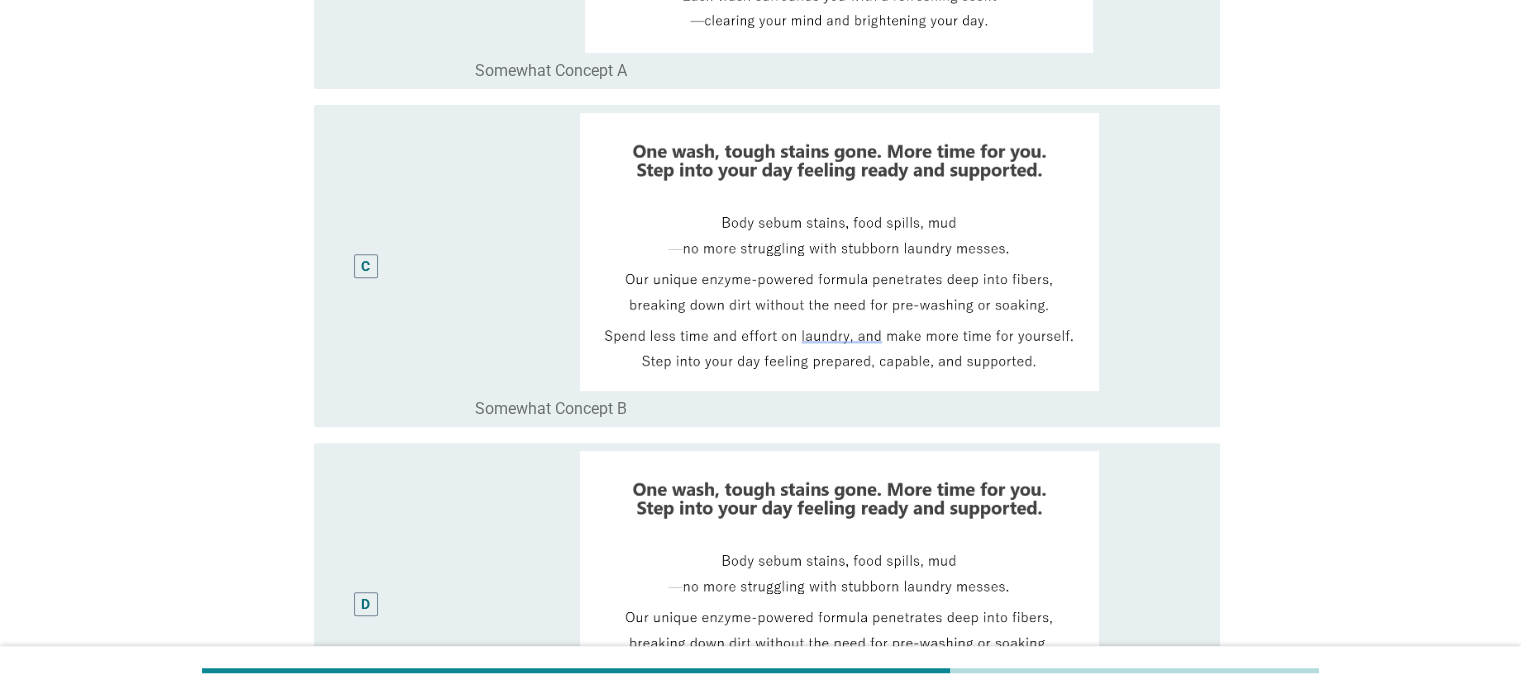 scroll, scrollTop: 900, scrollLeft: 0, axis: vertical 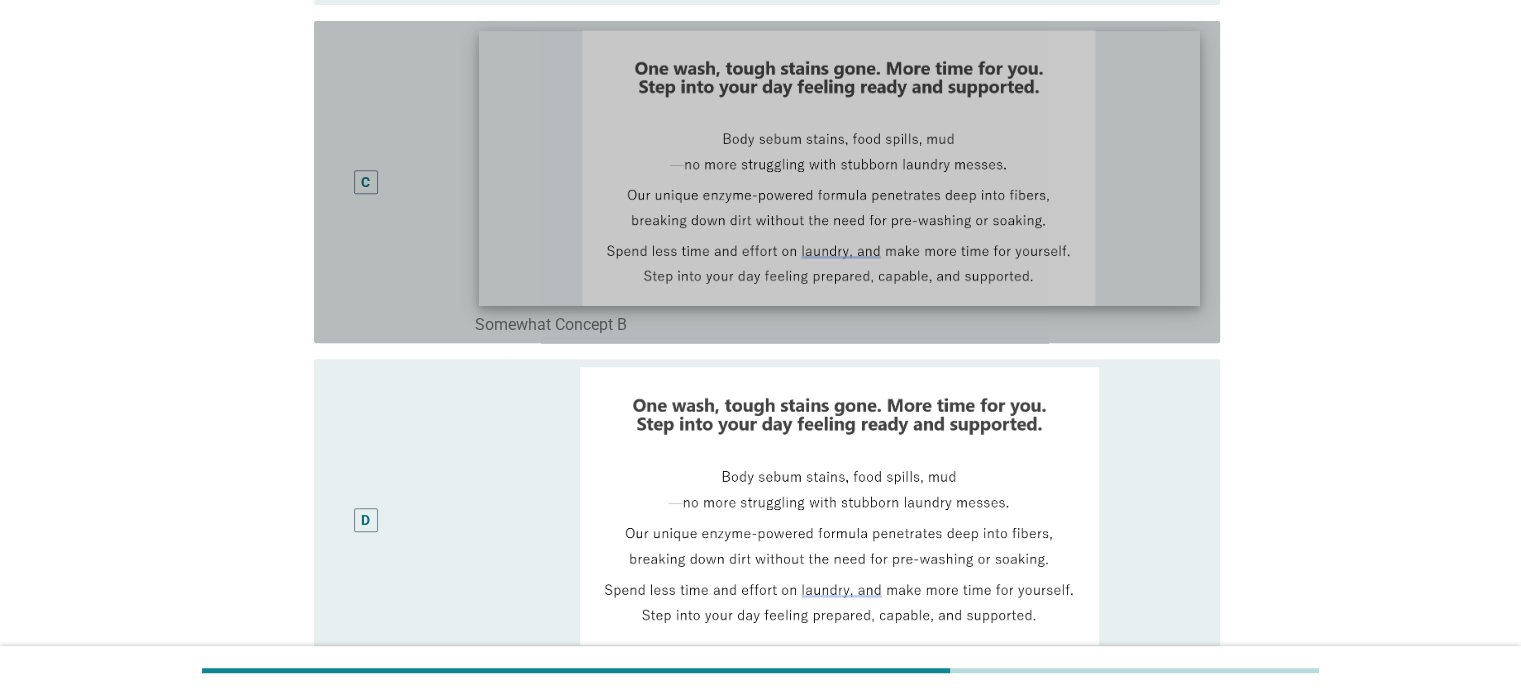 click at bounding box center (839, 167) 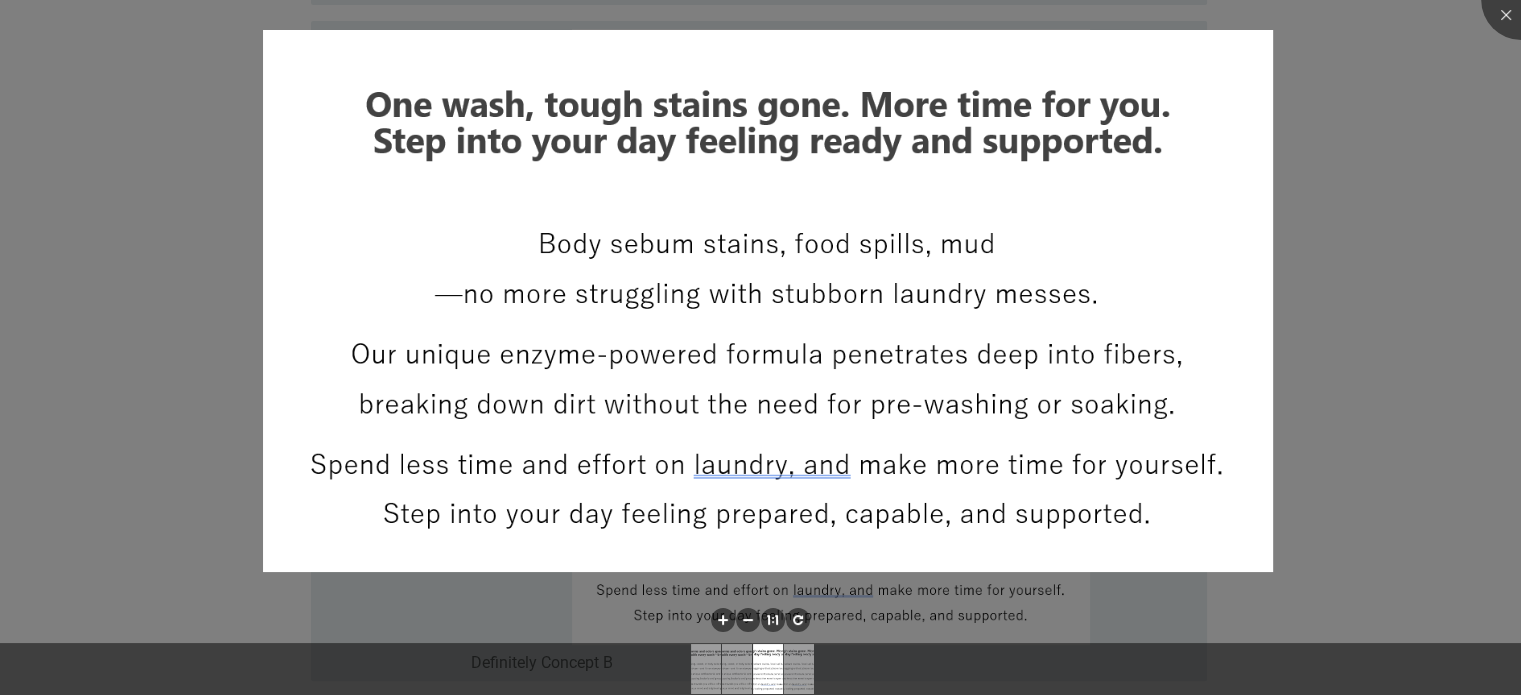click at bounding box center [760, 347] 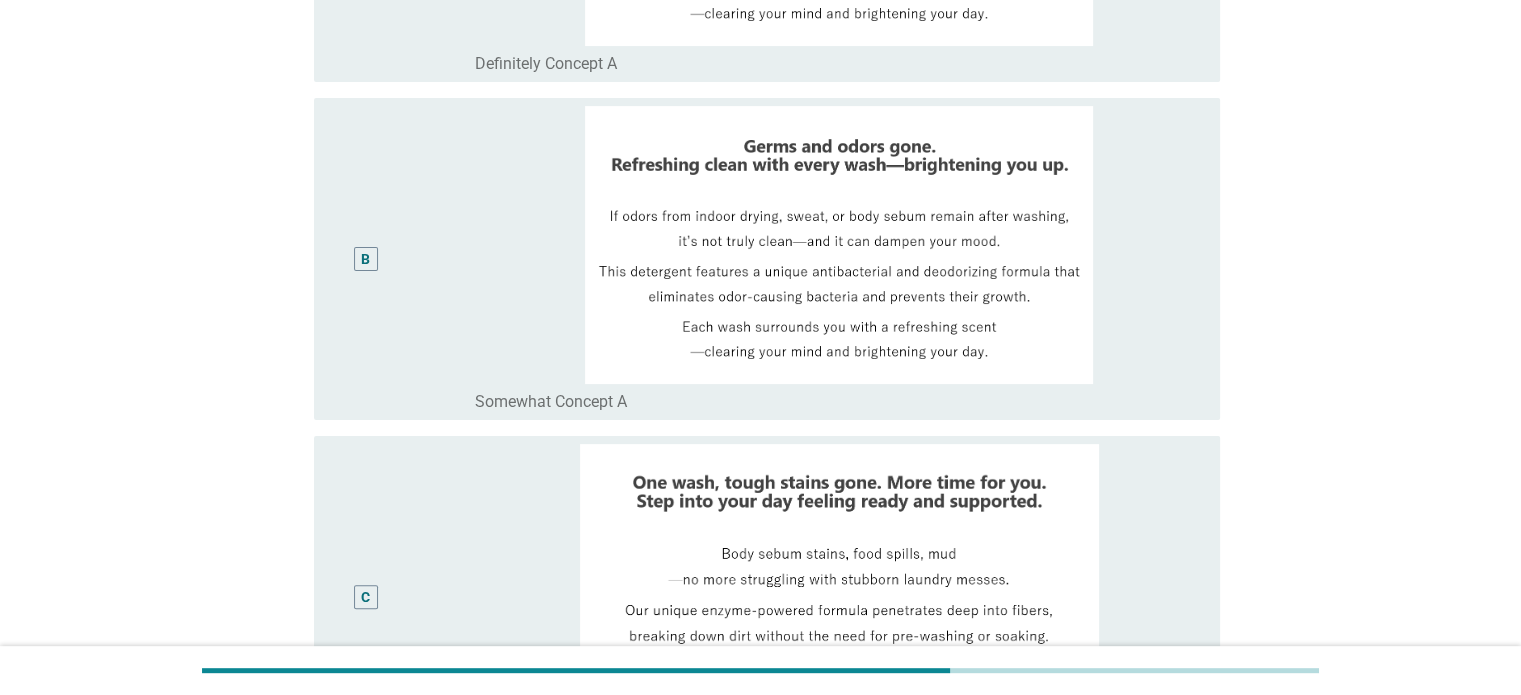 scroll, scrollTop: 400, scrollLeft: 0, axis: vertical 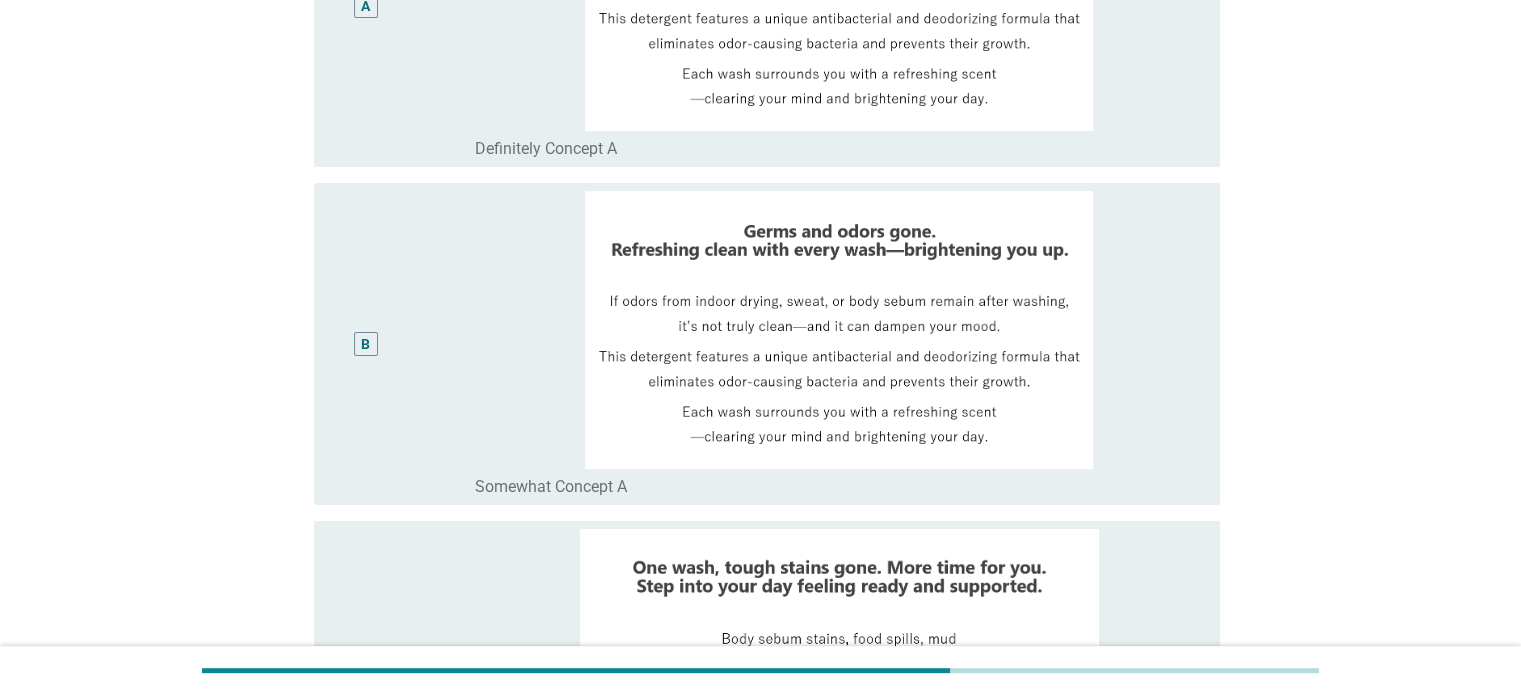 click on "A" at bounding box center (366, 6) 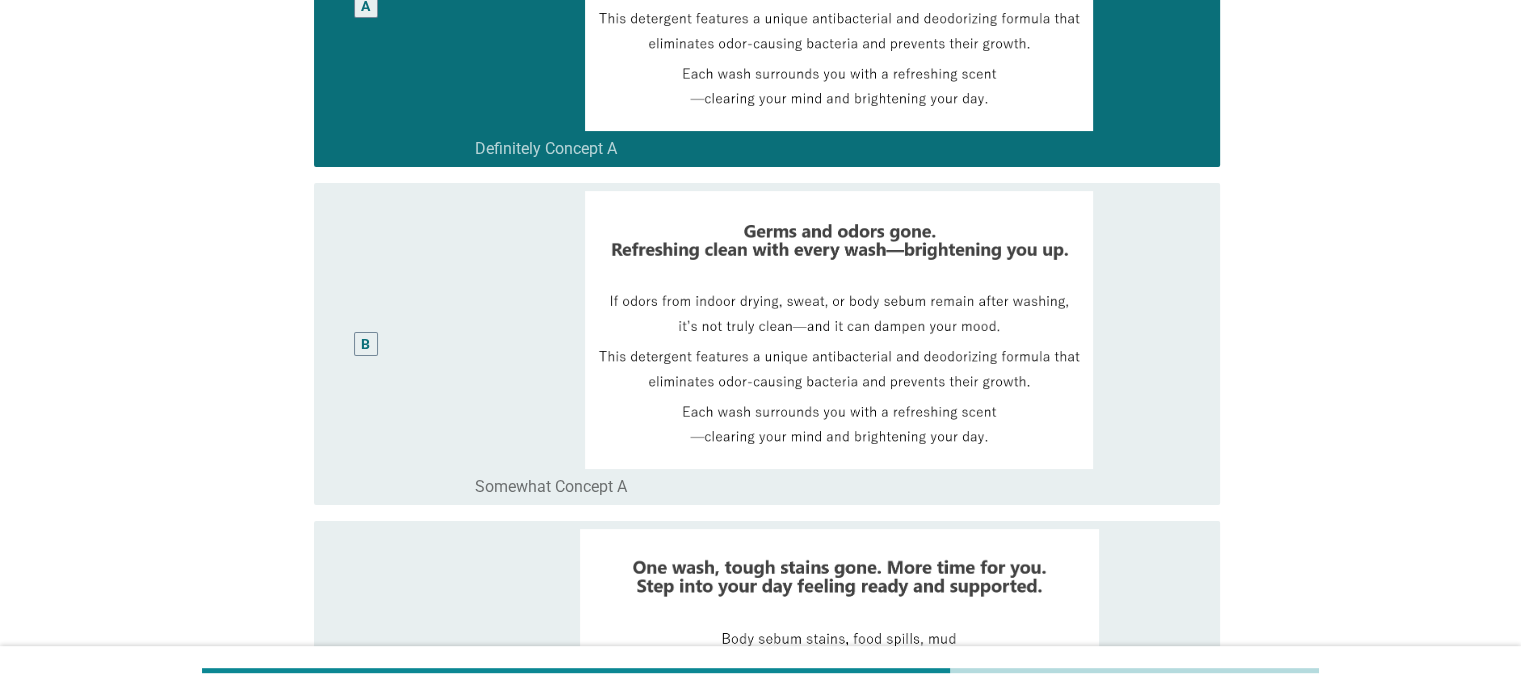 scroll, scrollTop: 700, scrollLeft: 0, axis: vertical 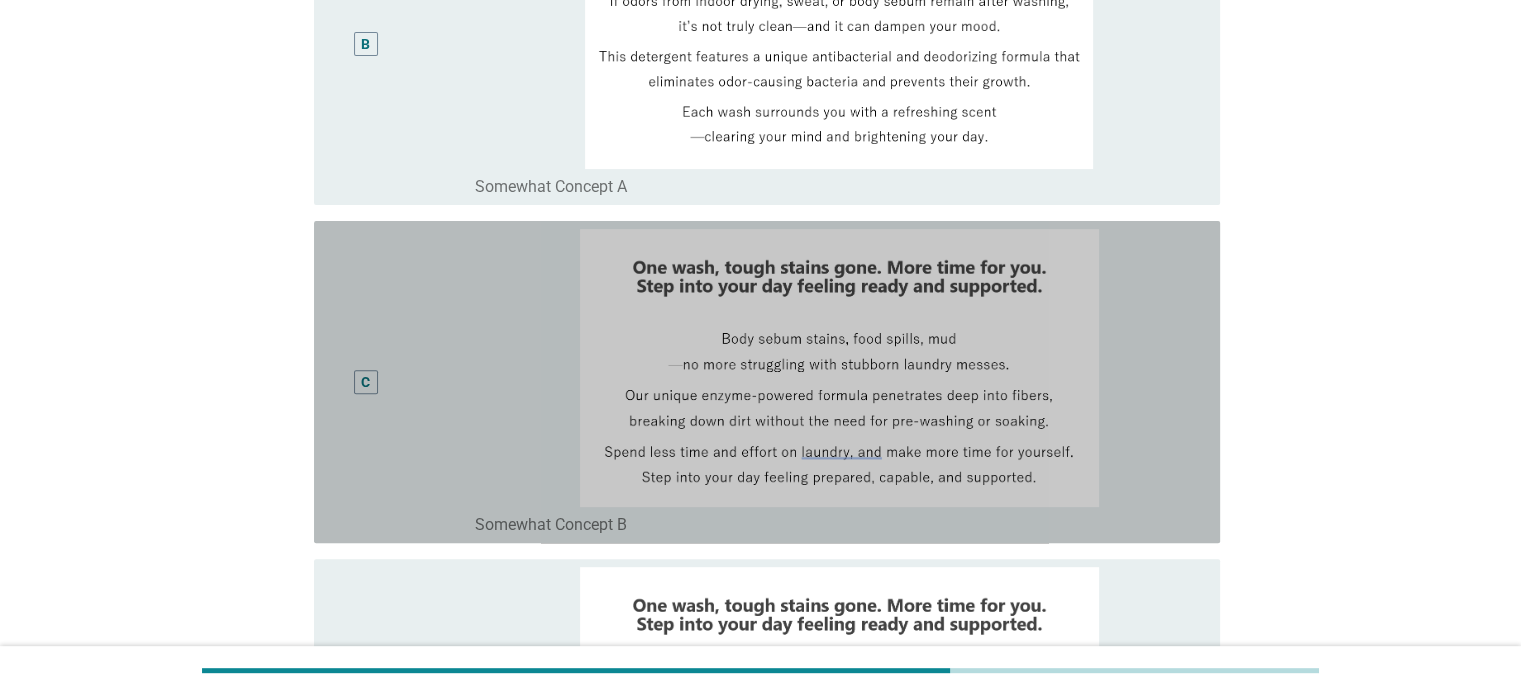 click on "C" at bounding box center (403, 382) 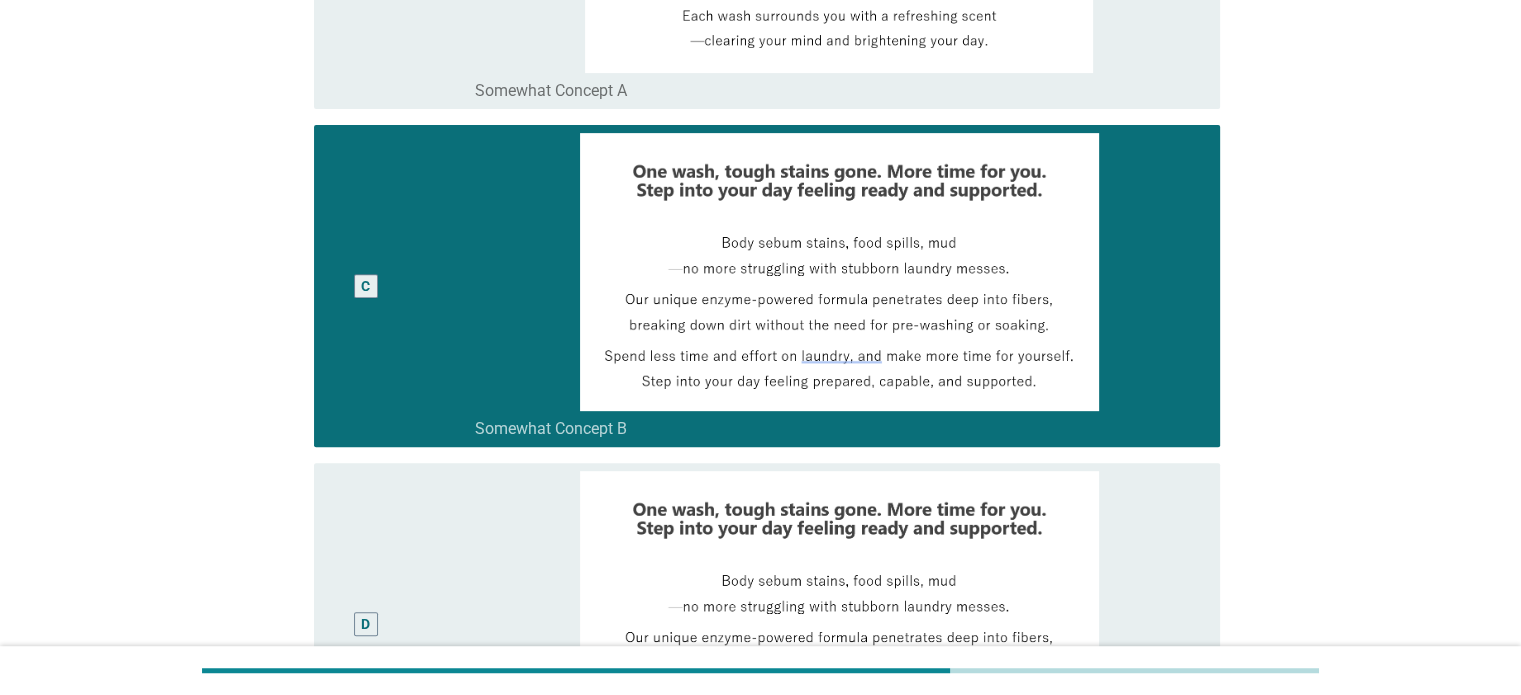 scroll, scrollTop: 1143, scrollLeft: 0, axis: vertical 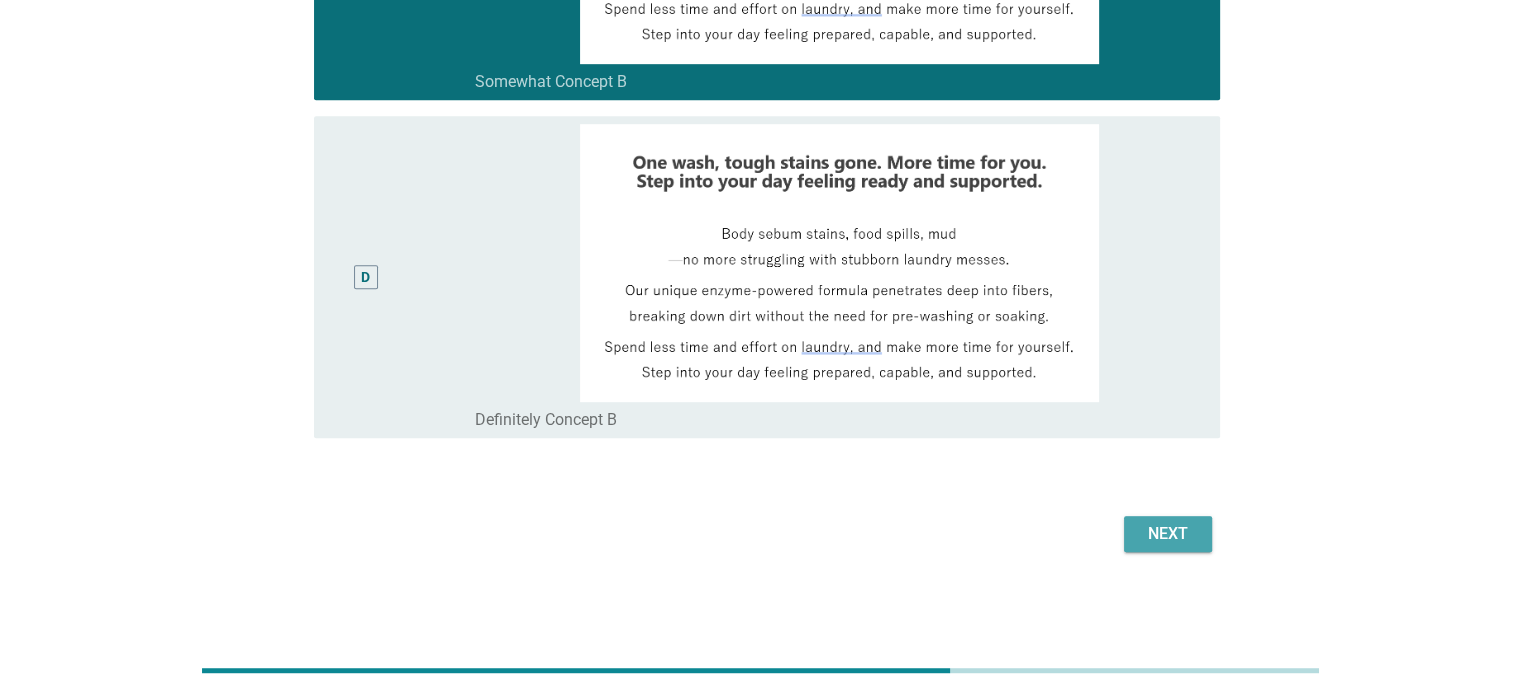 click on "Next" at bounding box center (1168, 534) 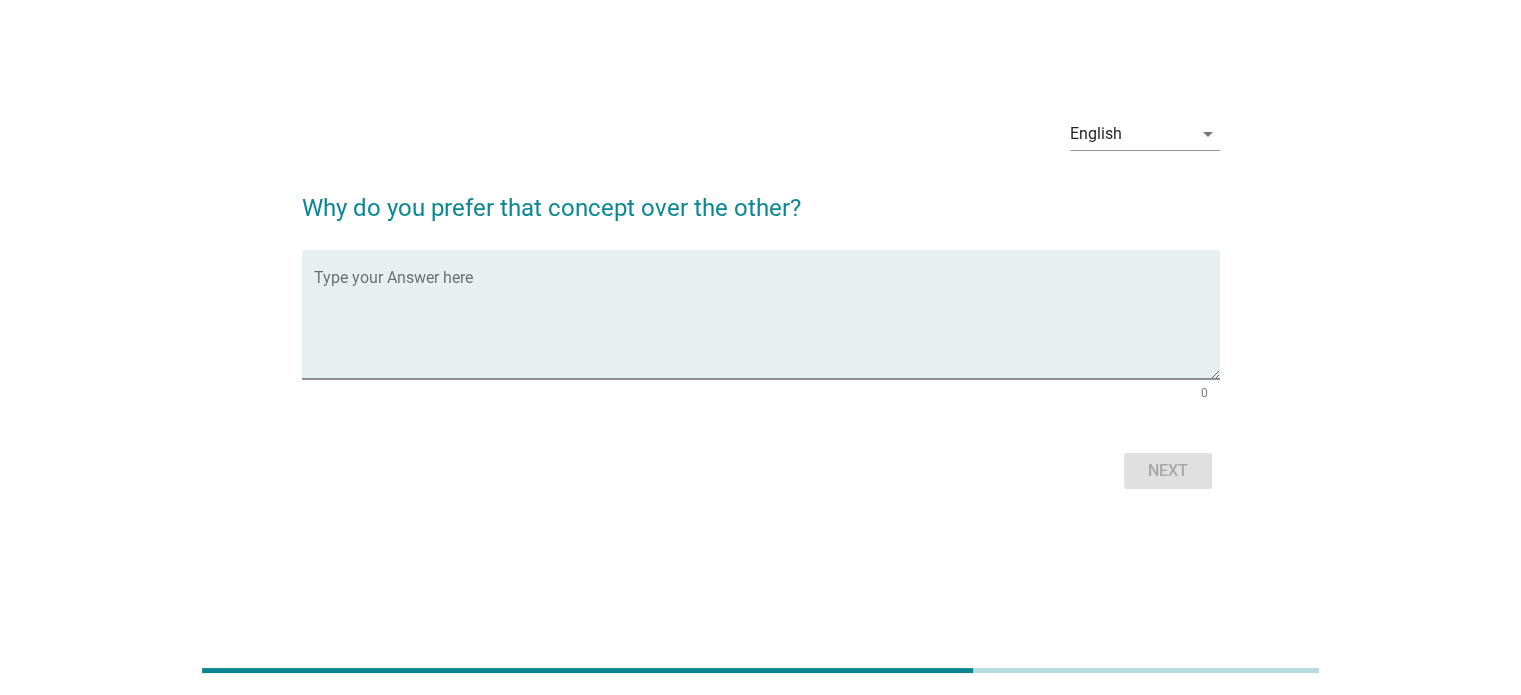 scroll, scrollTop: 0, scrollLeft: 0, axis: both 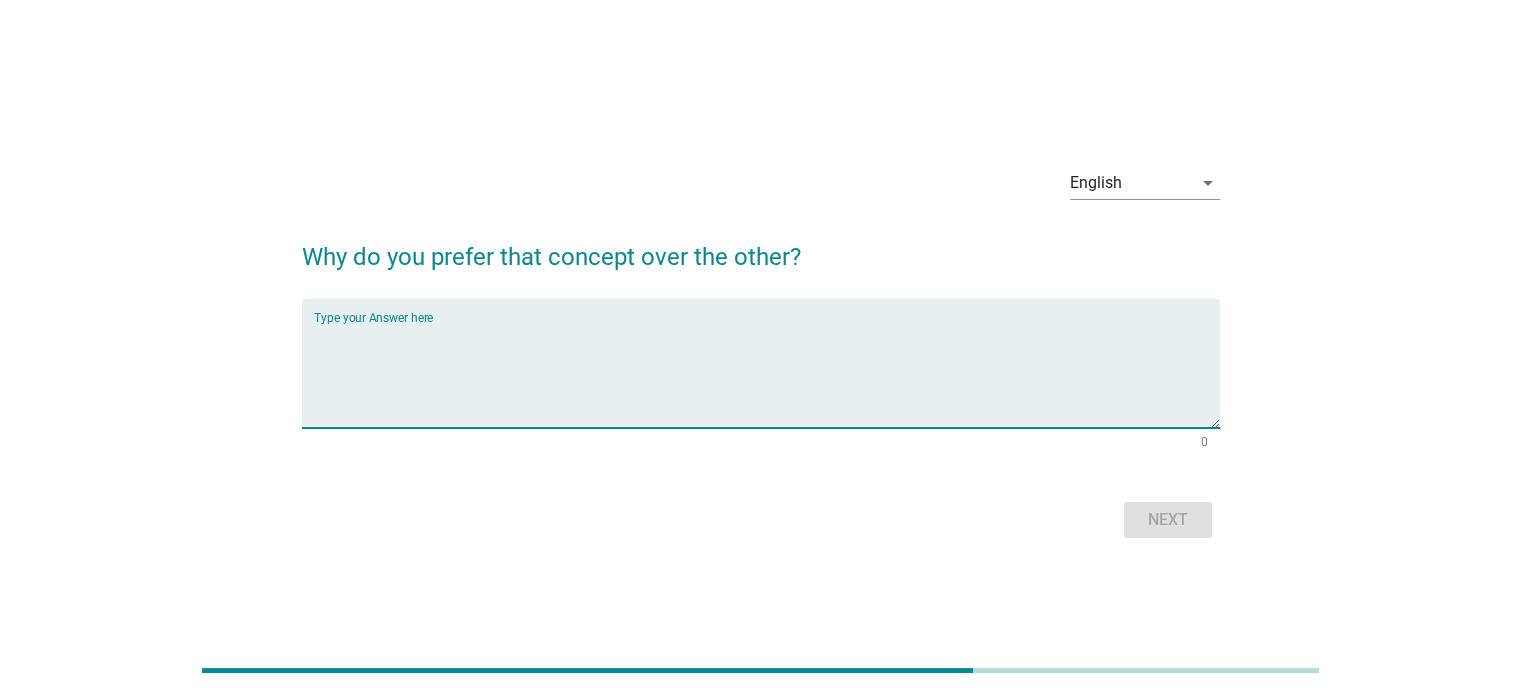 click at bounding box center [767, 375] 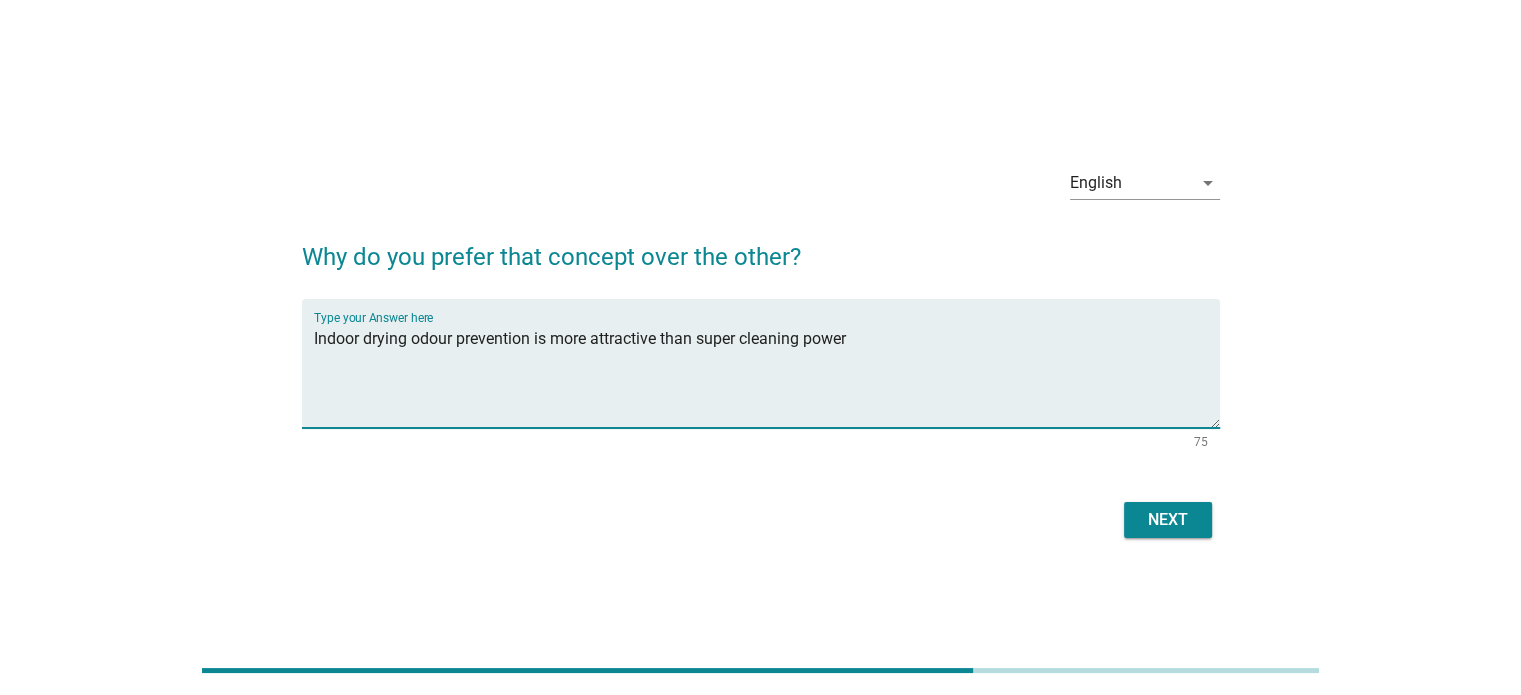 type on "Indoor drying odour prevention is more attractive than super cleaning power" 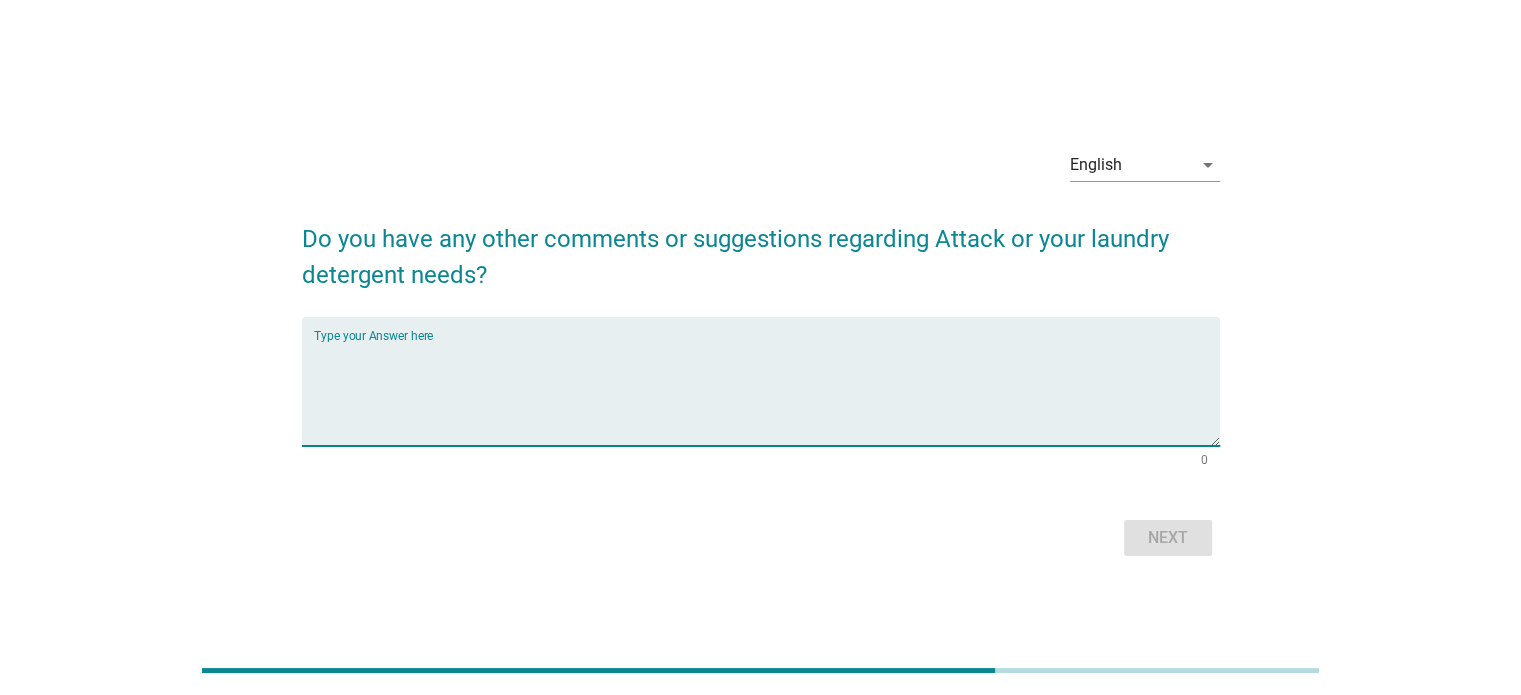 click at bounding box center [767, 393] 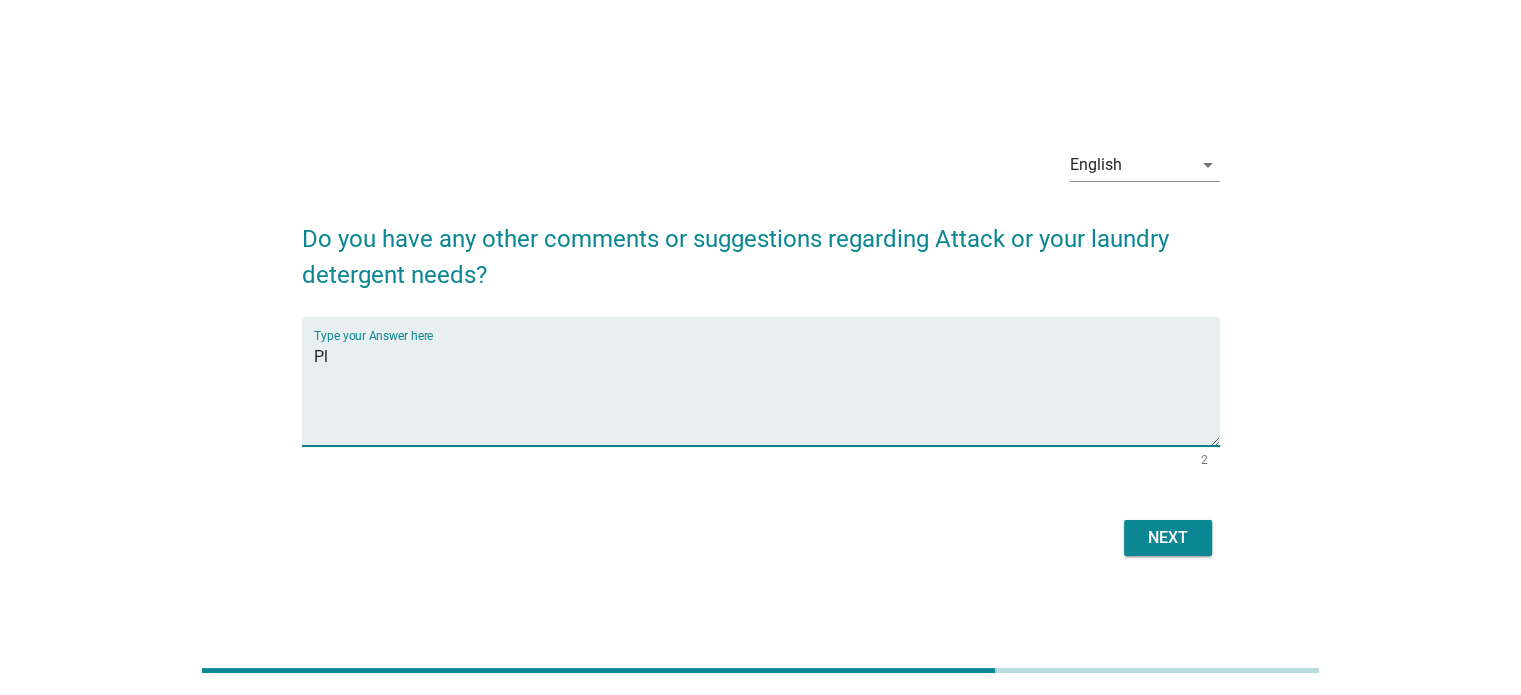 type on "P" 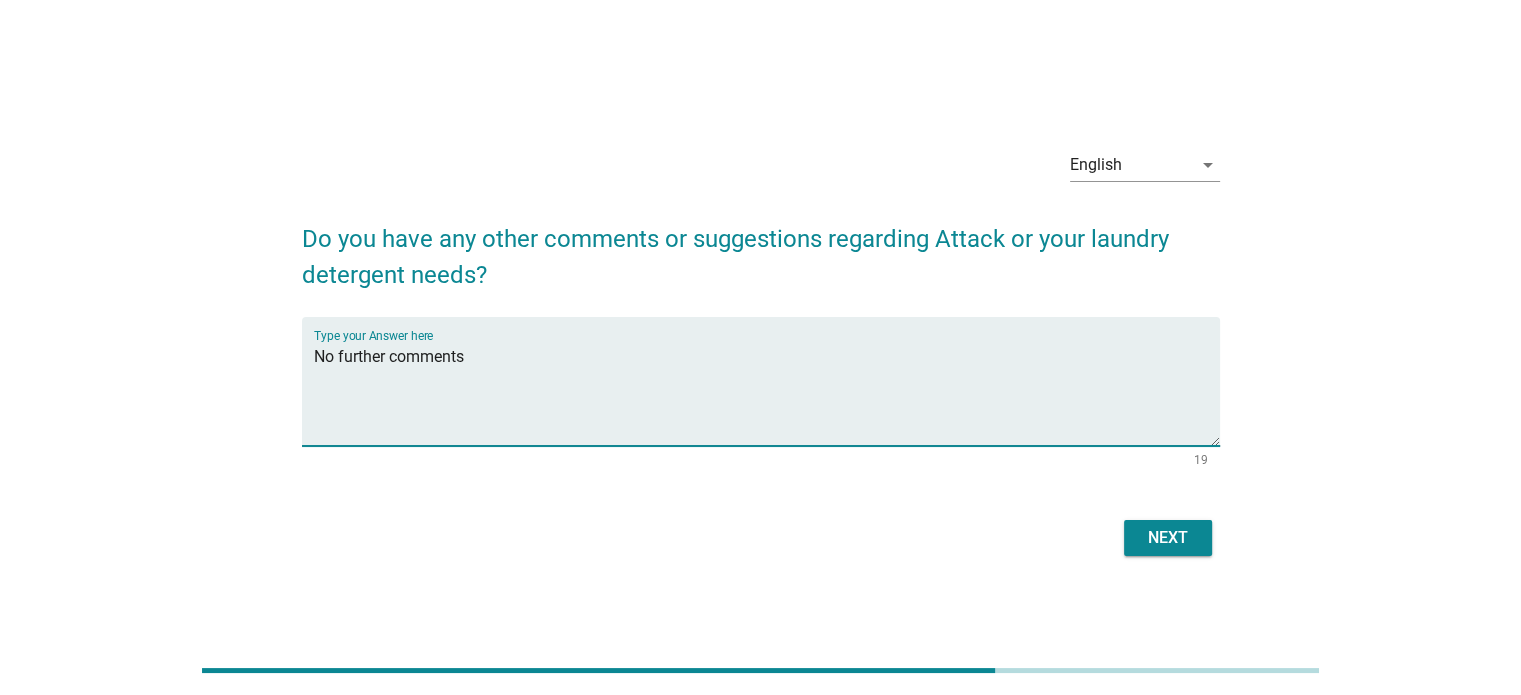 type on "No further comments" 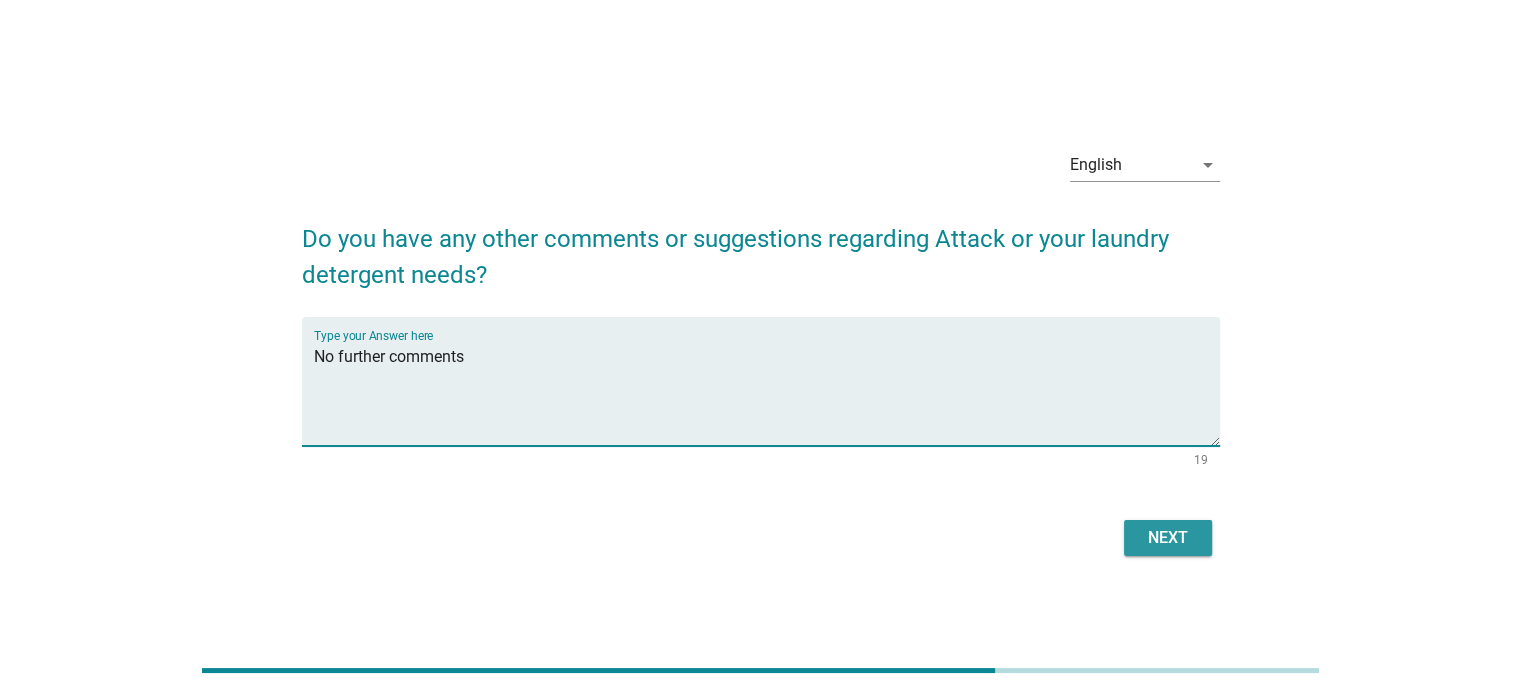 click on "Next" at bounding box center [1168, 538] 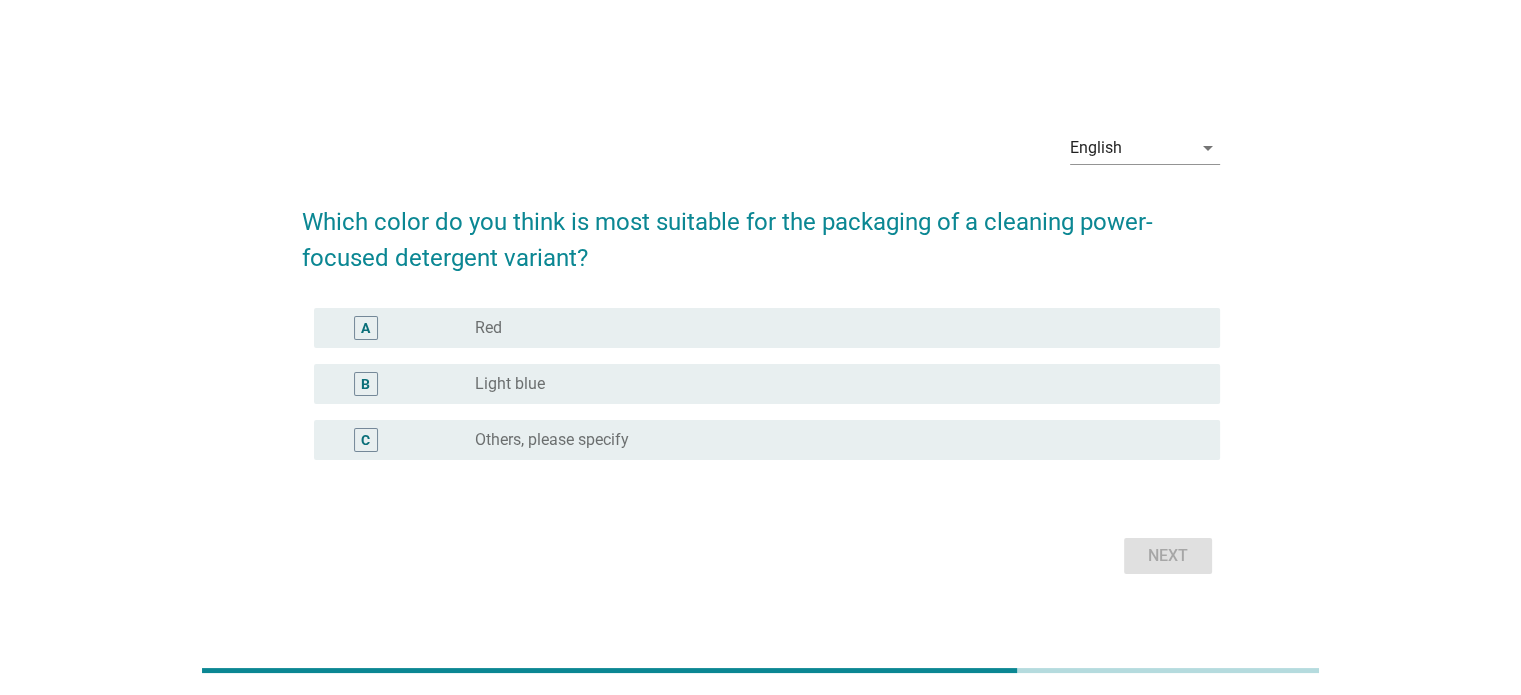 click on "radio_button_unchecked Light blue" at bounding box center [831, 384] 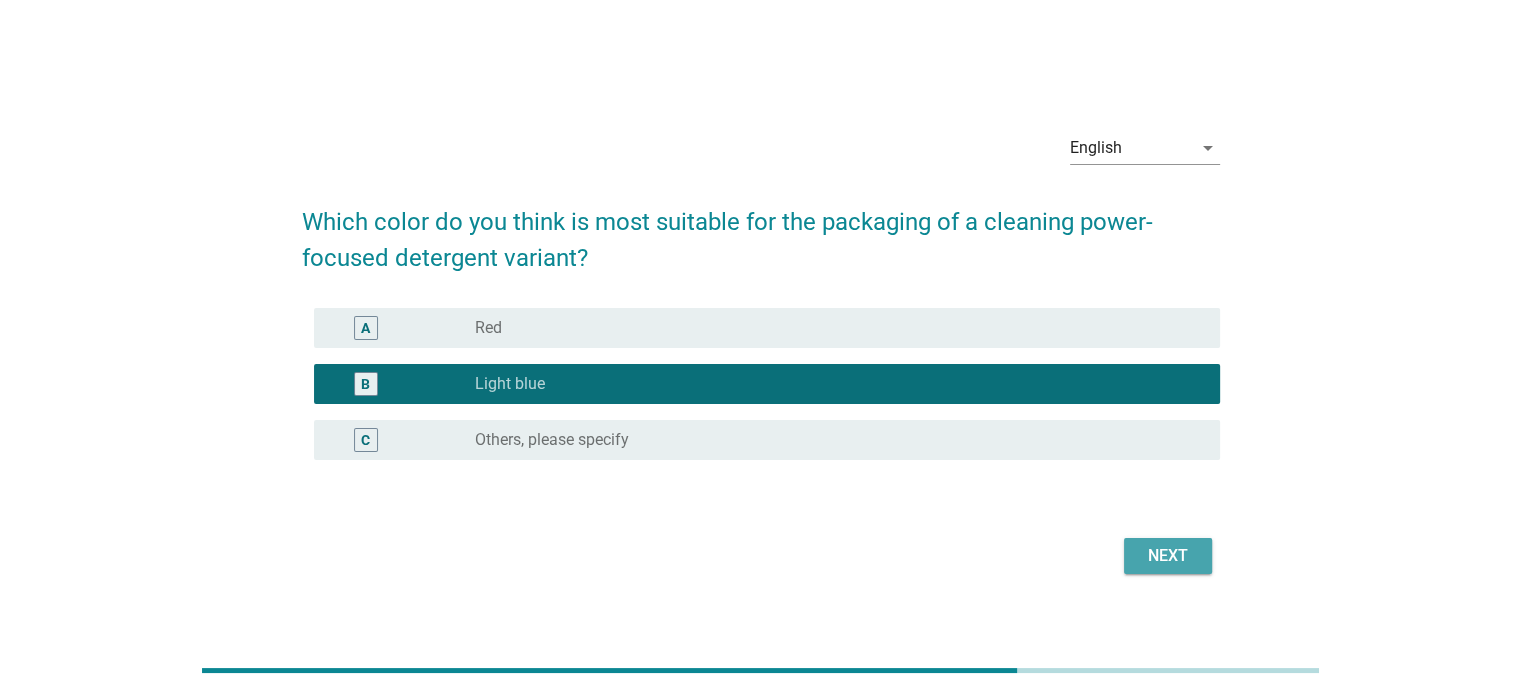 click on "Next" at bounding box center [1168, 556] 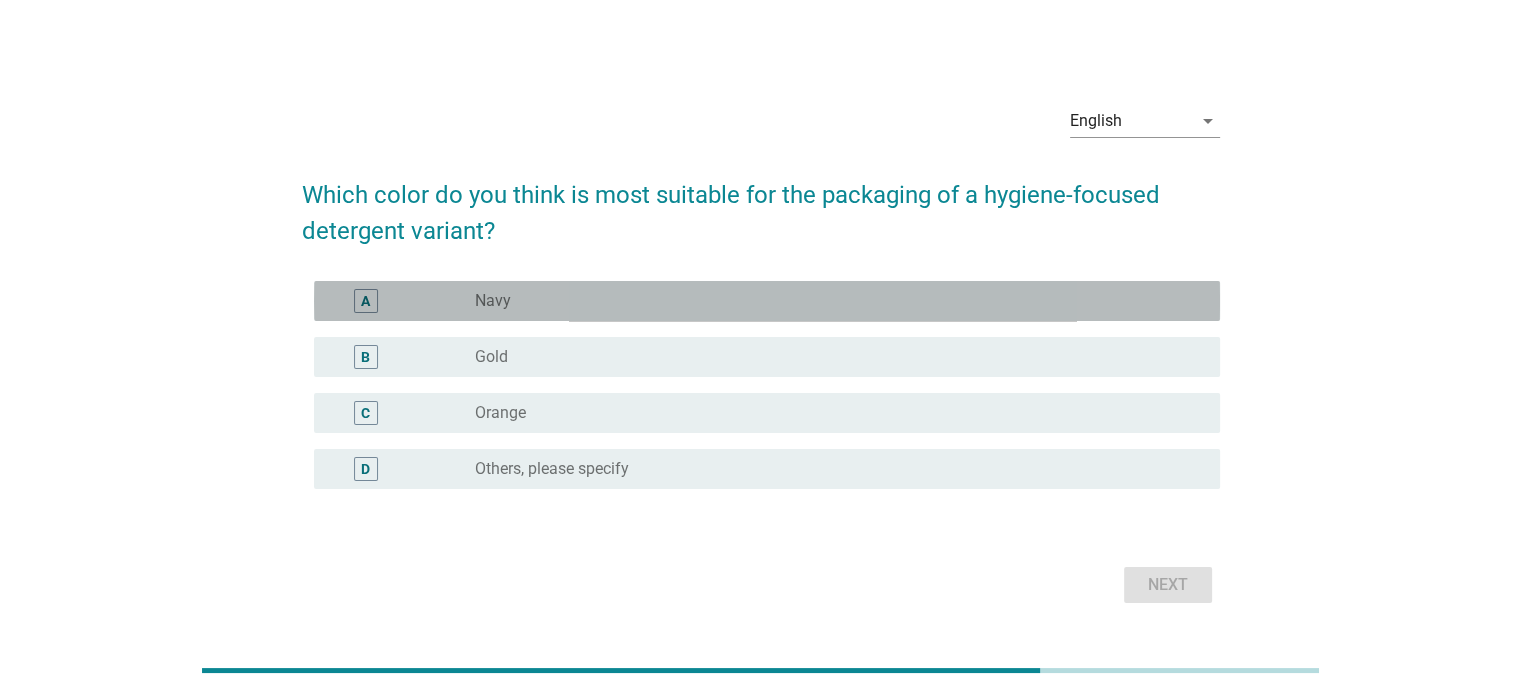 click on "radio_button_unchecked Navy" at bounding box center [831, 301] 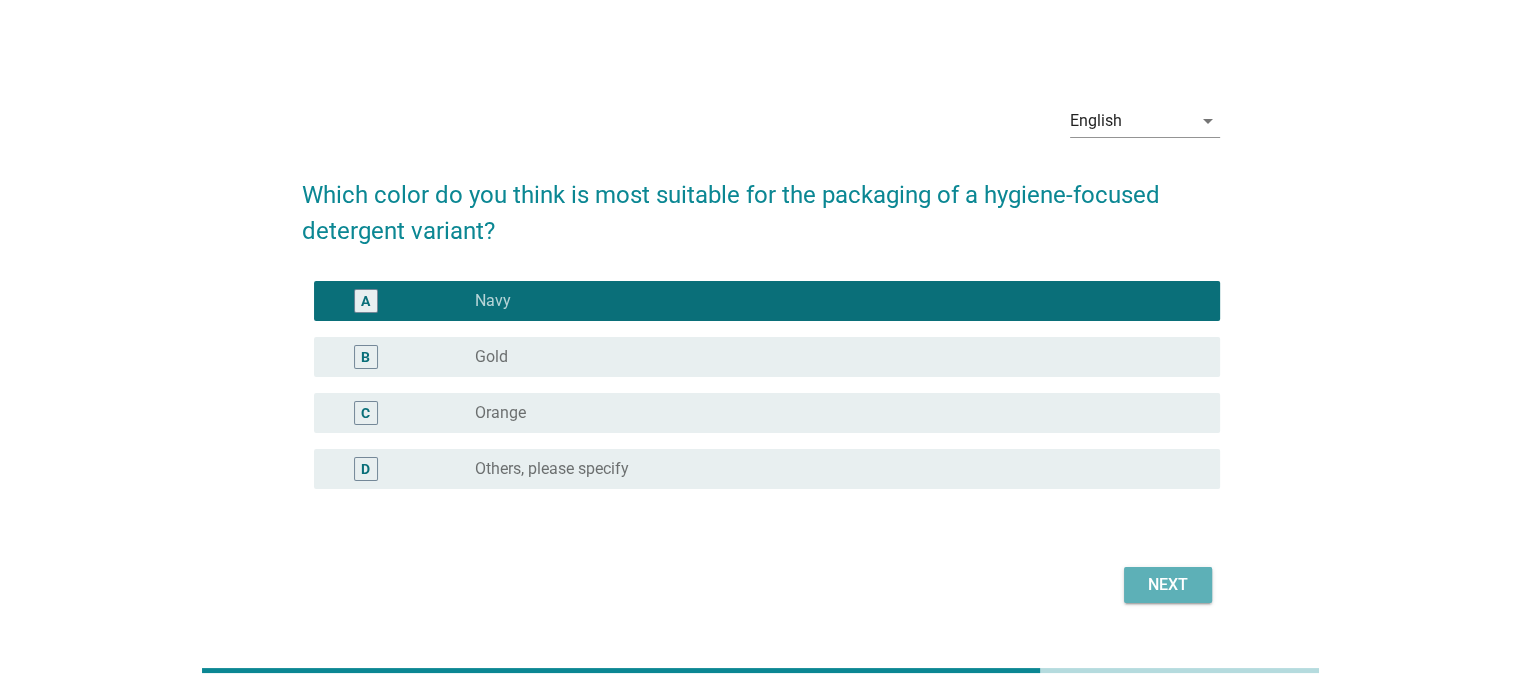click on "Next" at bounding box center [1168, 585] 